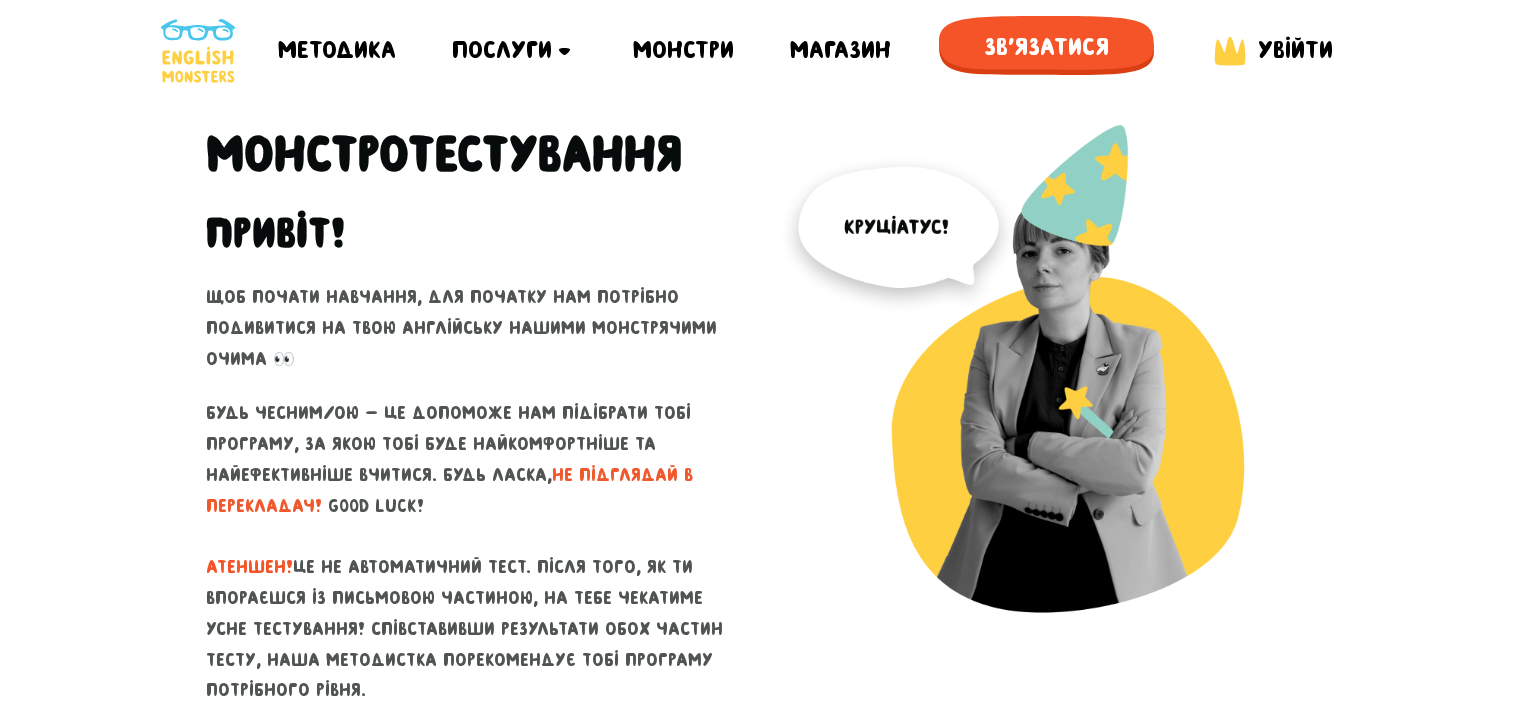 scroll, scrollTop: 0, scrollLeft: 0, axis: both 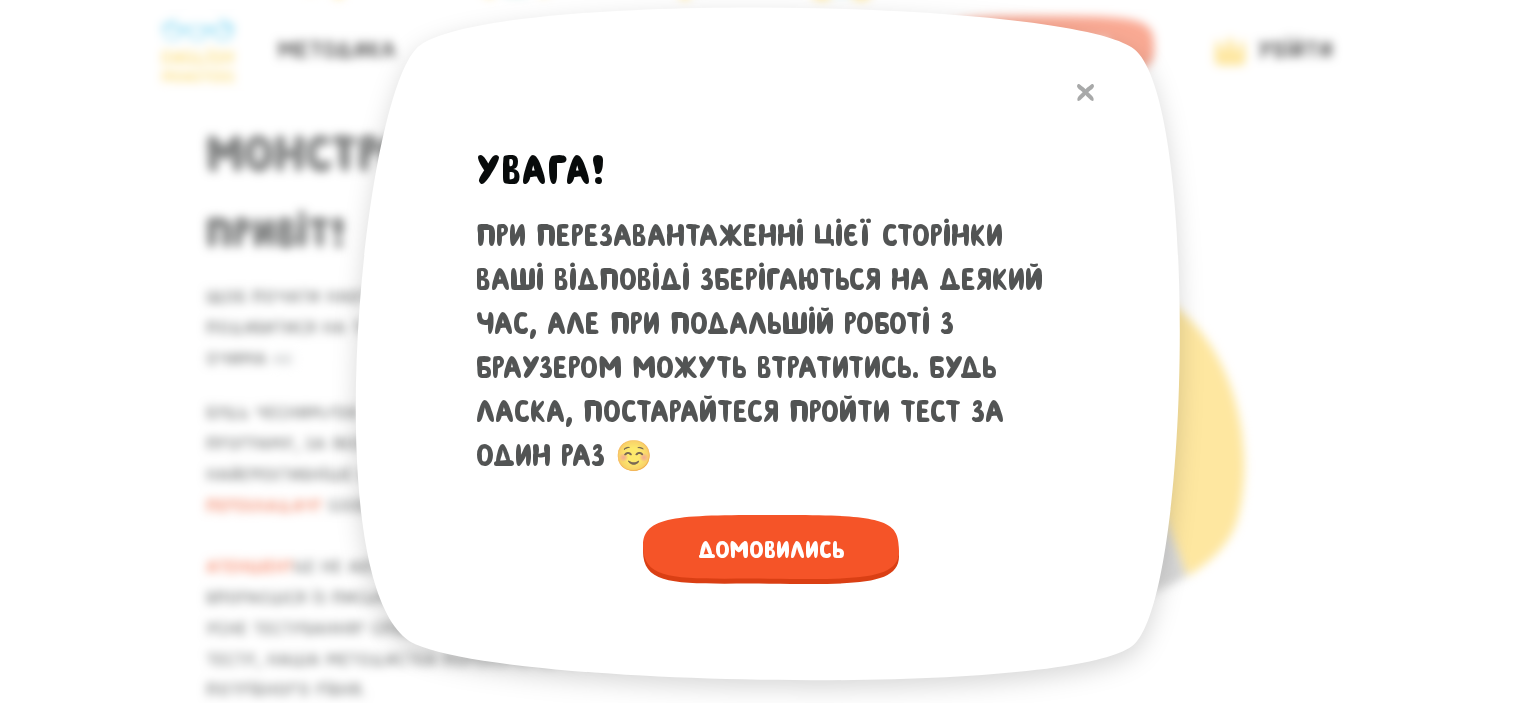 click at bounding box center (1085, 92) 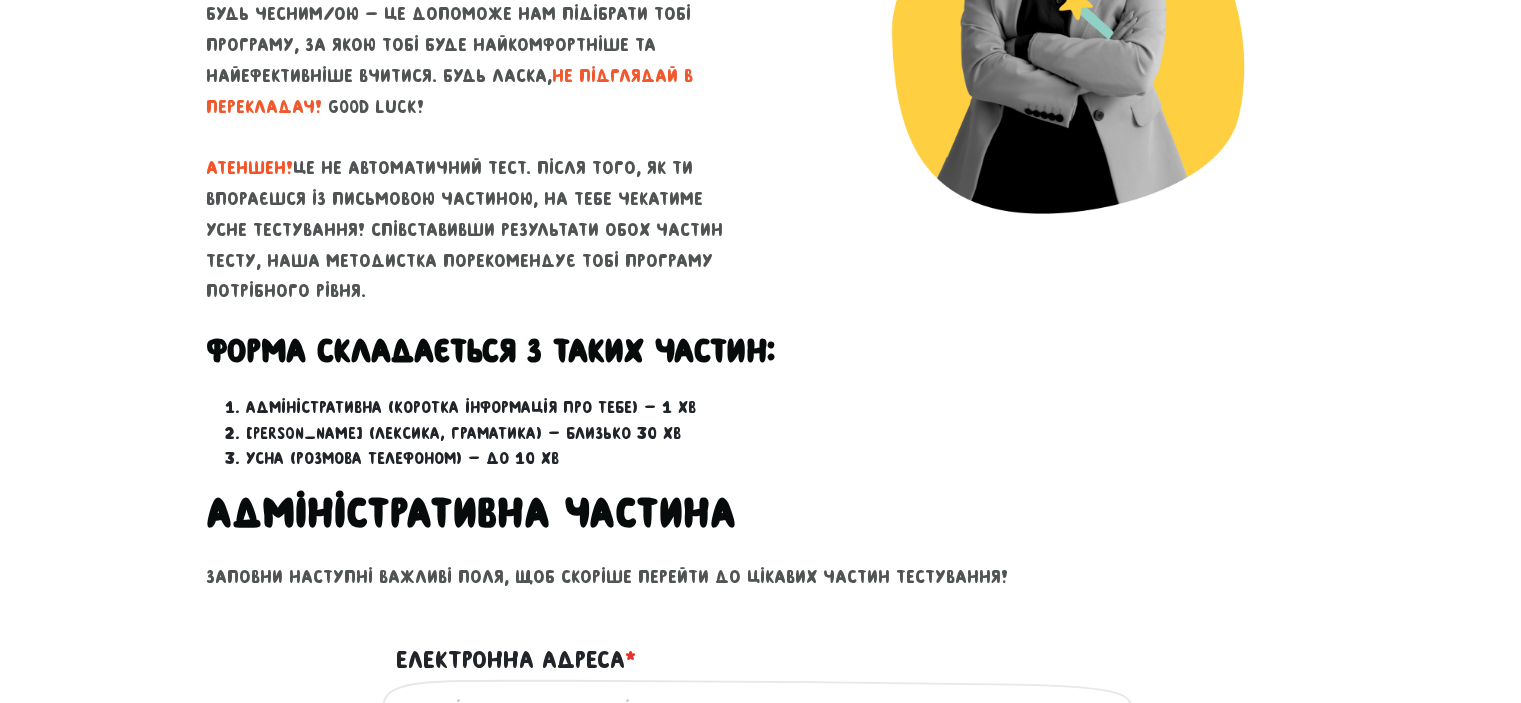 scroll, scrollTop: 700, scrollLeft: 0, axis: vertical 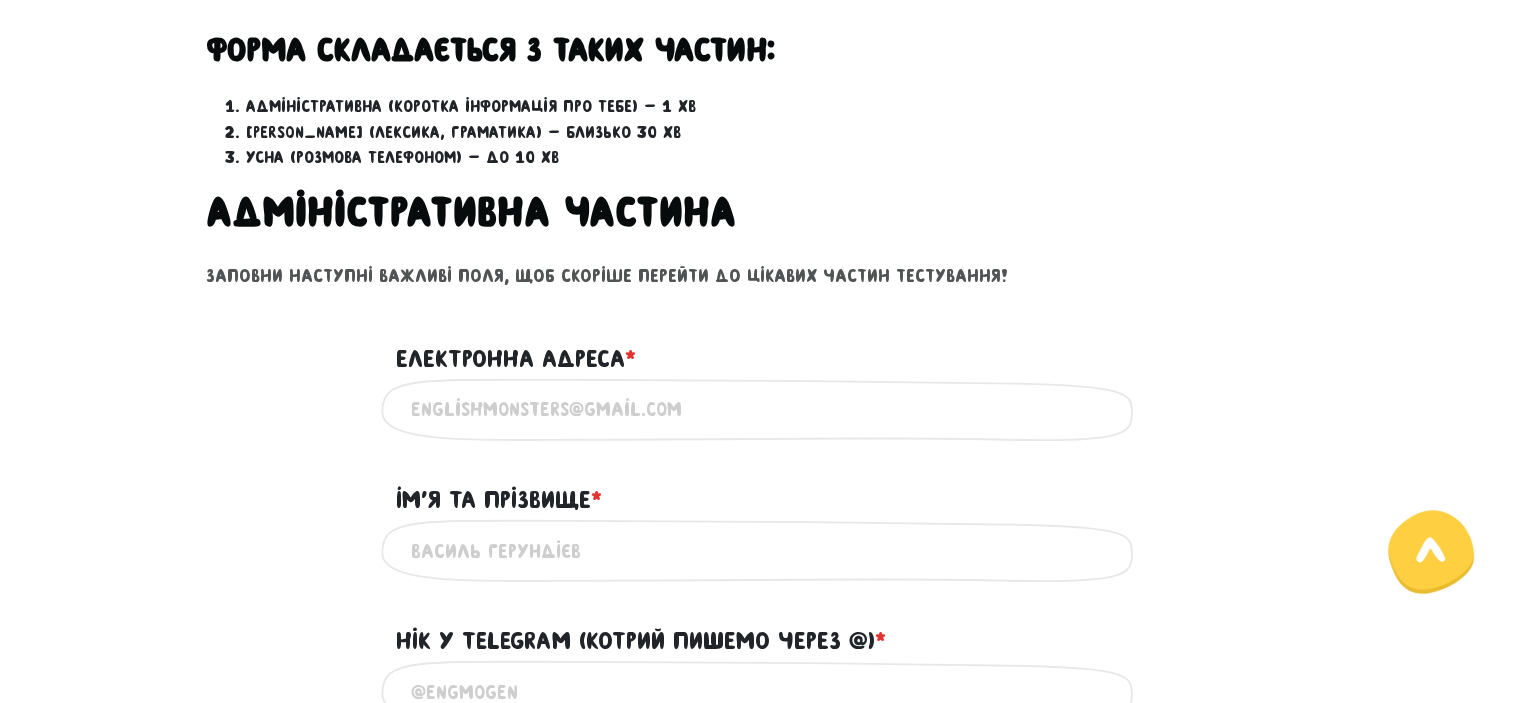 click on "Електронна адреса *
?" at bounding box center [761, 409] 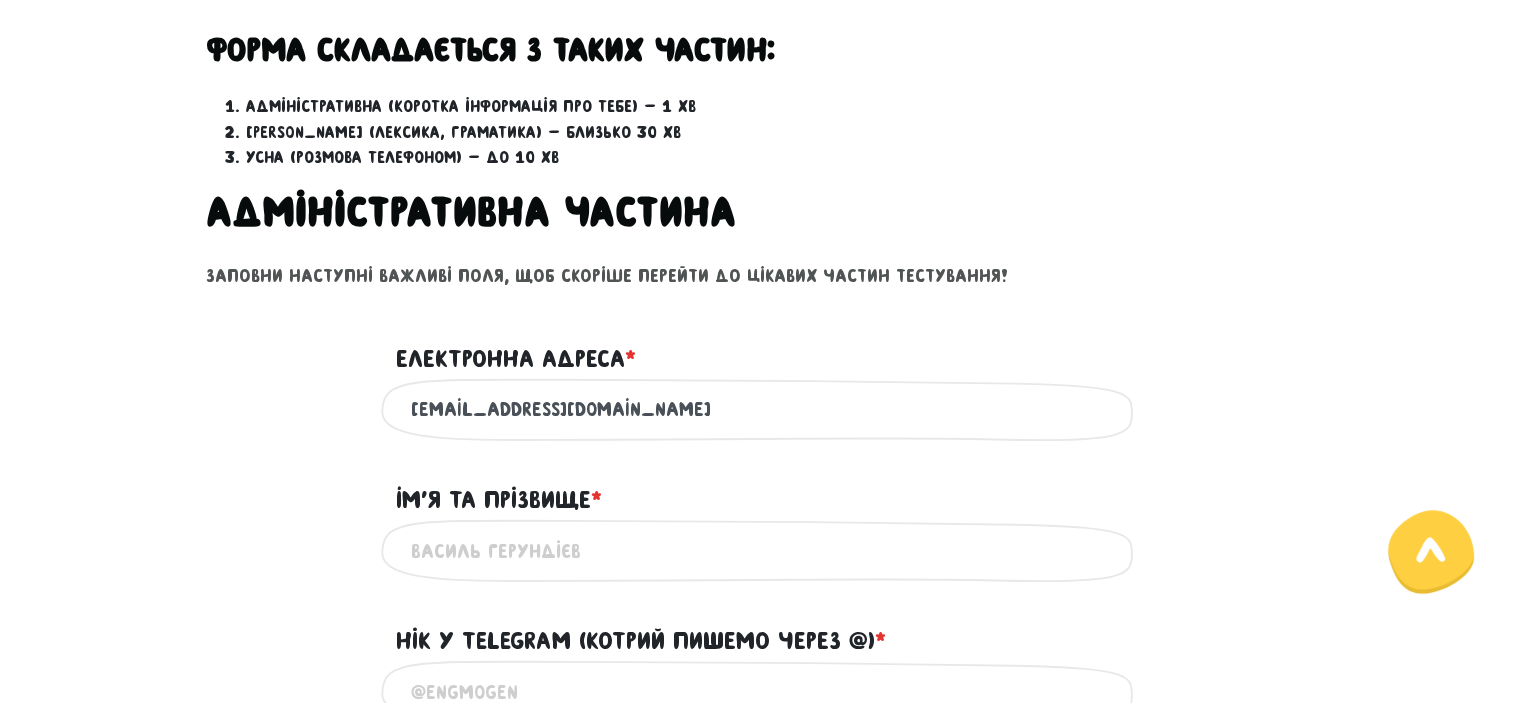 click on "Iм'я та прізвище *
?" at bounding box center [761, 550] 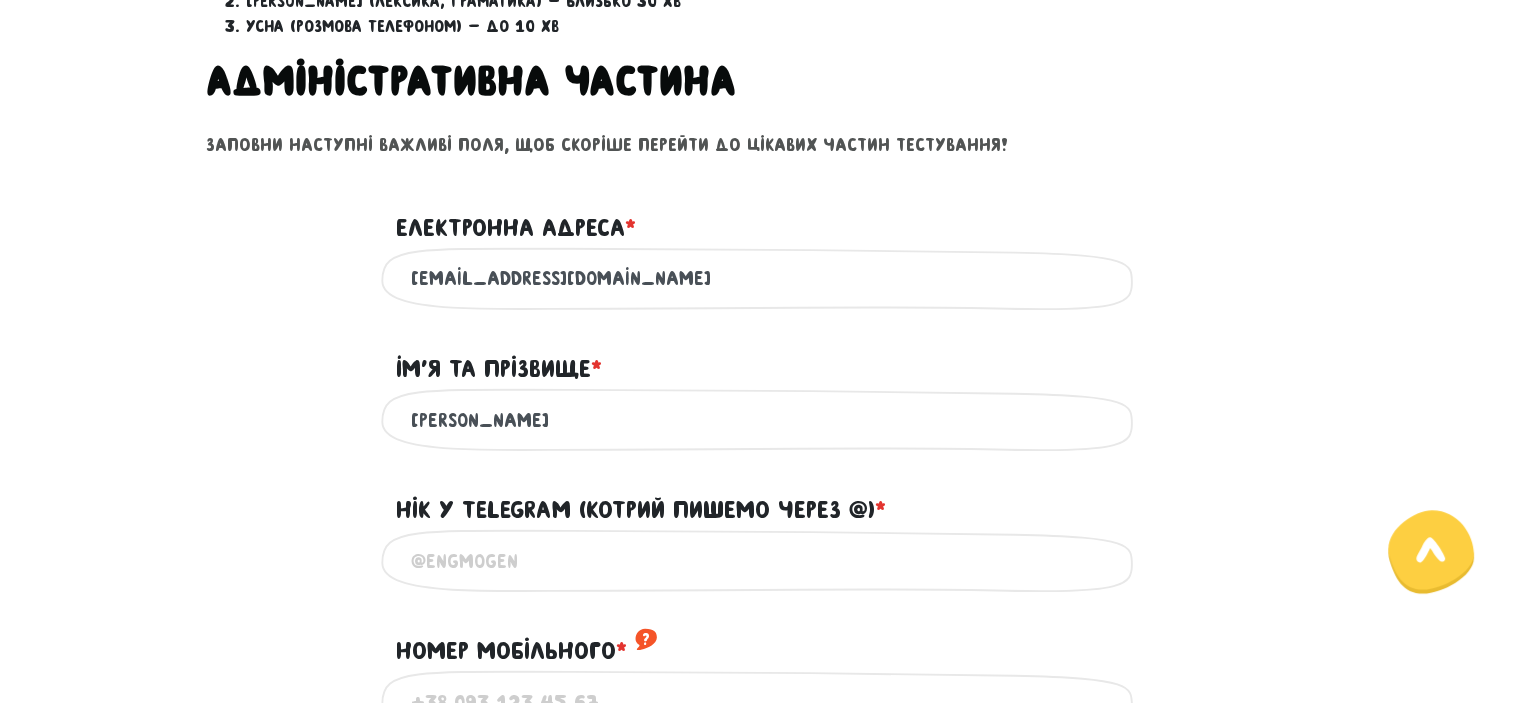 scroll, scrollTop: 1000, scrollLeft: 0, axis: vertical 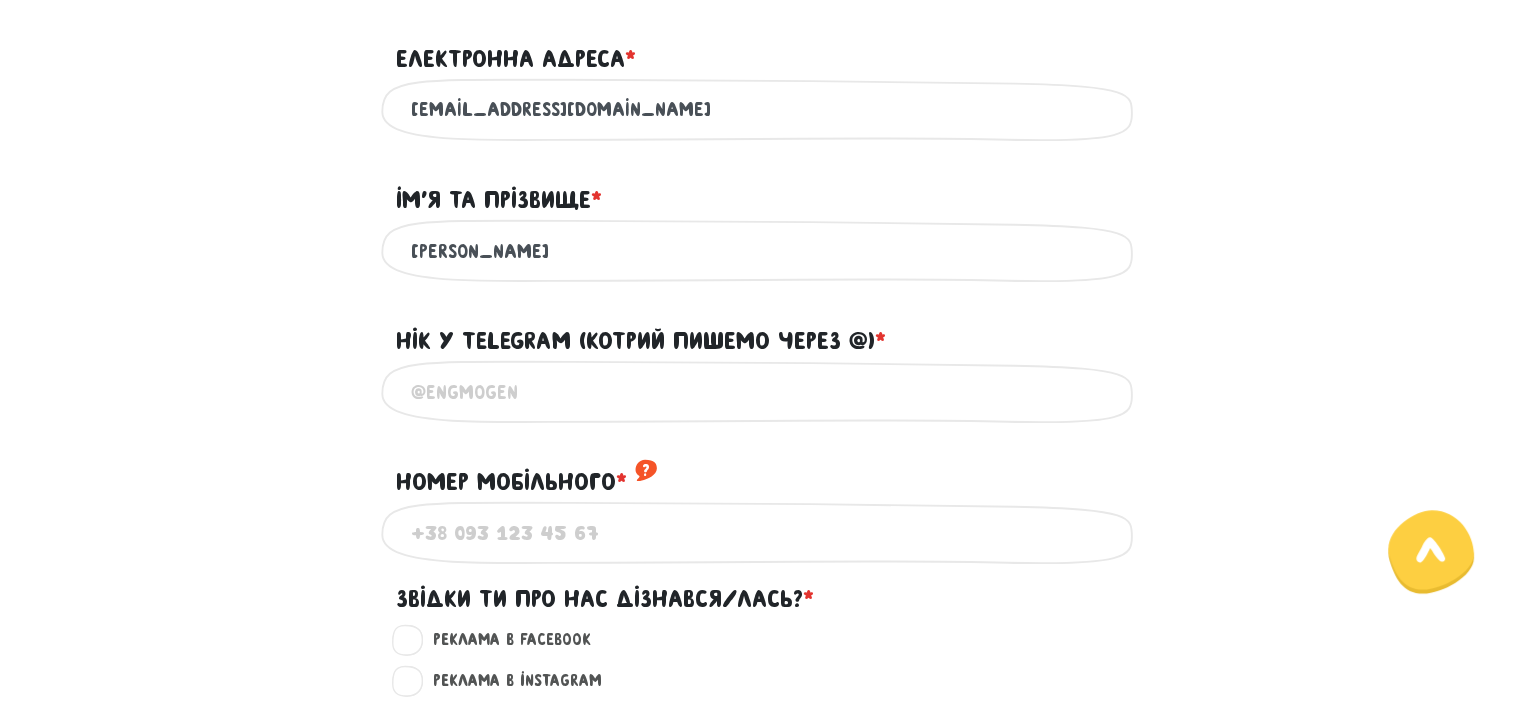 click on "Нік у Telegram (котрий пишемо через @) *
?" at bounding box center [761, 391] 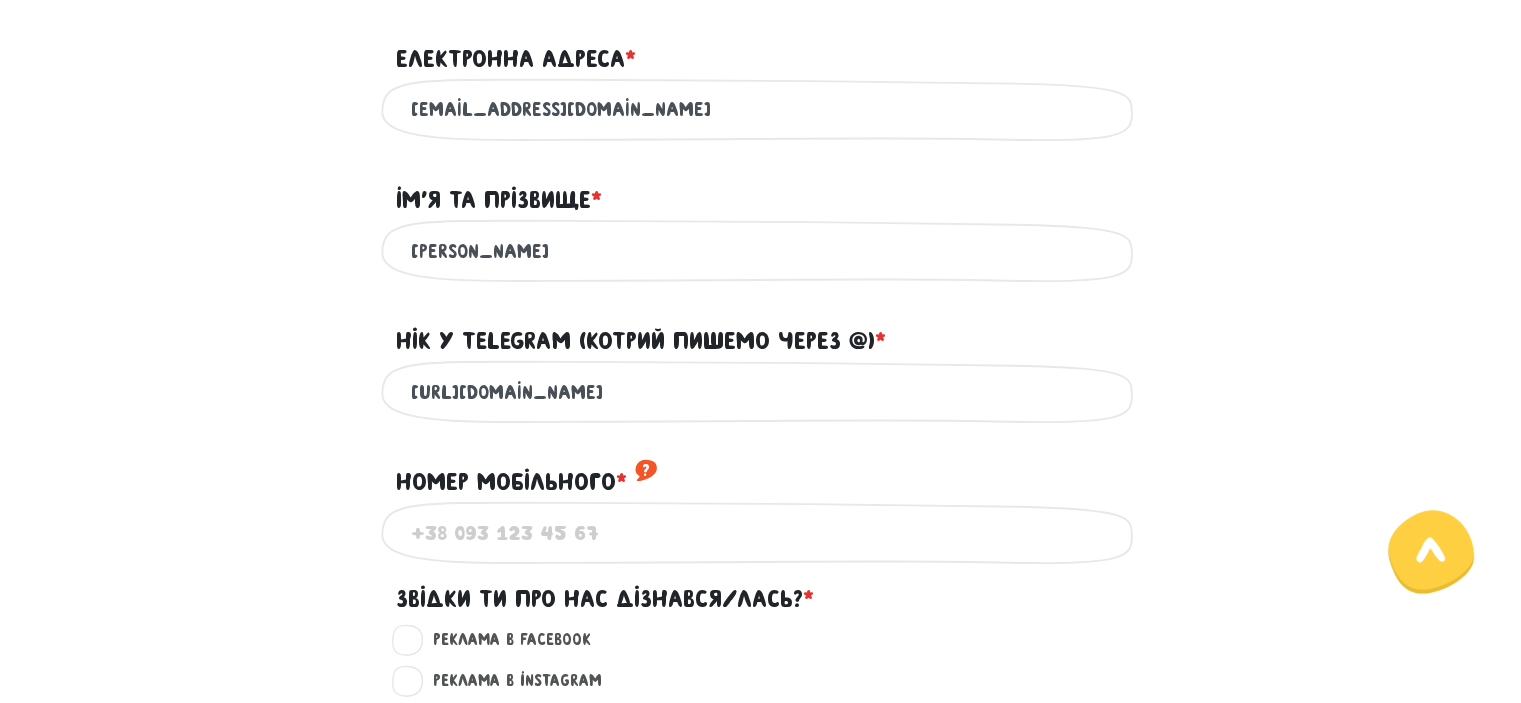 type on "[URL][DOMAIN_NAME]" 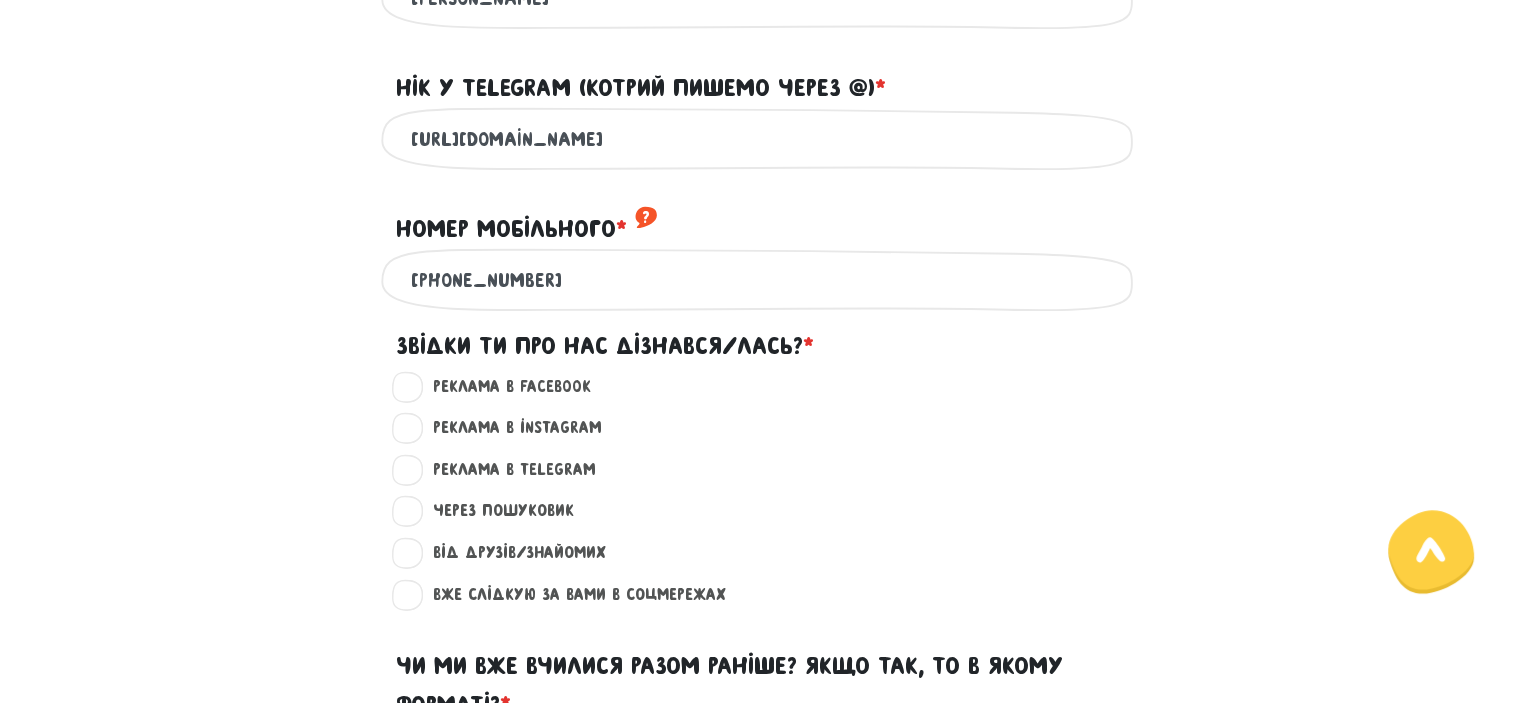 scroll, scrollTop: 1300, scrollLeft: 0, axis: vertical 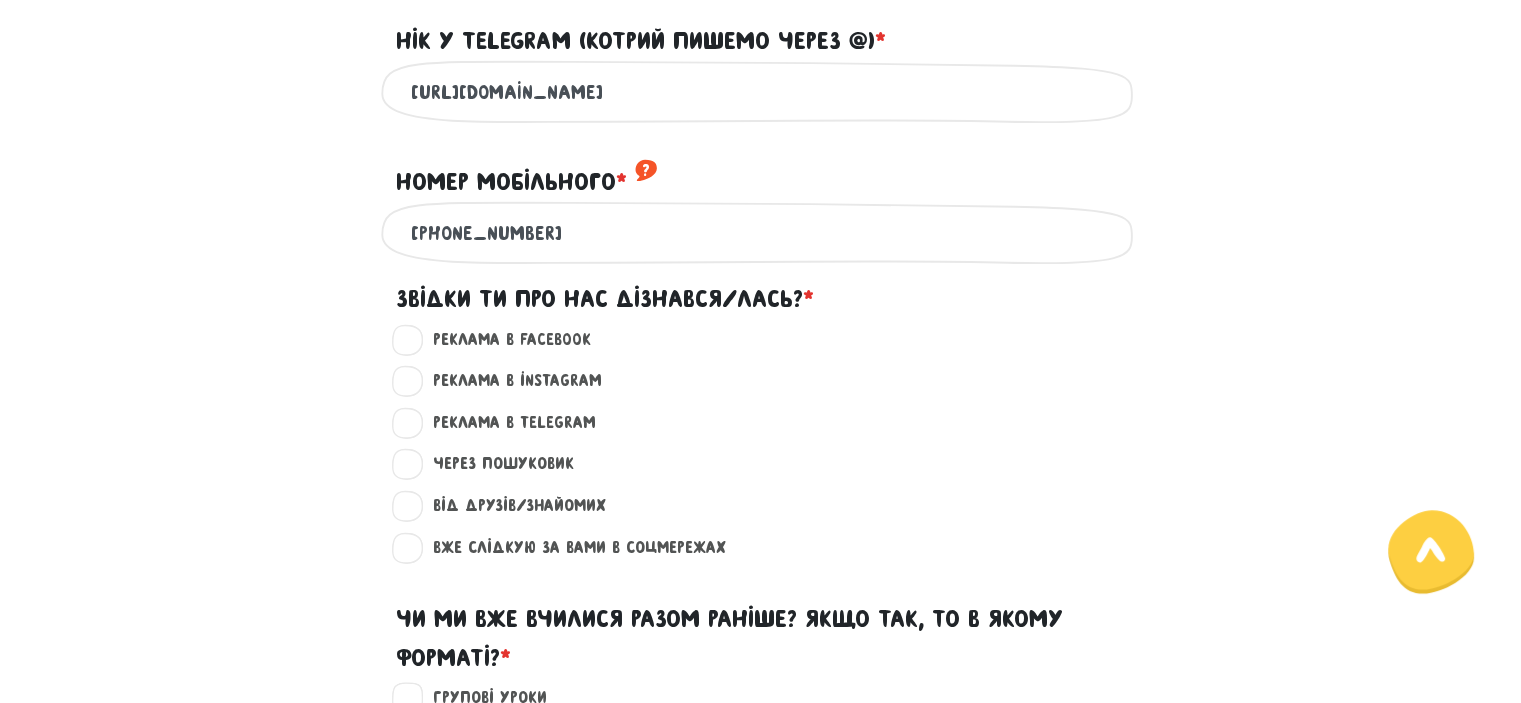 click on "Від друзів/знайомих
?" at bounding box center [511, 506] 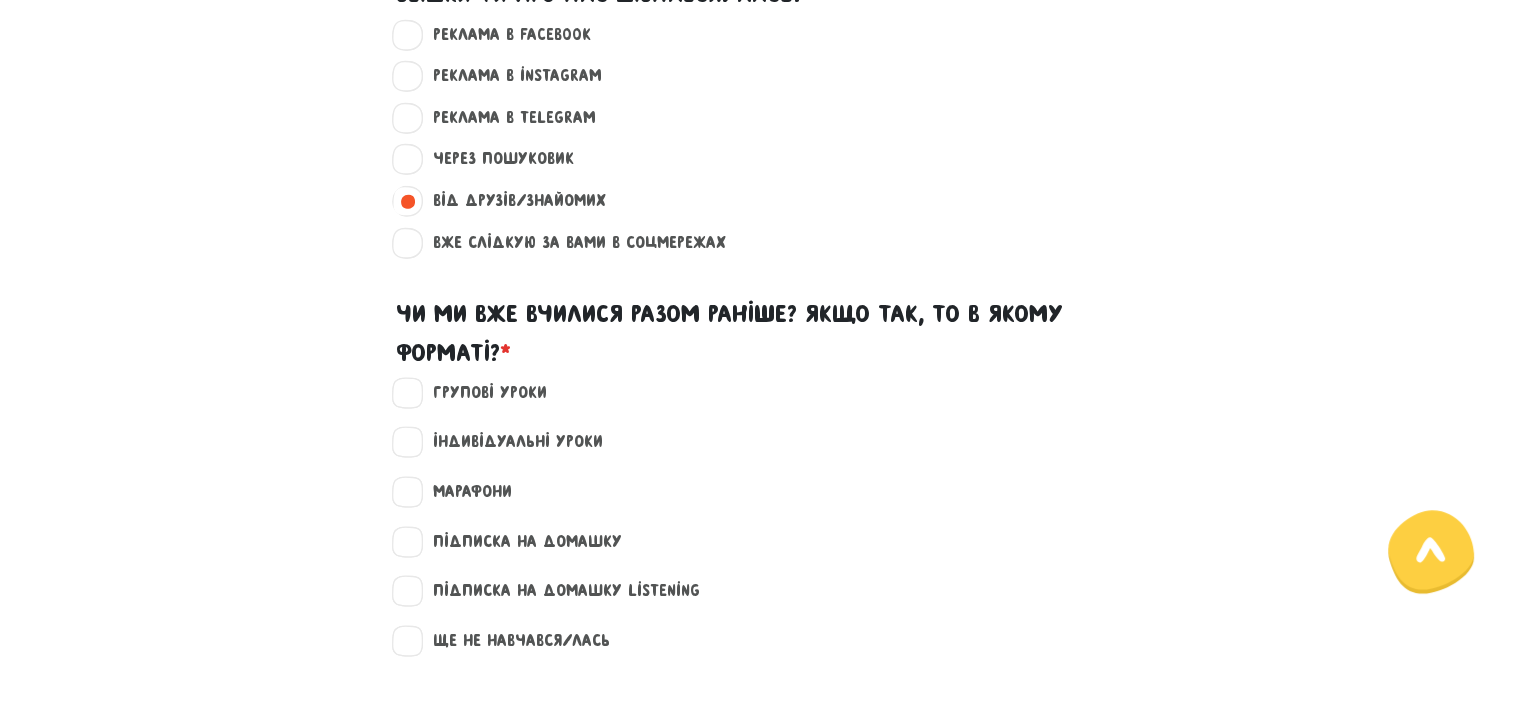 scroll, scrollTop: 1800, scrollLeft: 0, axis: vertical 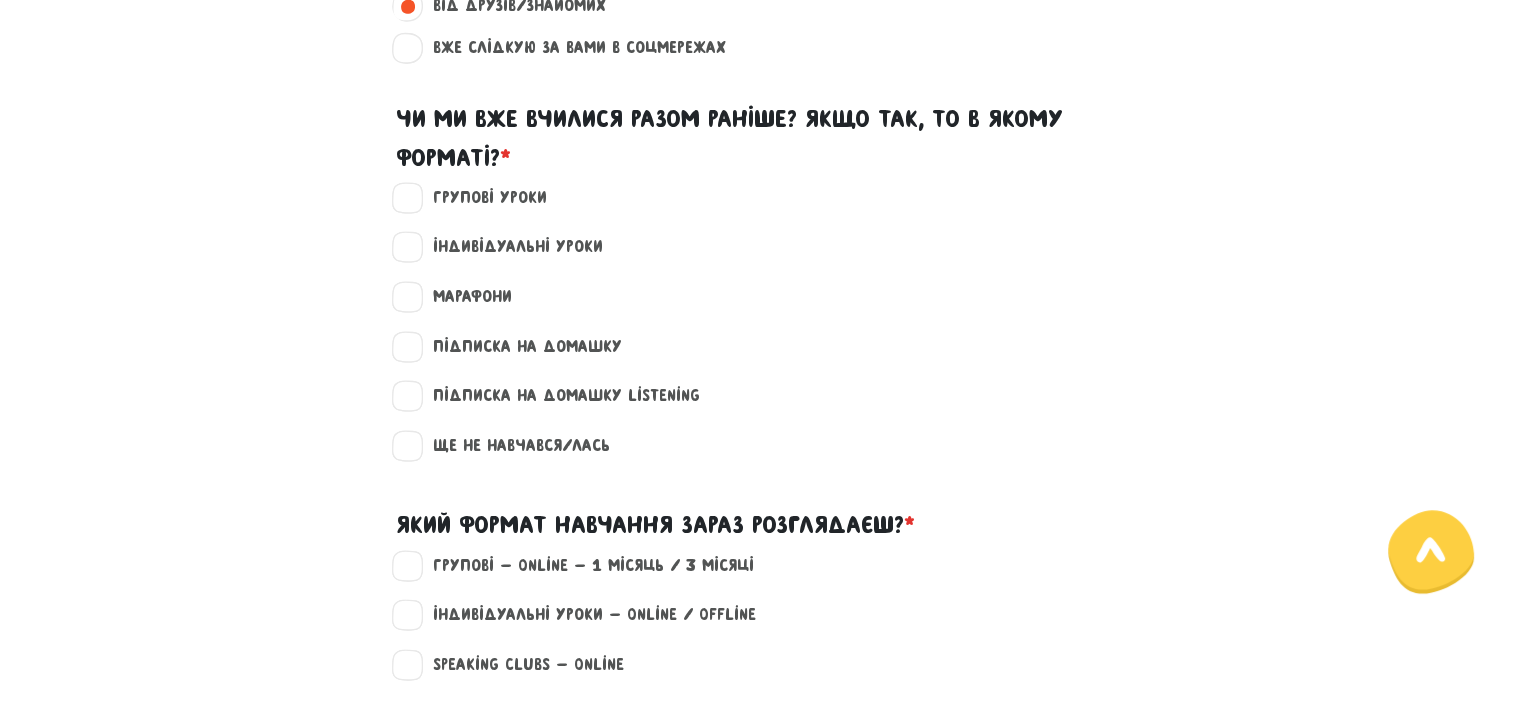 click on "Ще не навчався/лась" at bounding box center (513, 446) 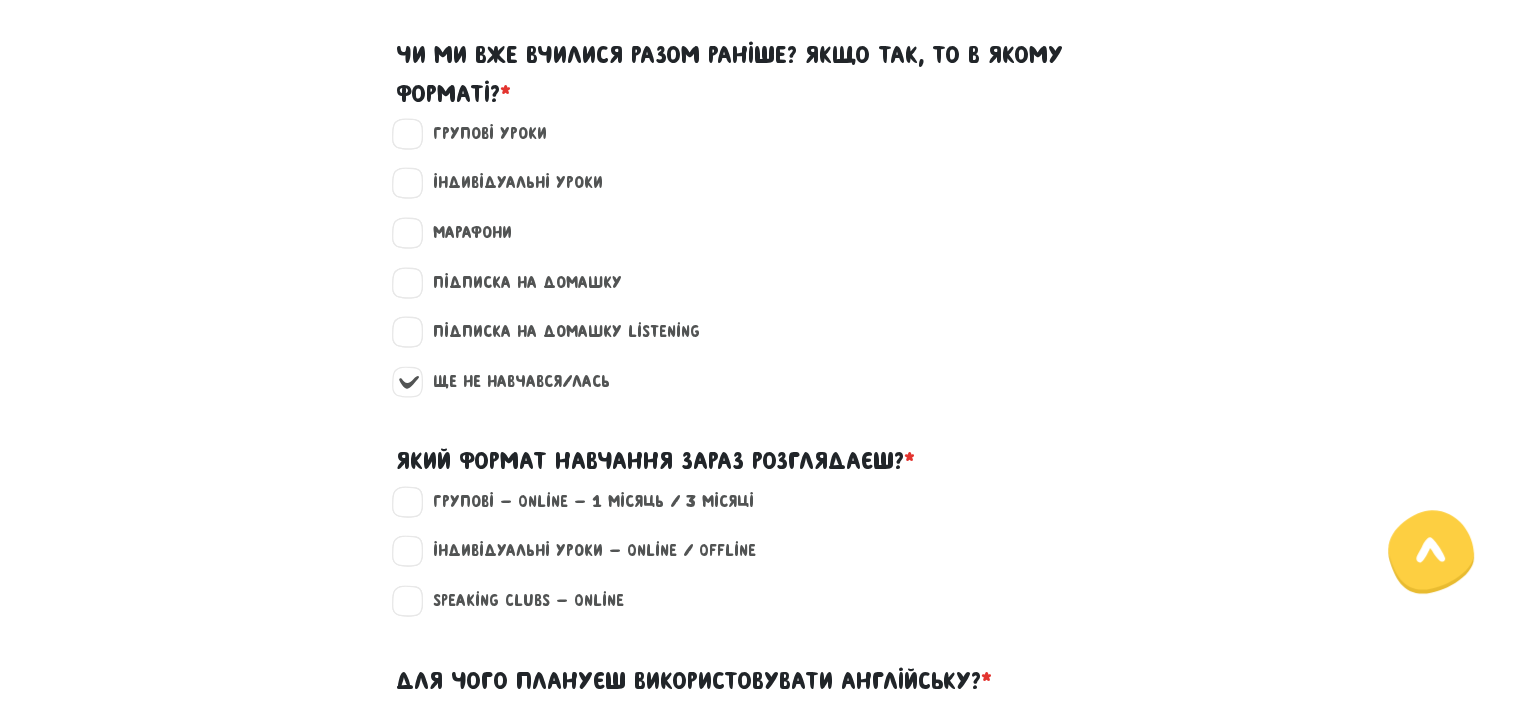 scroll, scrollTop: 1900, scrollLeft: 0, axis: vertical 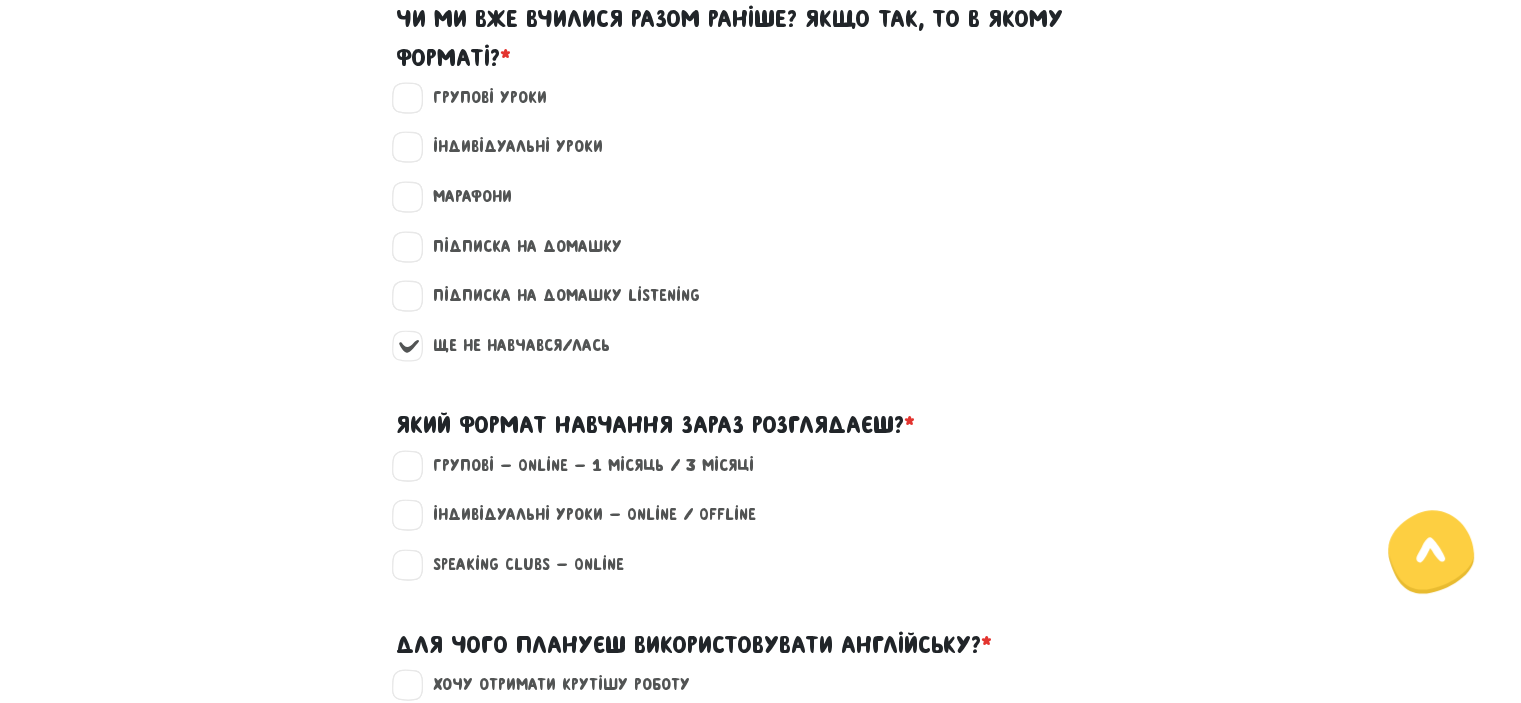 click on "Який формат навчання зараз розглядаєш? *" at bounding box center (655, 425) 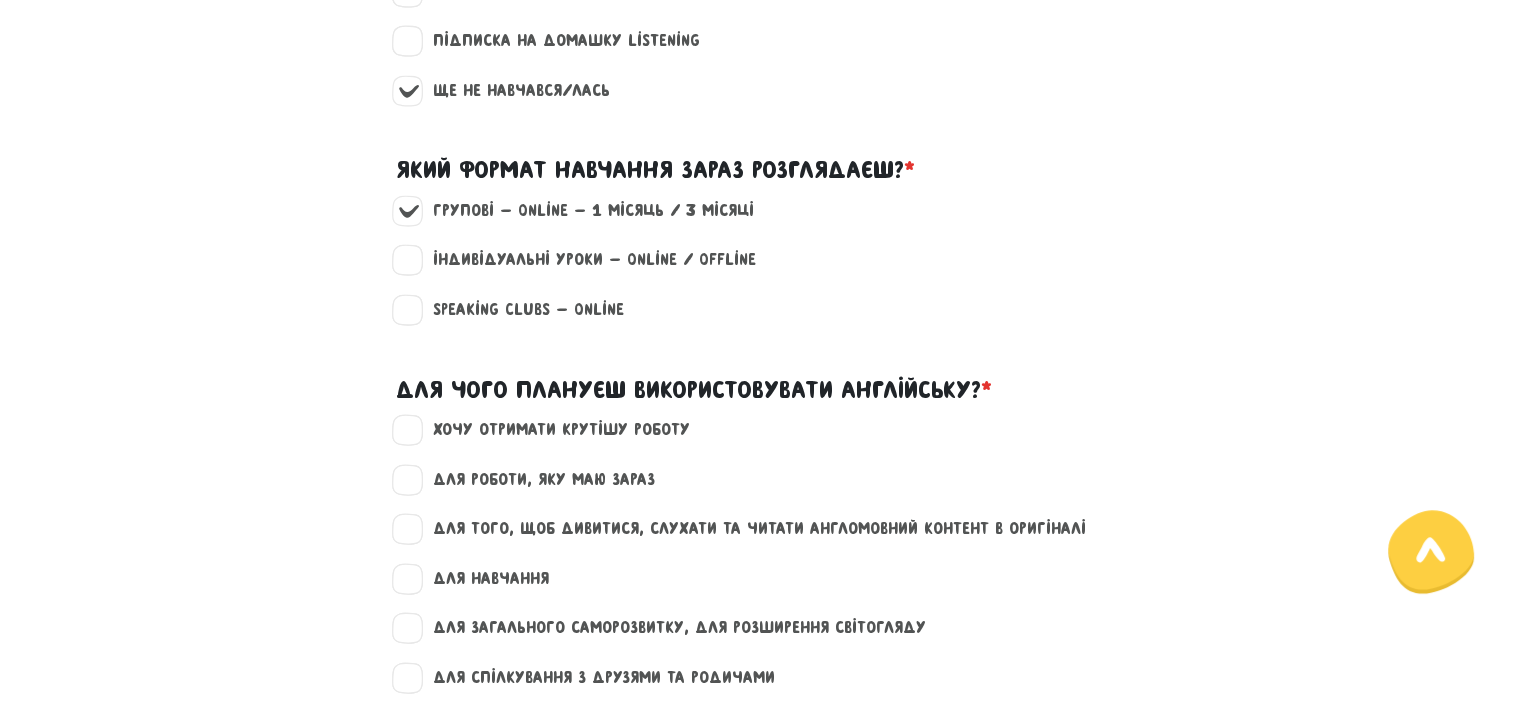 scroll, scrollTop: 2200, scrollLeft: 0, axis: vertical 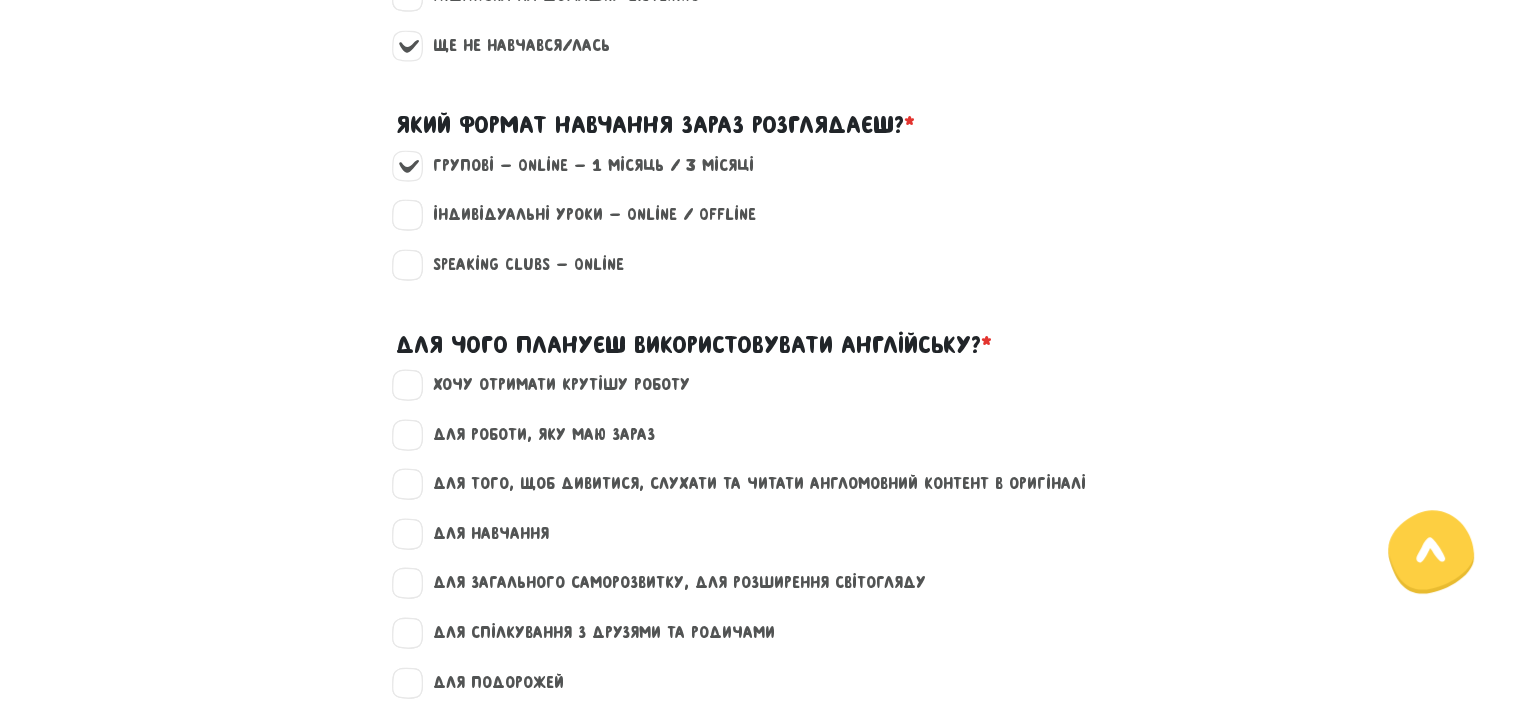 click on "для роботи, яку маю зараз" at bounding box center (535, 435) 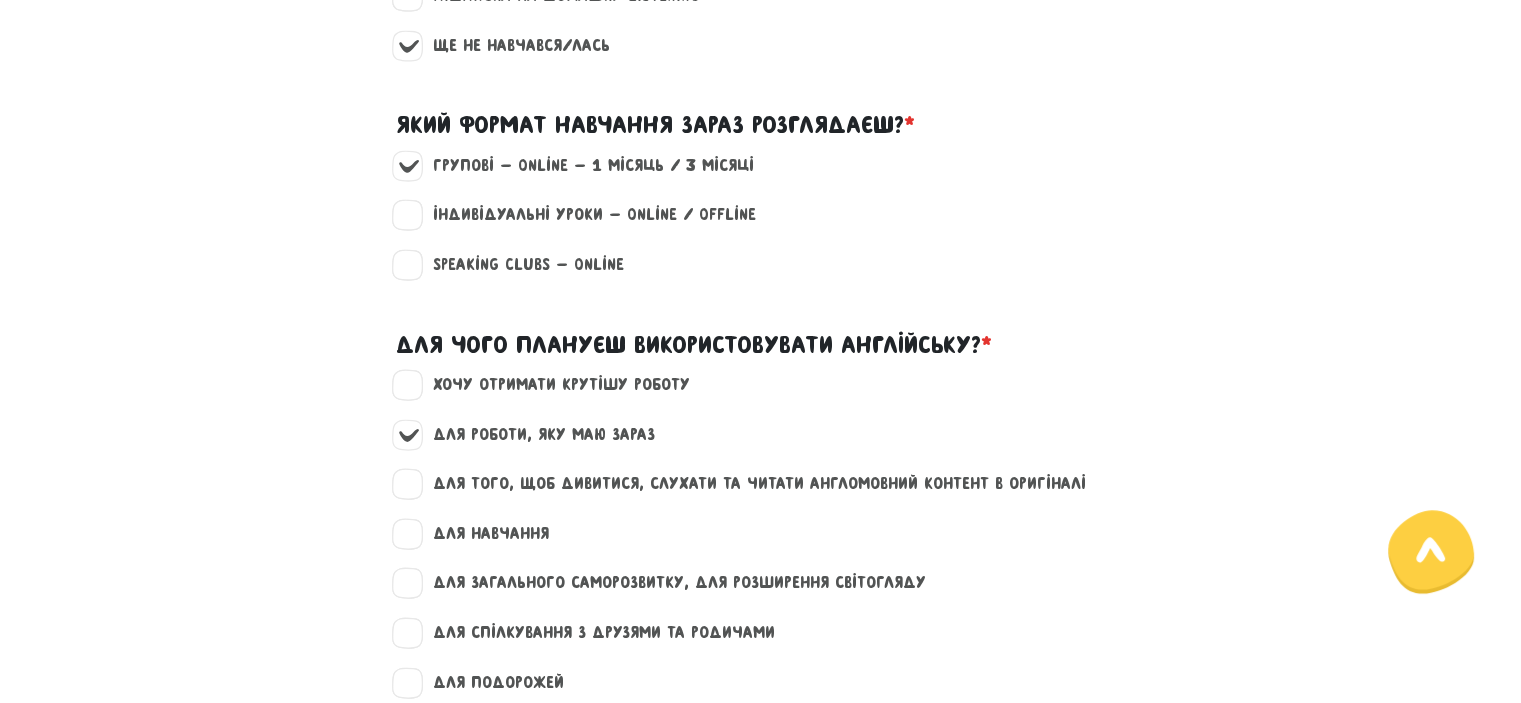 click on "для роботи, яку маю зараз" at bounding box center (761, 447) 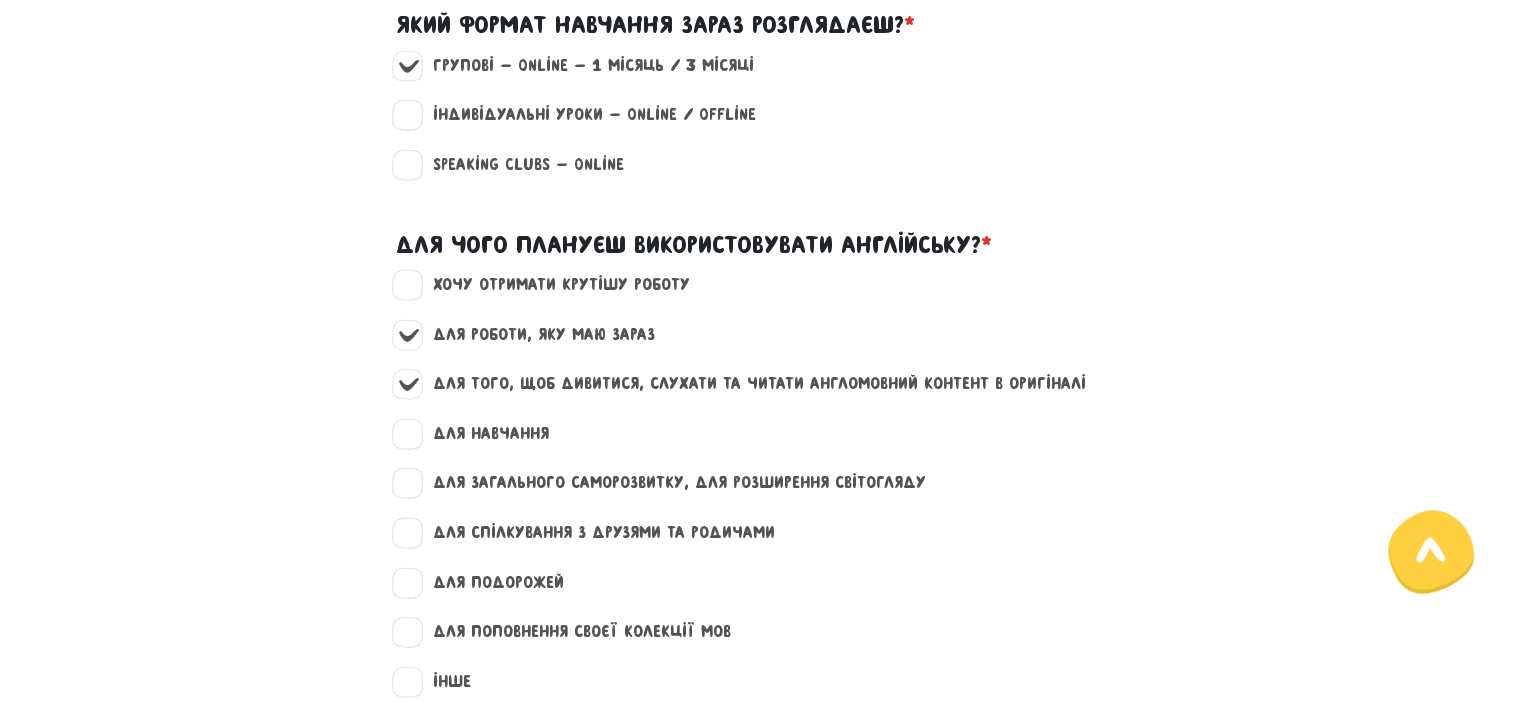 click on "для загального саморозвитку, для розширення світогляду" at bounding box center (671, 483) 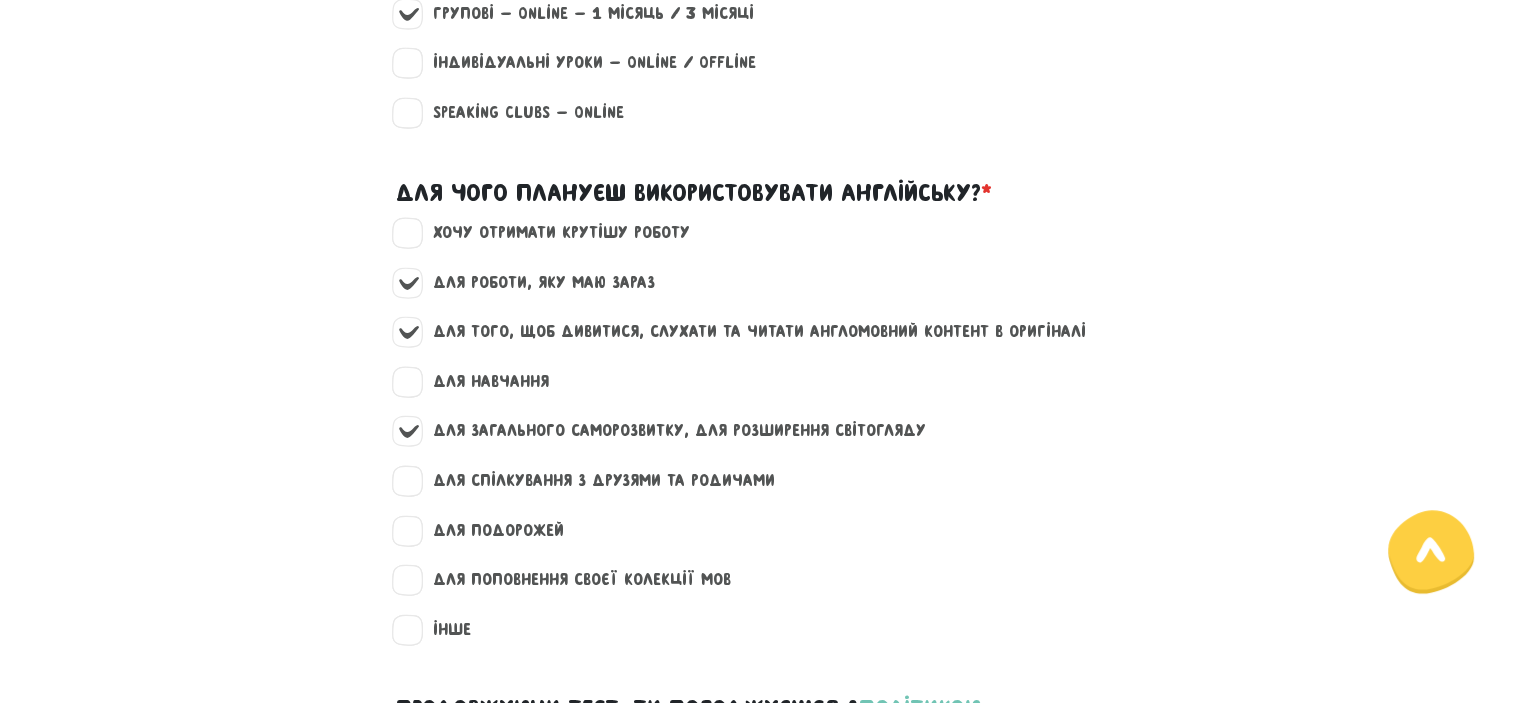 scroll, scrollTop: 2400, scrollLeft: 0, axis: vertical 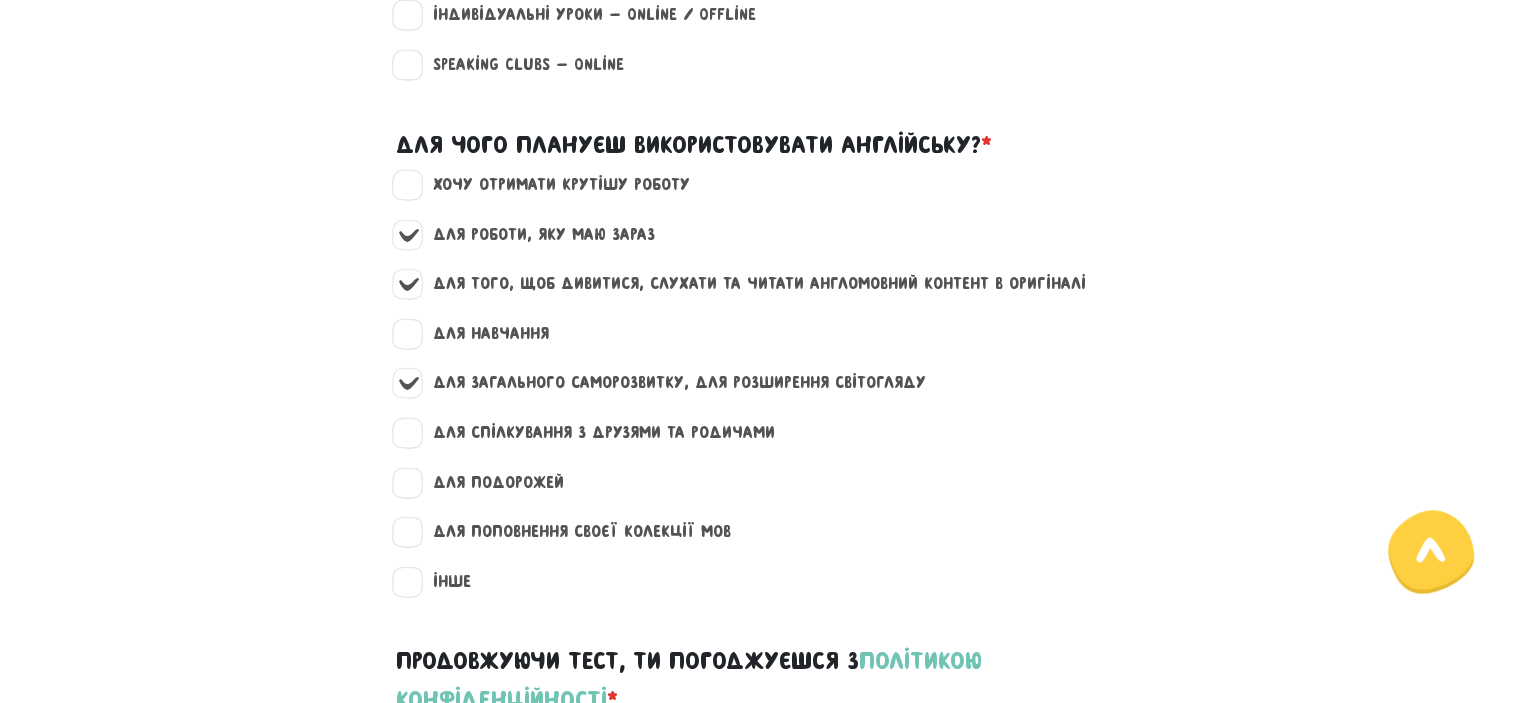 click on "для спілкування з друзями та родичами" at bounding box center [761, 445] 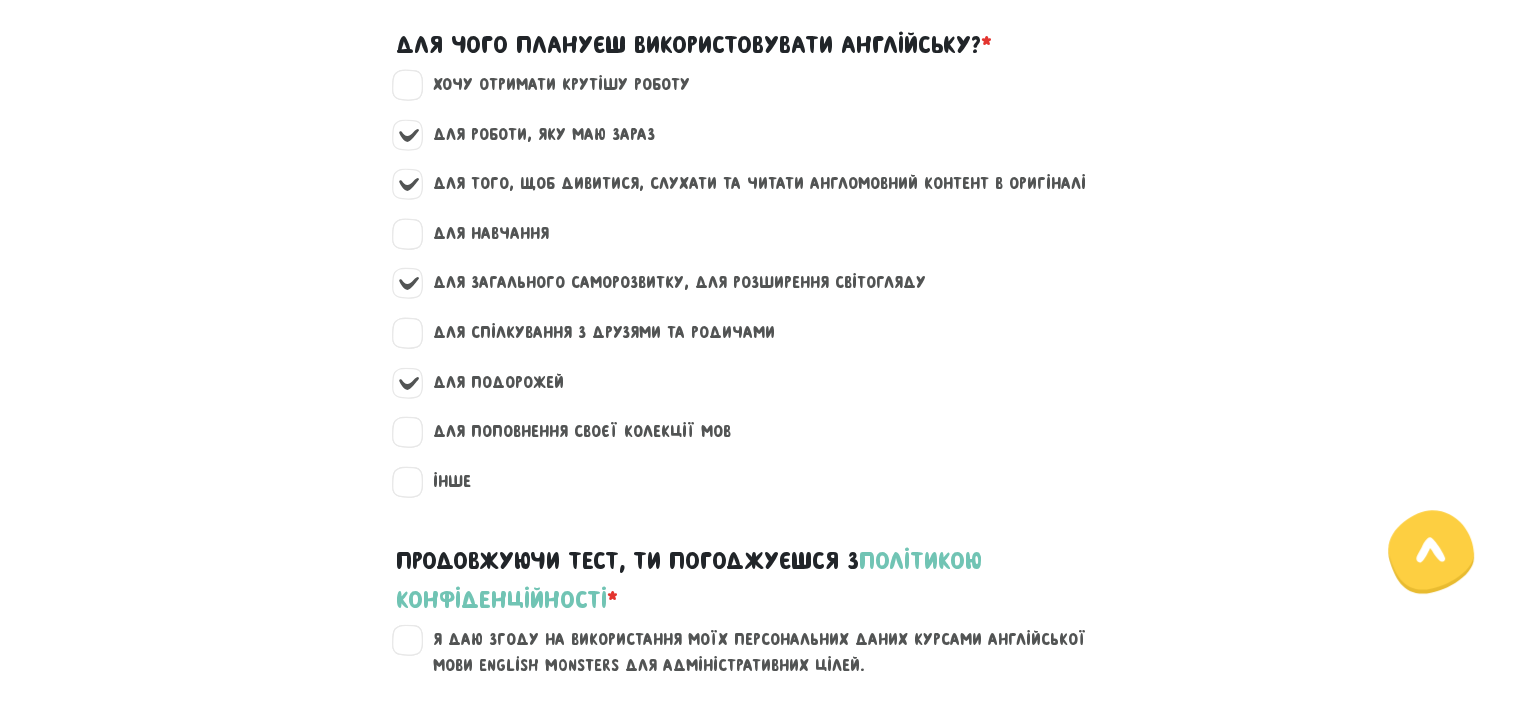 scroll, scrollTop: 2700, scrollLeft: 0, axis: vertical 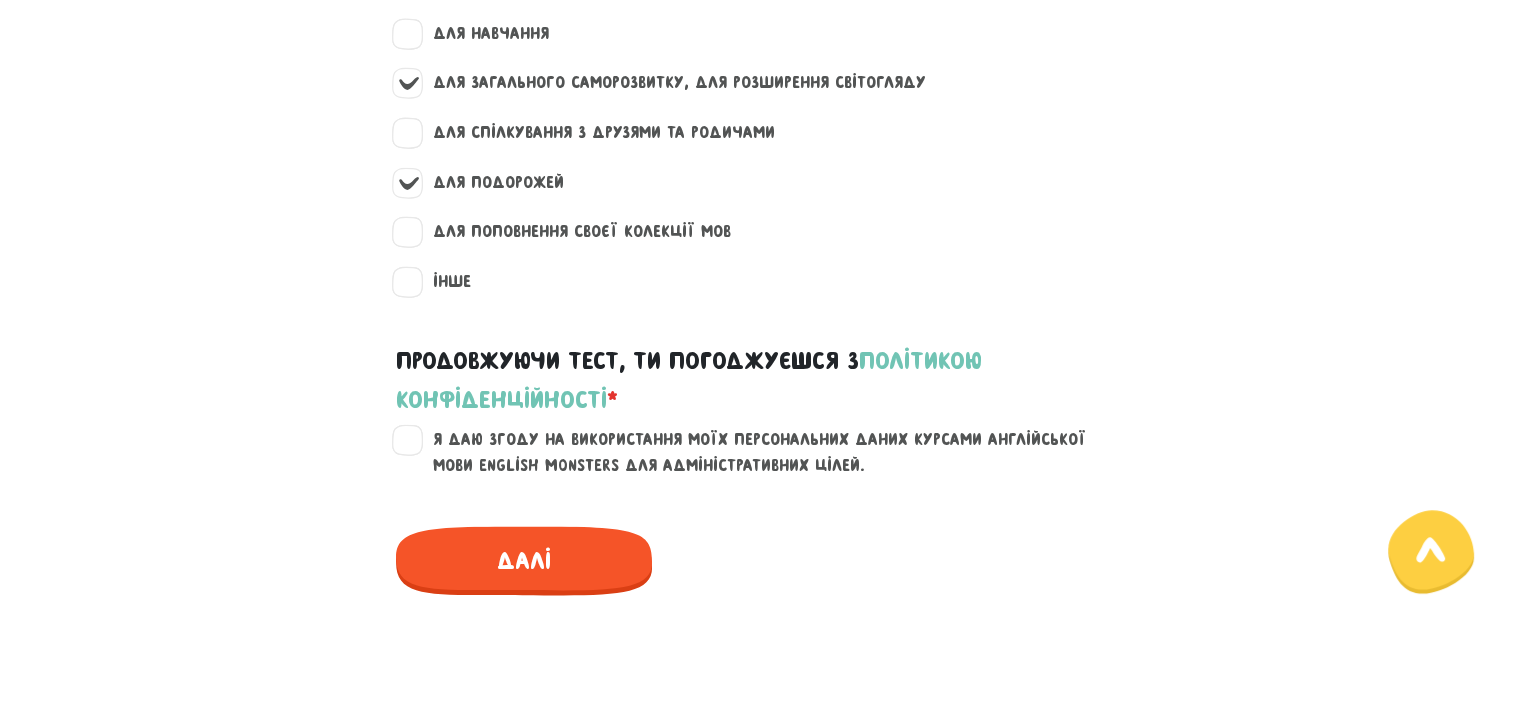 click on "Я даю згоду на використання моїх персональних даних курсами англійської мови English Monsters для адміністративних цілей." at bounding box center (773, 452) 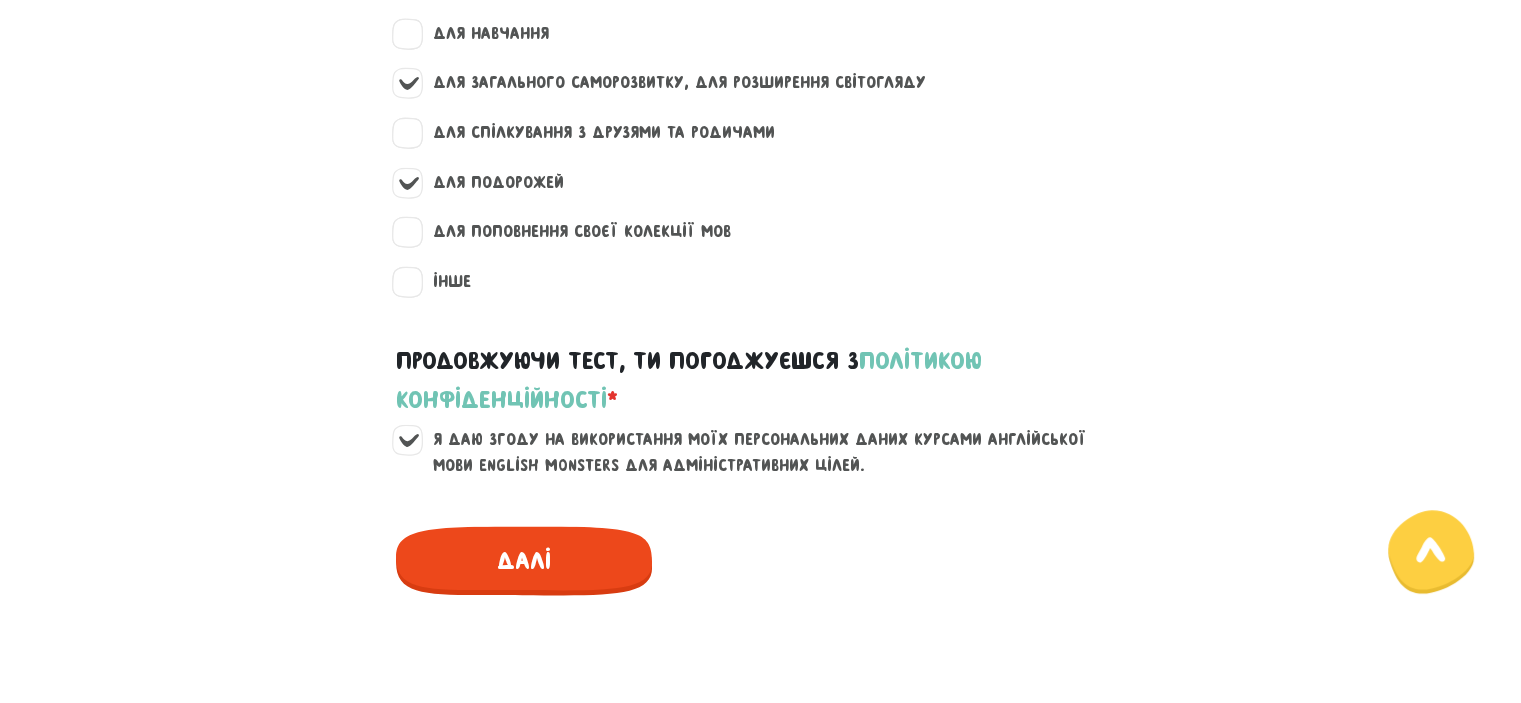 click on "Далі" at bounding box center [524, 560] 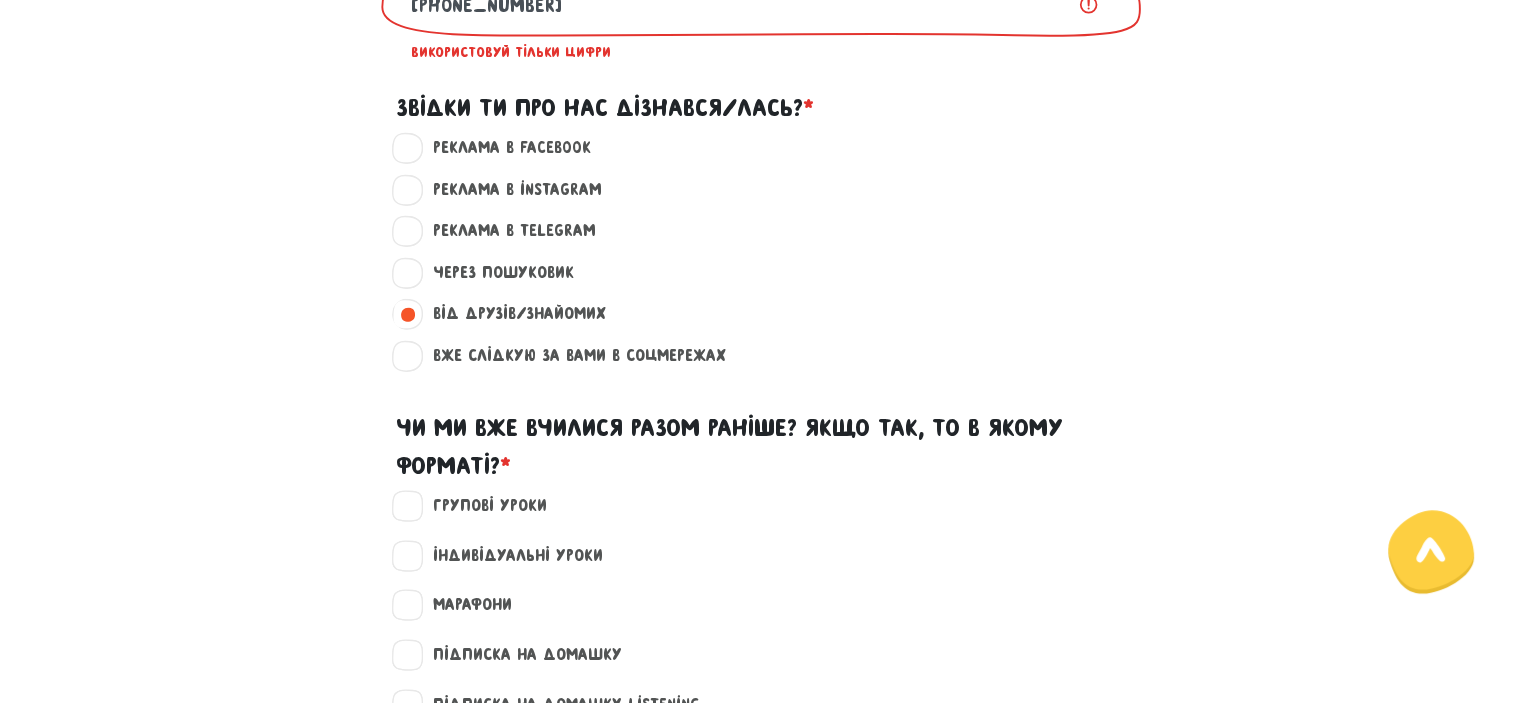 scroll, scrollTop: 1476, scrollLeft: 0, axis: vertical 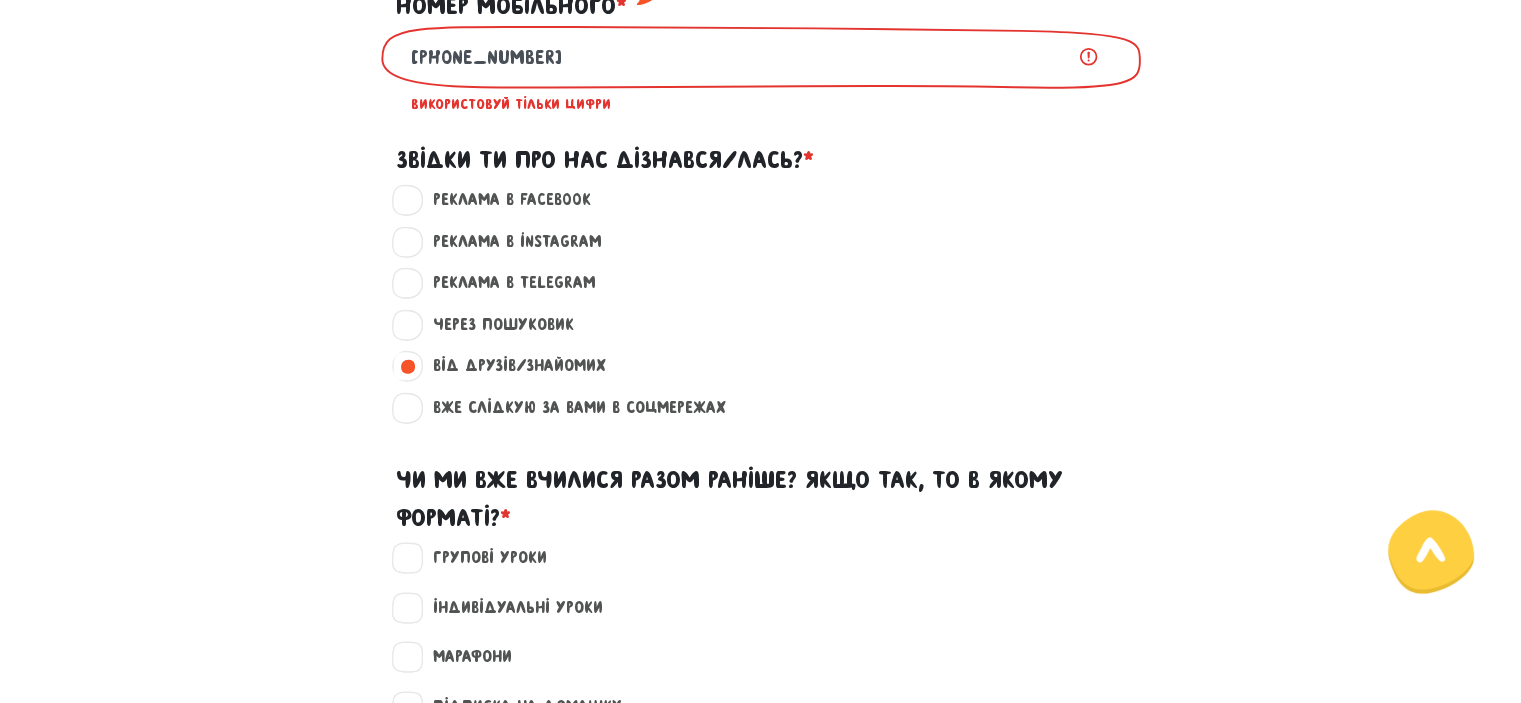 drag, startPoint x: 432, startPoint y: 83, endPoint x: 365, endPoint y: 81, distance: 67.02985 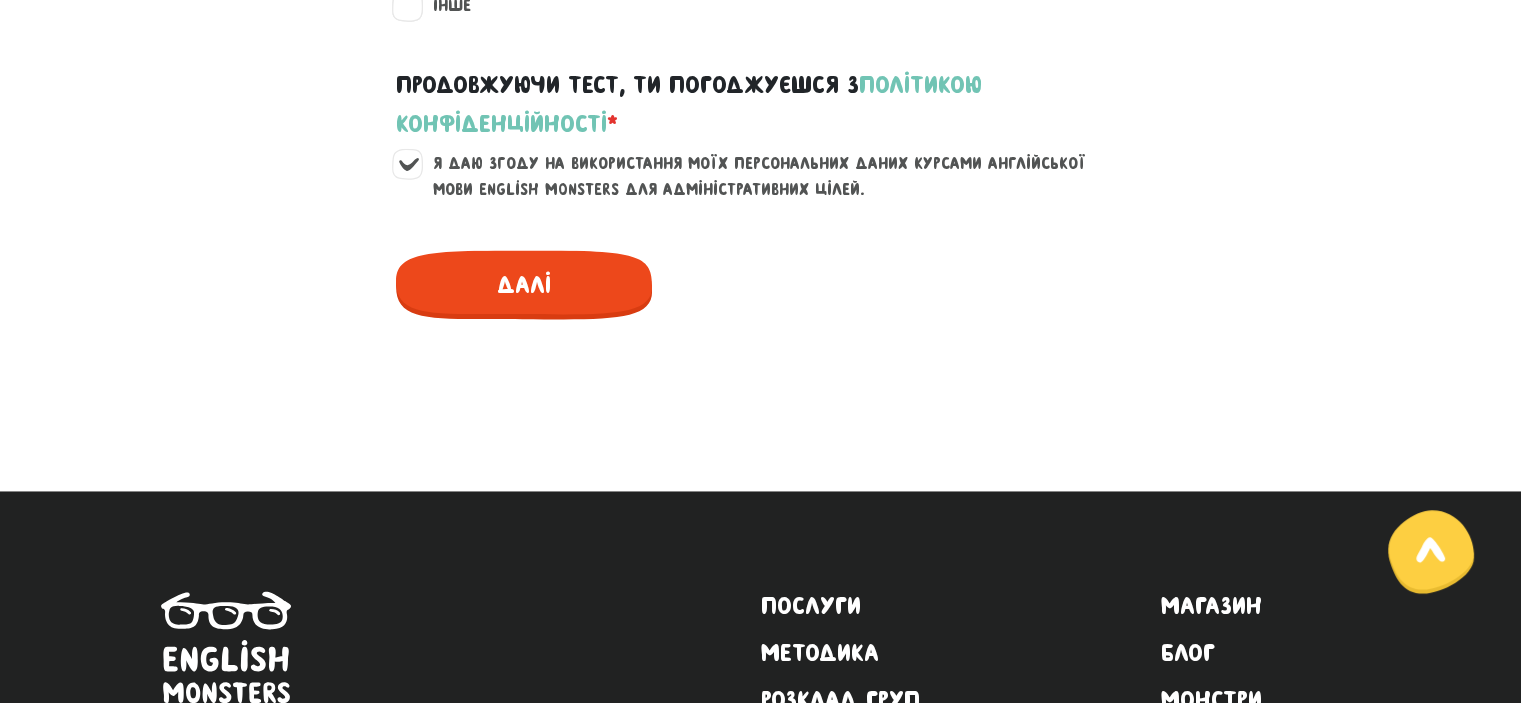 click on "Далі" at bounding box center [524, 284] 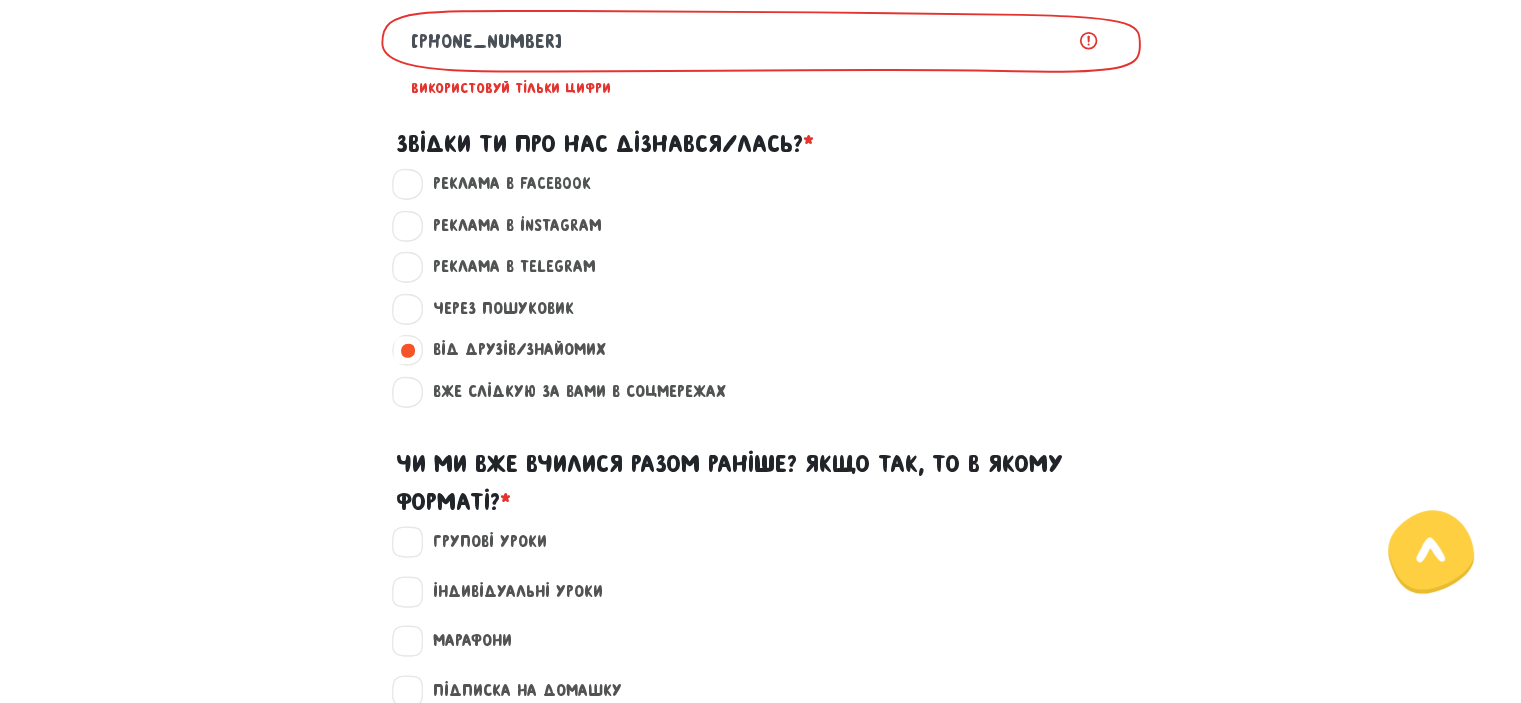 scroll, scrollTop: 1476, scrollLeft: 0, axis: vertical 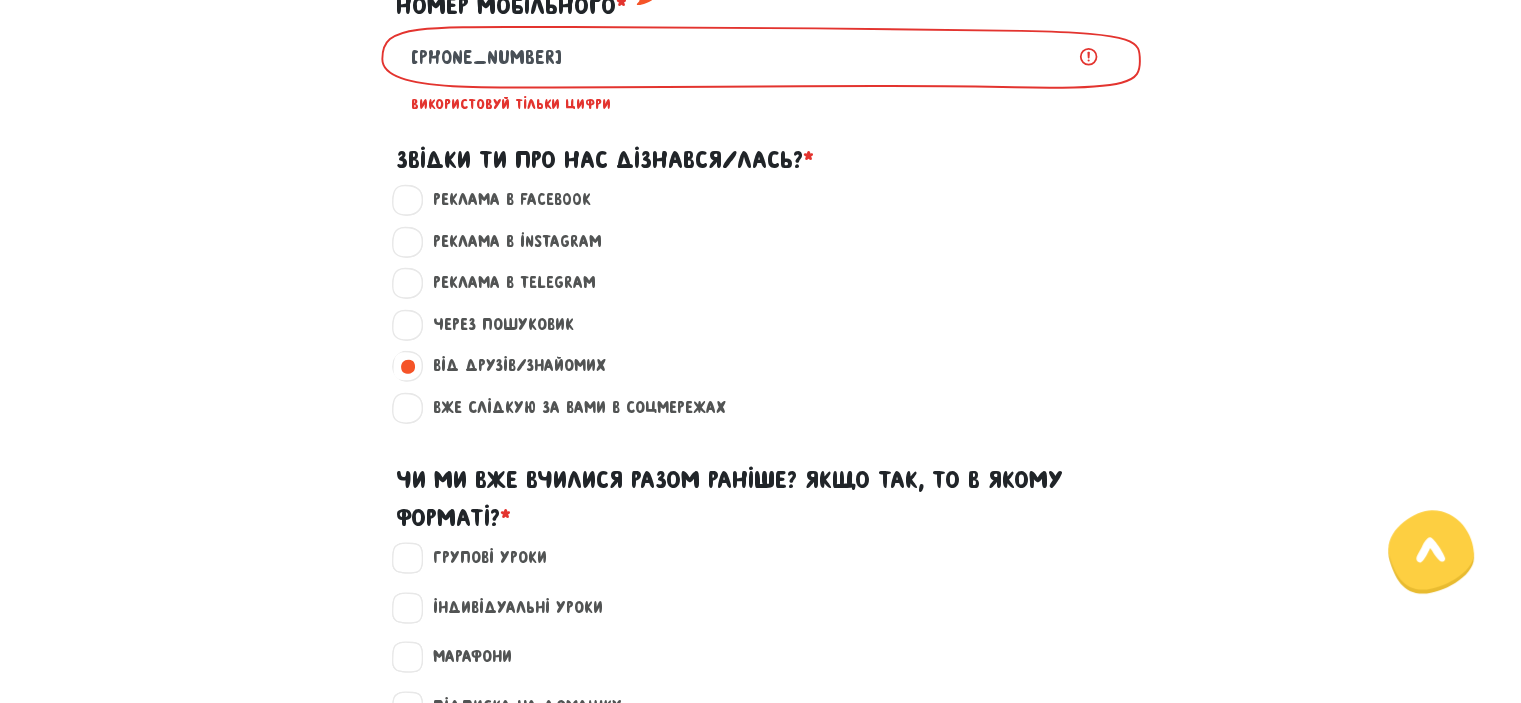 click on "[PHONE_NUMBER]" at bounding box center [761, 56] 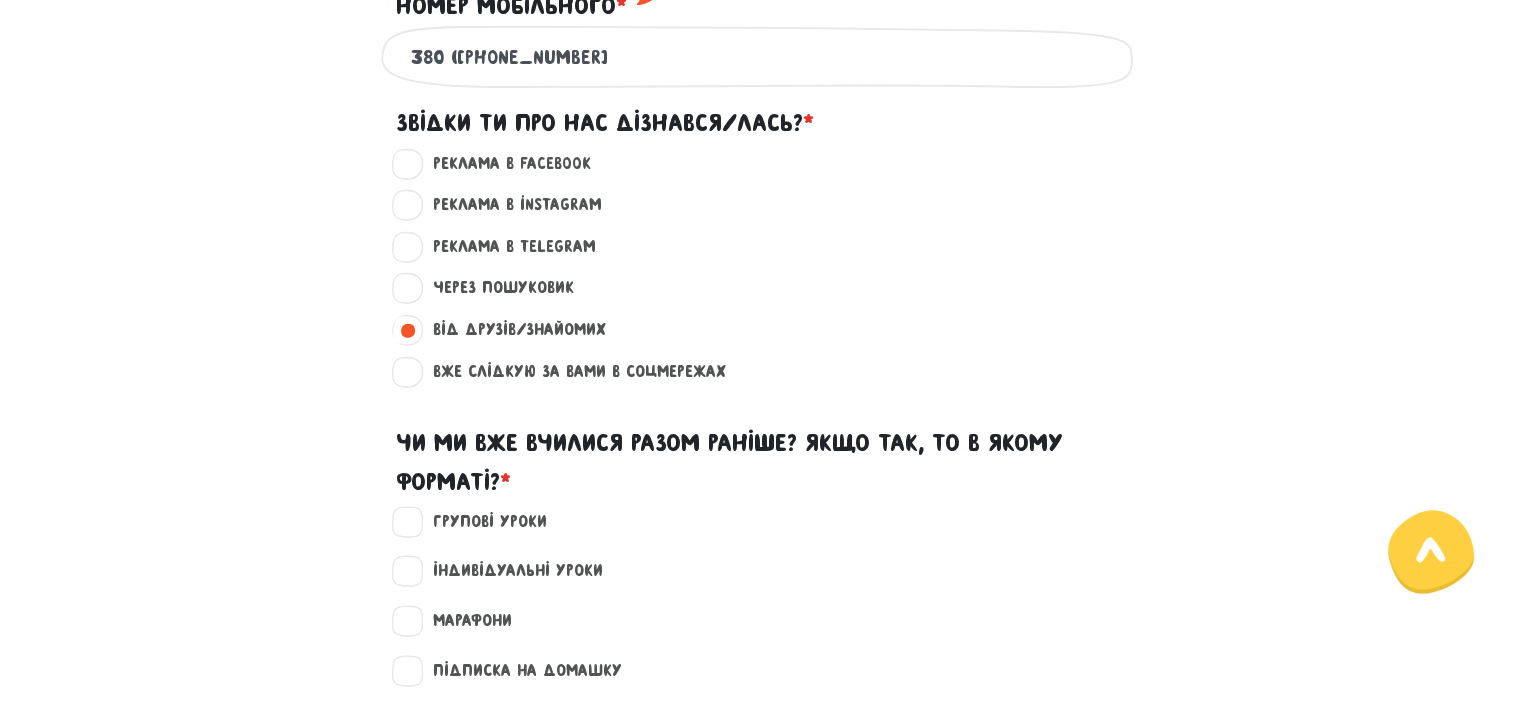click on "380 ([PHONE_NUMBER]" at bounding box center (761, 56) 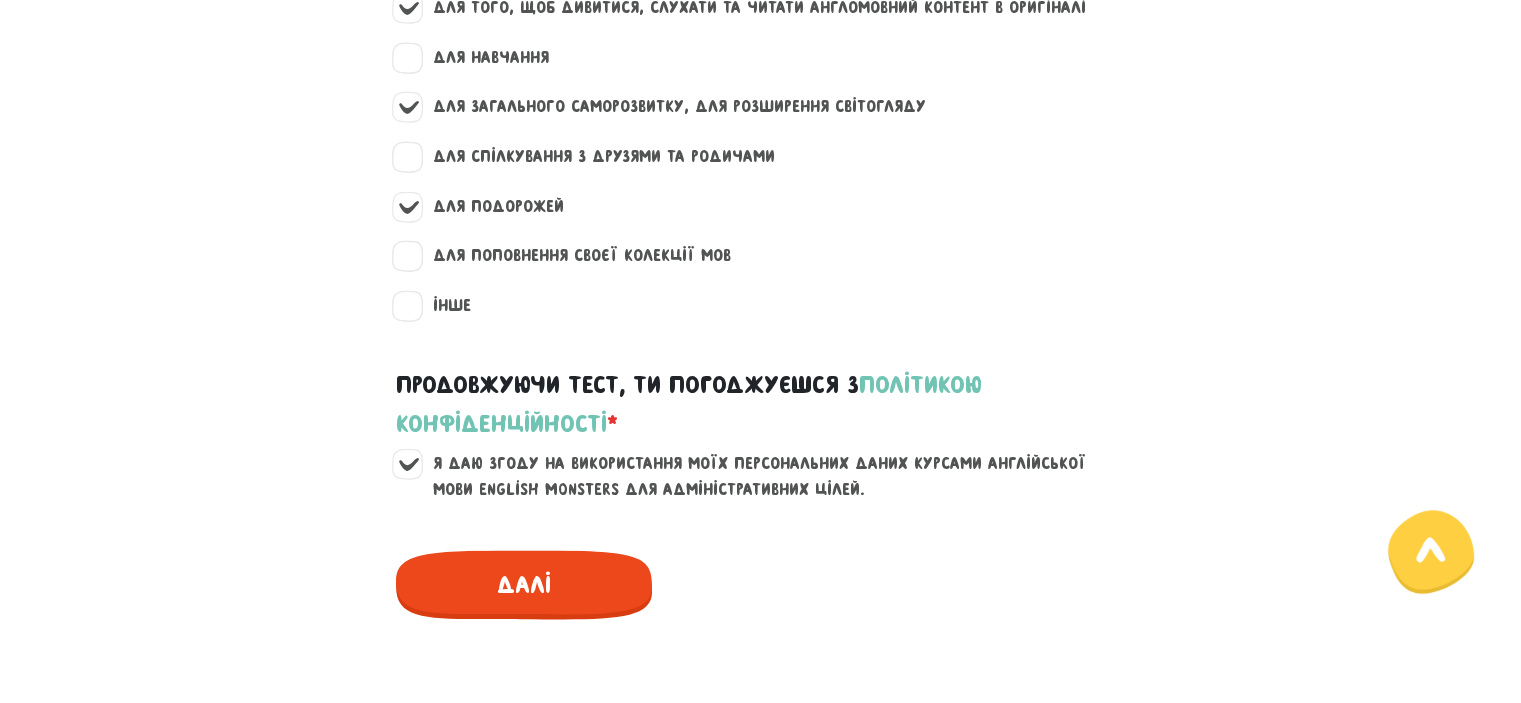 click on "Далі" at bounding box center (524, 584) 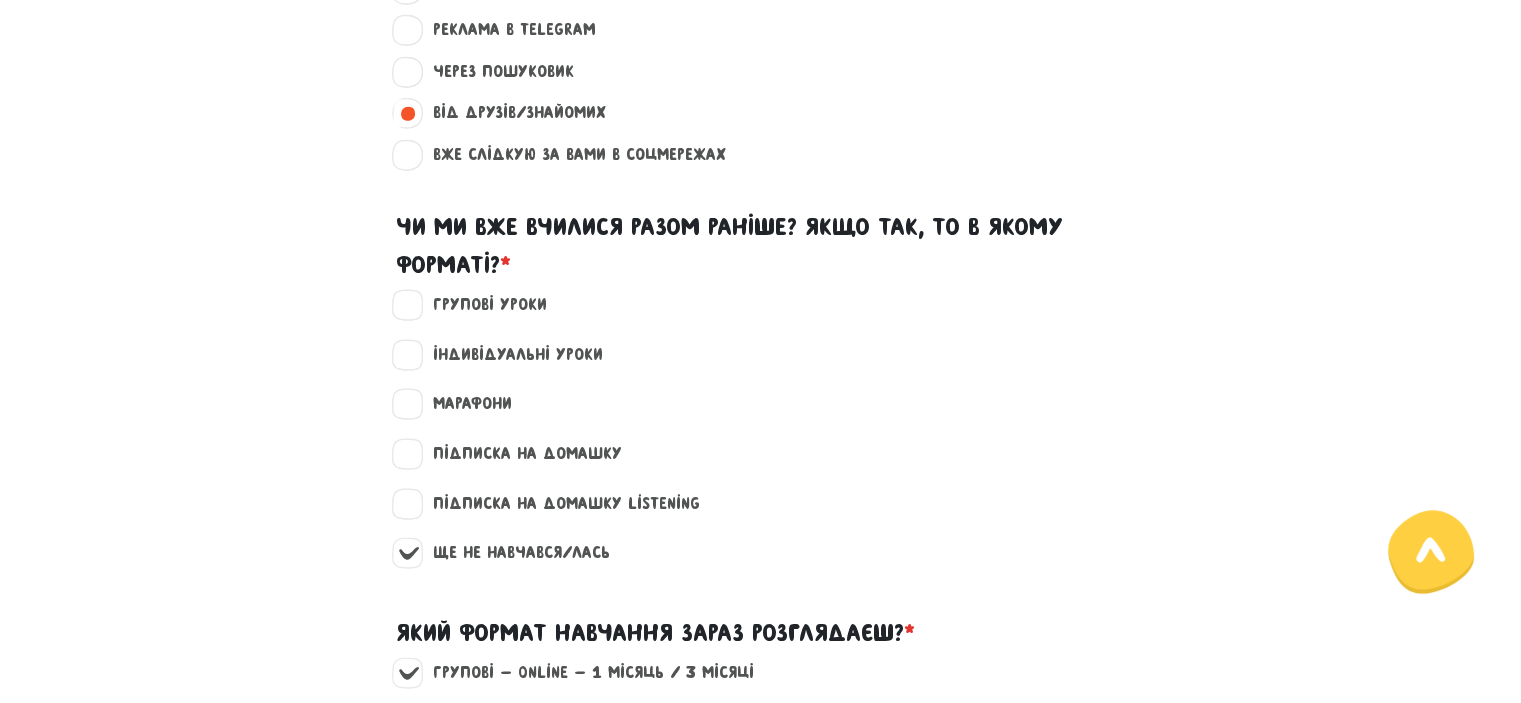 scroll, scrollTop: 1476, scrollLeft: 0, axis: vertical 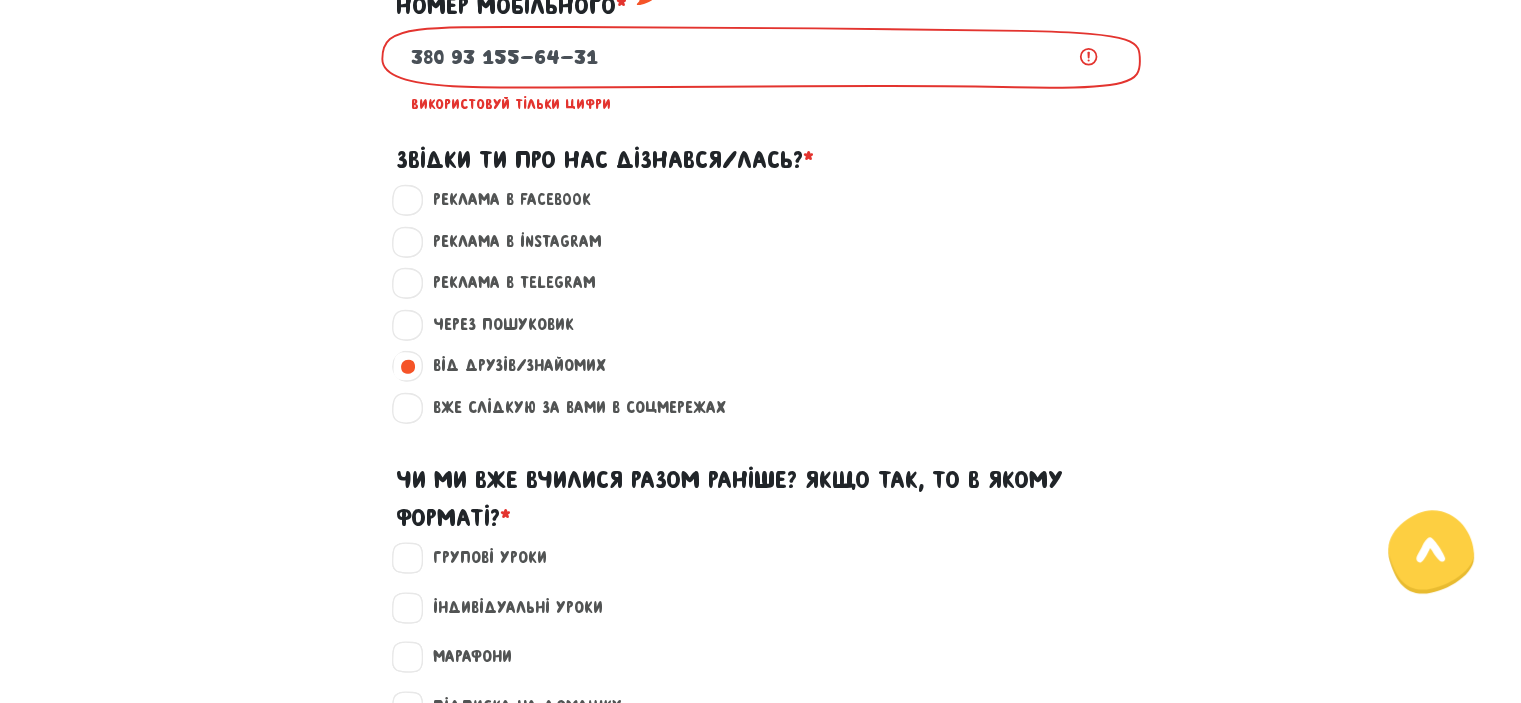 drag, startPoint x: 422, startPoint y: 67, endPoint x: 365, endPoint y: 67, distance: 57 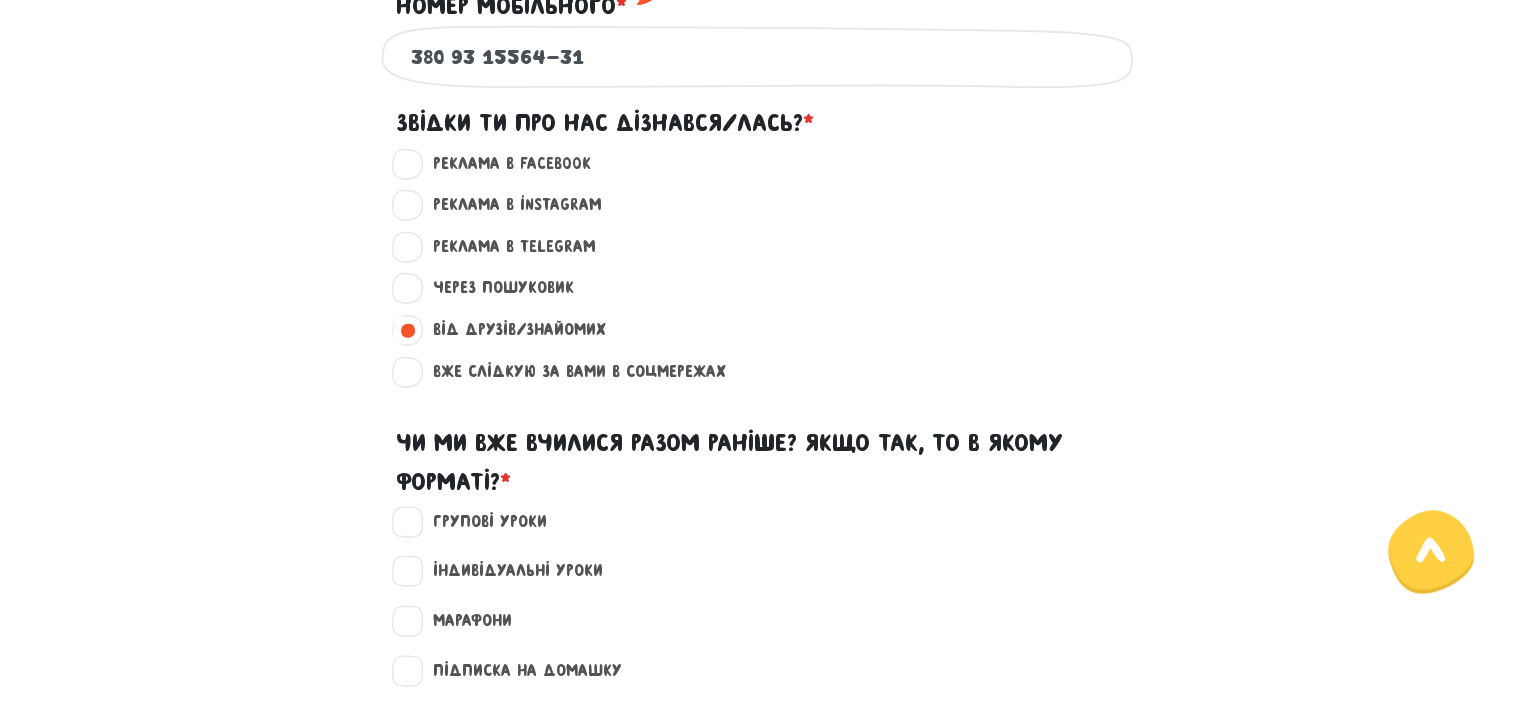 click on "380 93 15564-31" at bounding box center [761, 56] 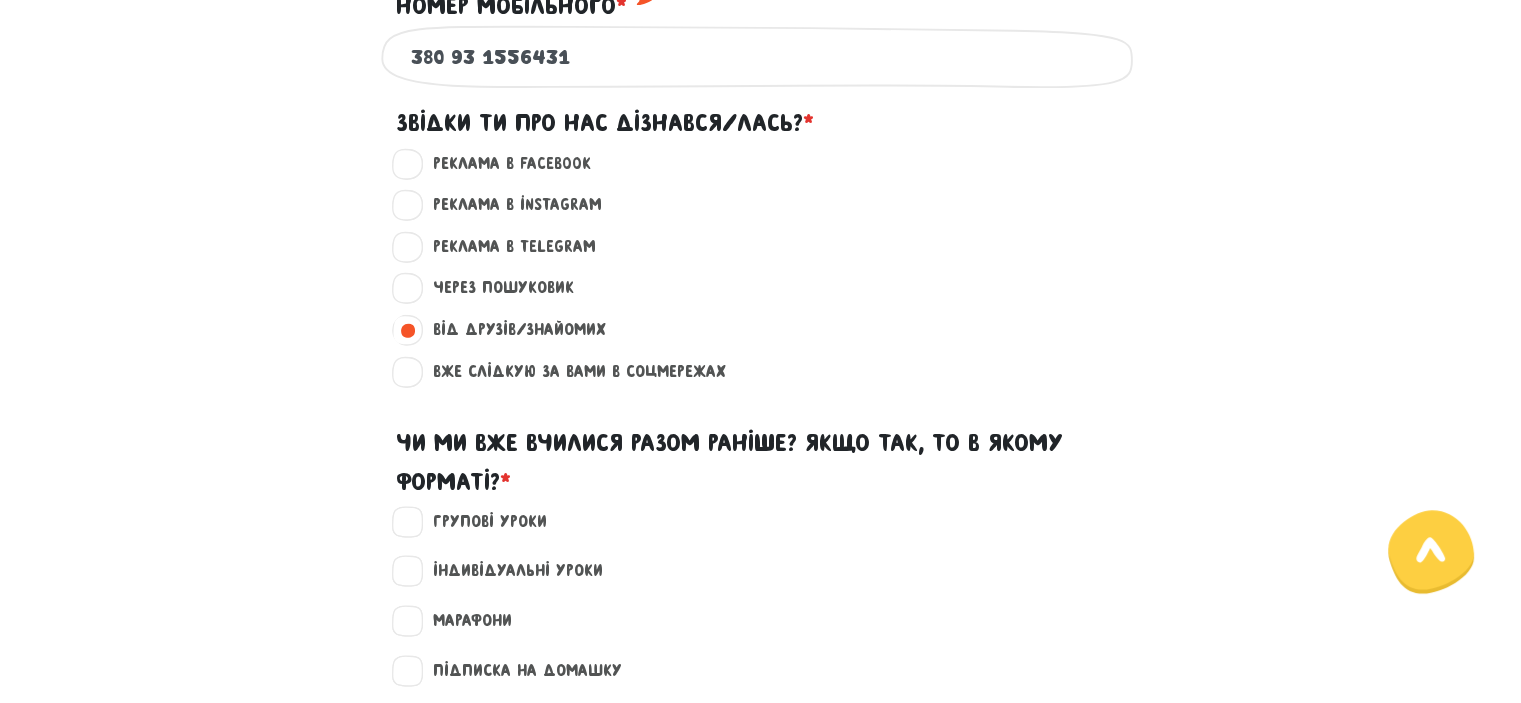 click on "380 93 1556431" at bounding box center (761, 56) 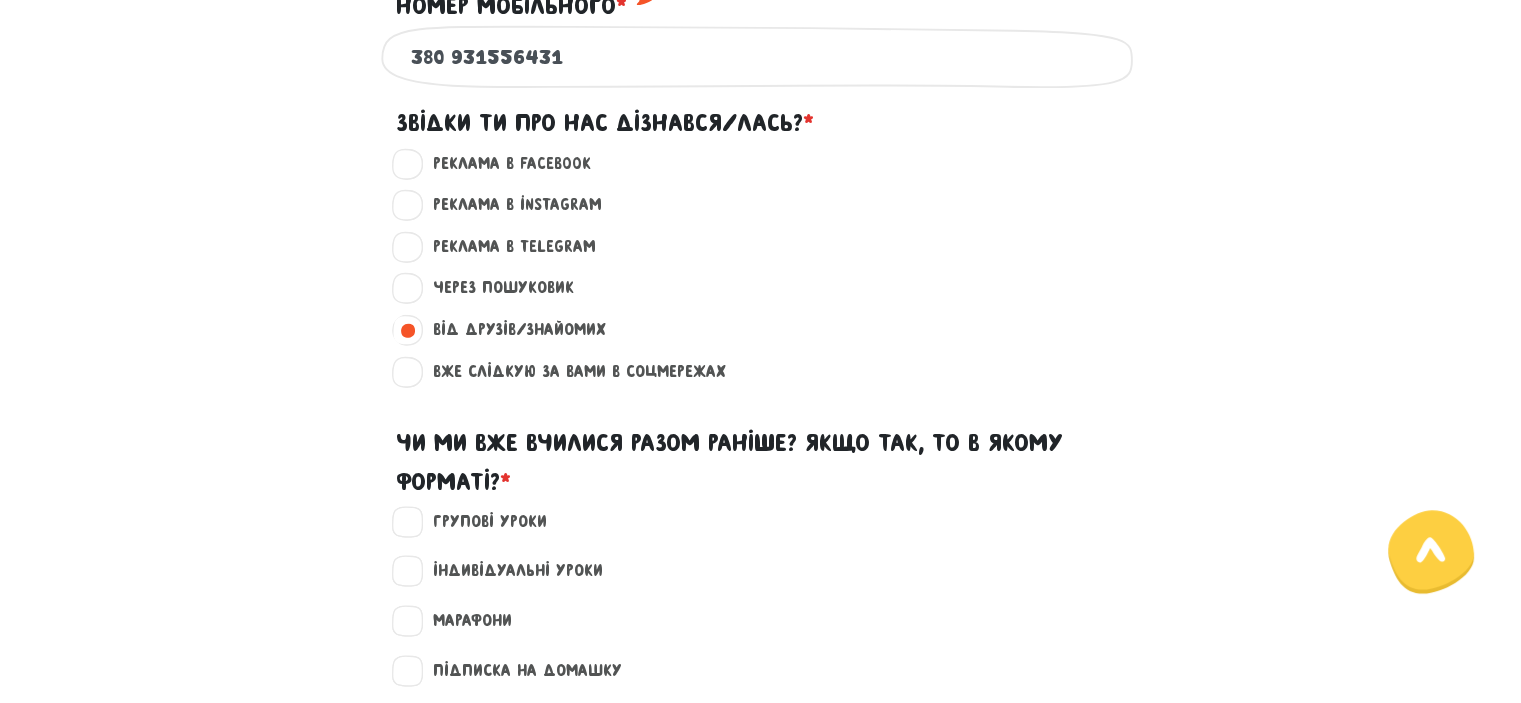 click on "380 931556431" at bounding box center (761, 56) 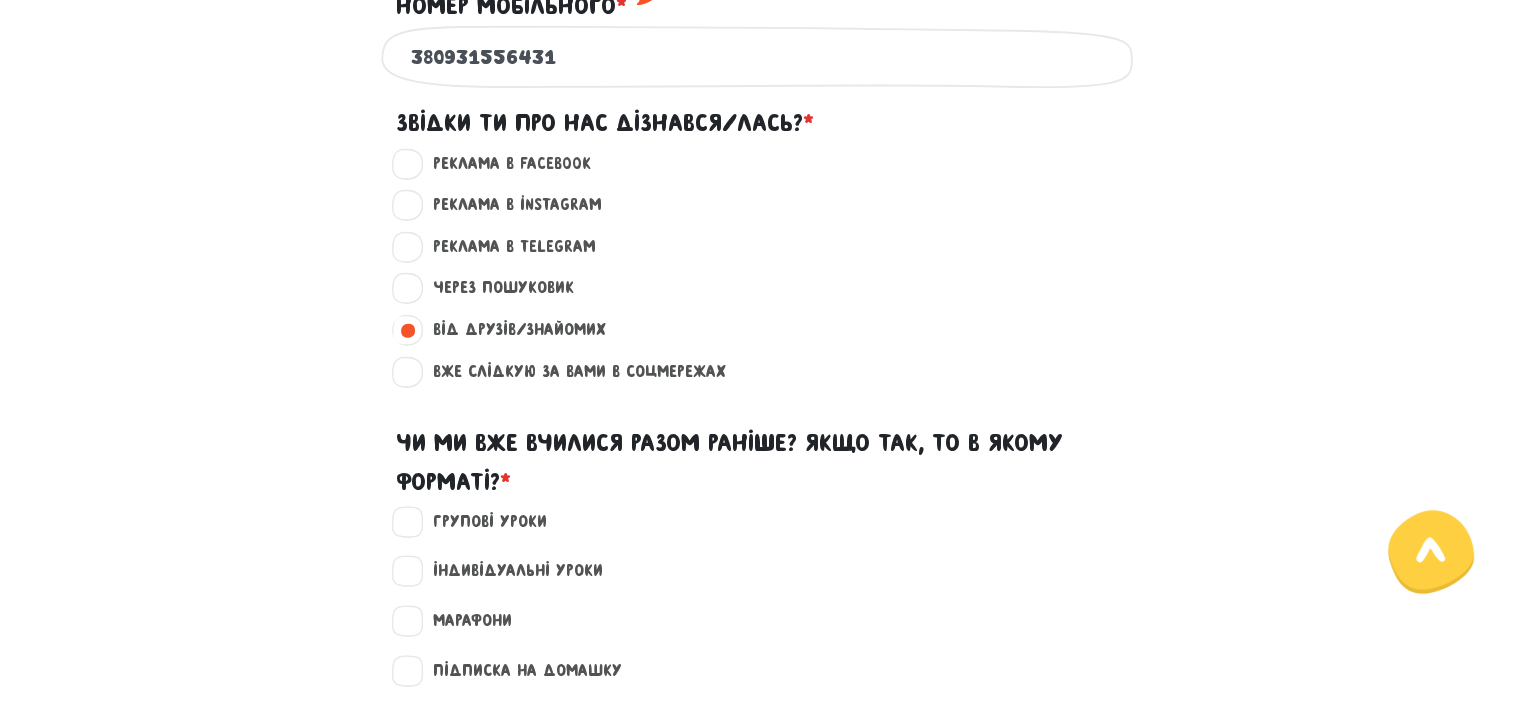 click on "380931556431" at bounding box center [761, 56] 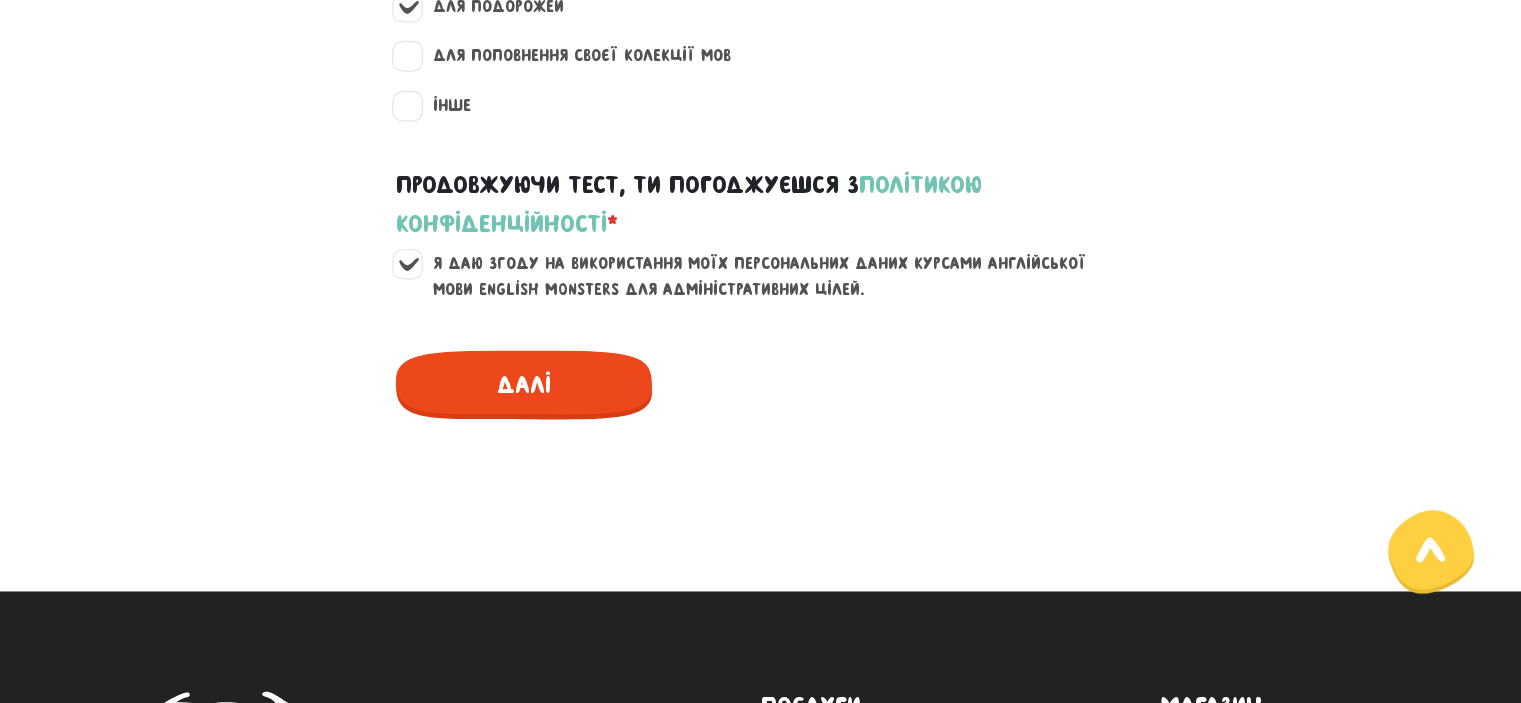 type on "0931556431" 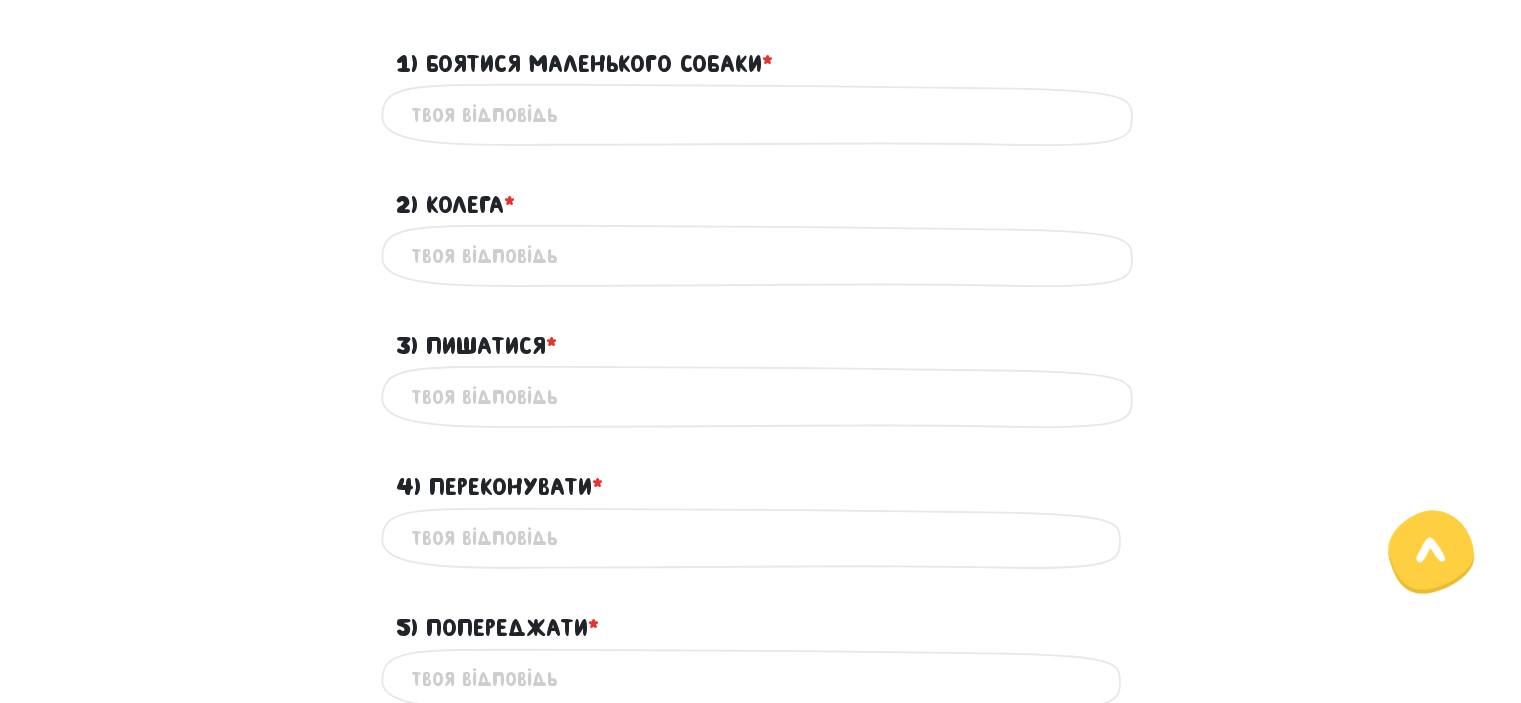 scroll, scrollTop: 859, scrollLeft: 0, axis: vertical 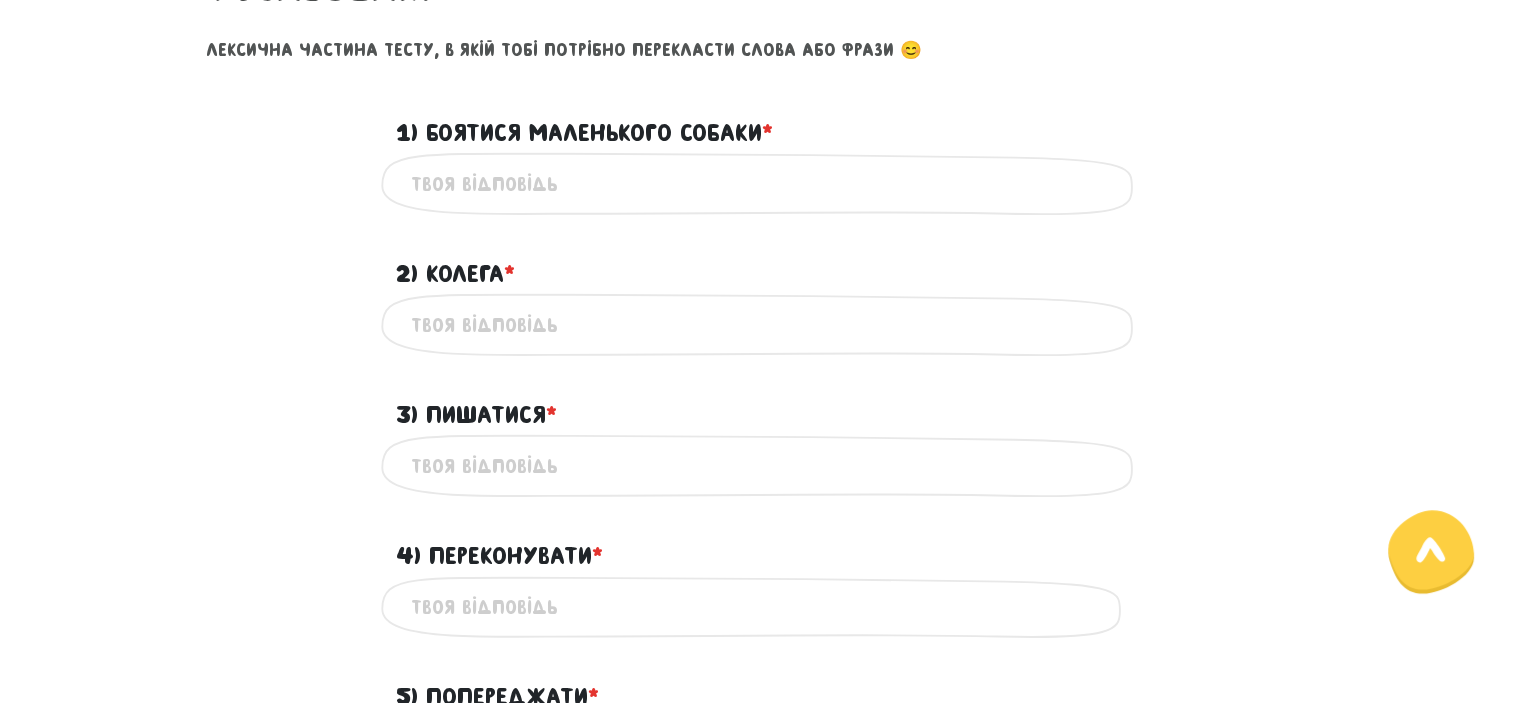 click on "1) Боятися маленького собаки *
?" at bounding box center (761, 183) 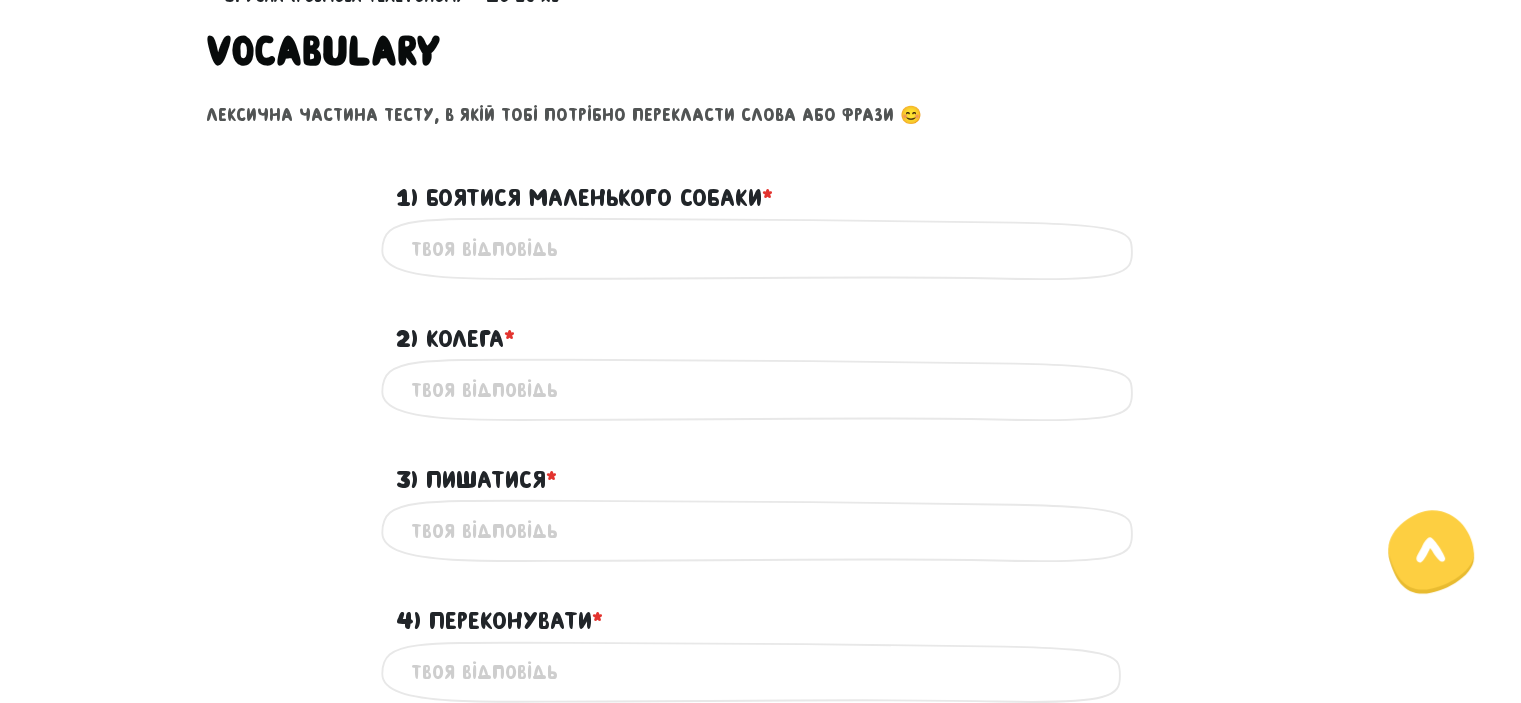 scroll, scrollTop: 759, scrollLeft: 0, axis: vertical 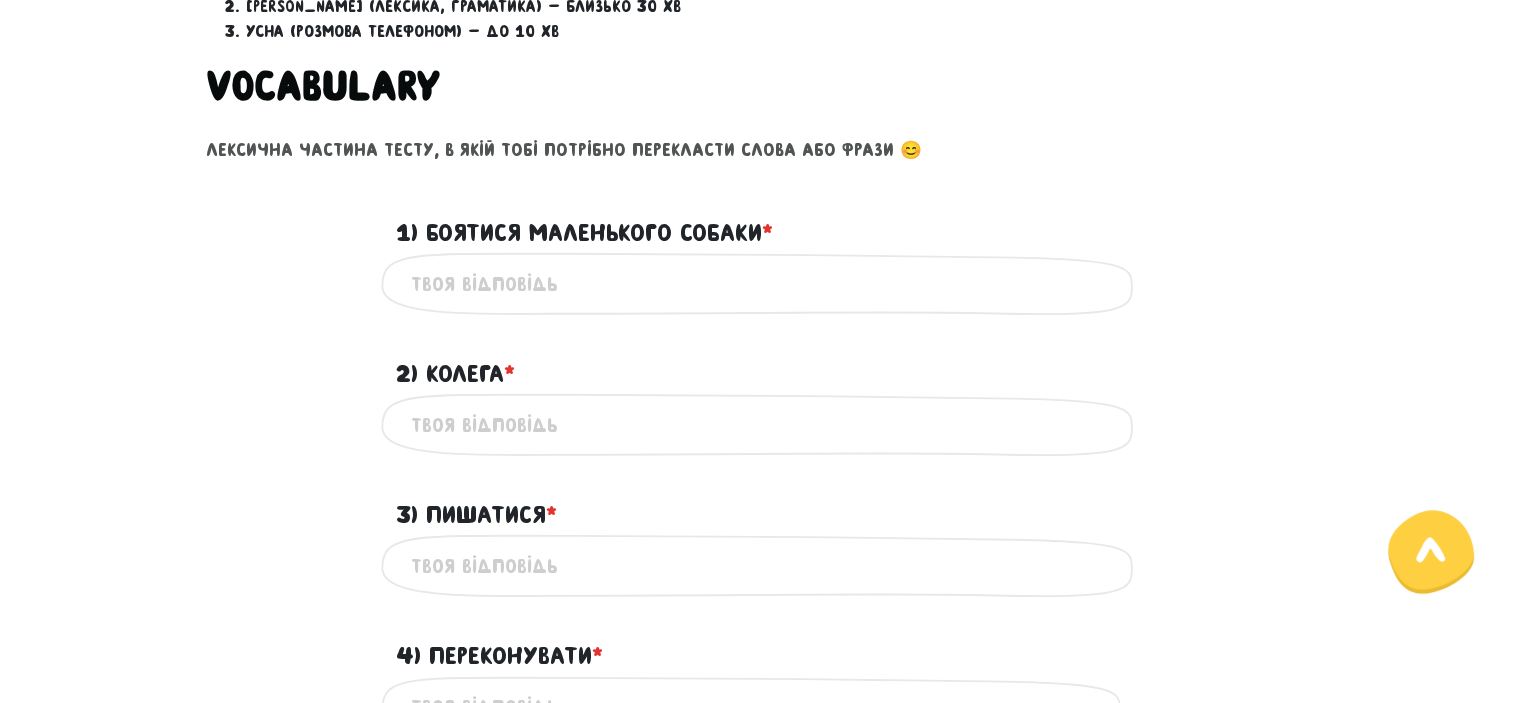 click on "2) Колега *
?" at bounding box center [761, 424] 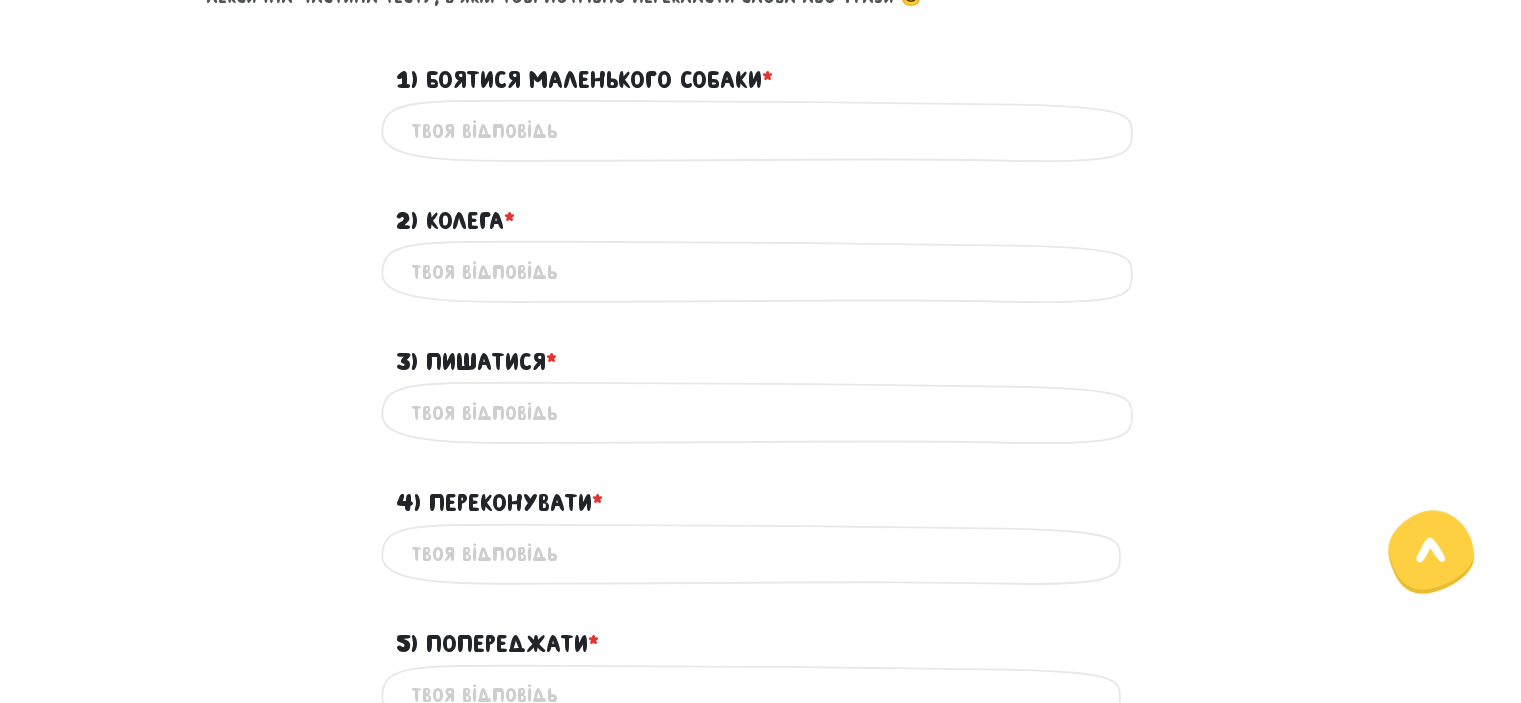scroll, scrollTop: 959, scrollLeft: 0, axis: vertical 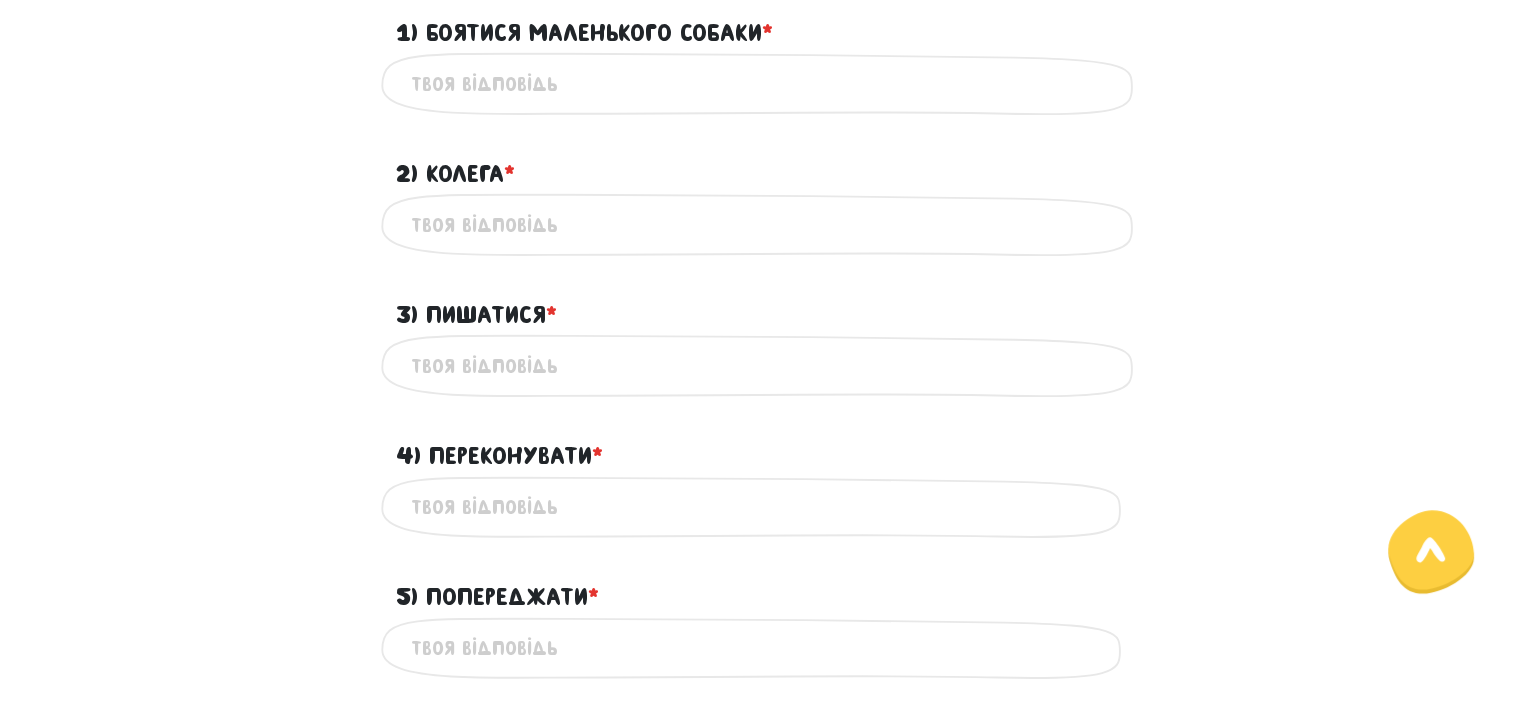 click on "3) Пишатися *
?" at bounding box center (761, 365) 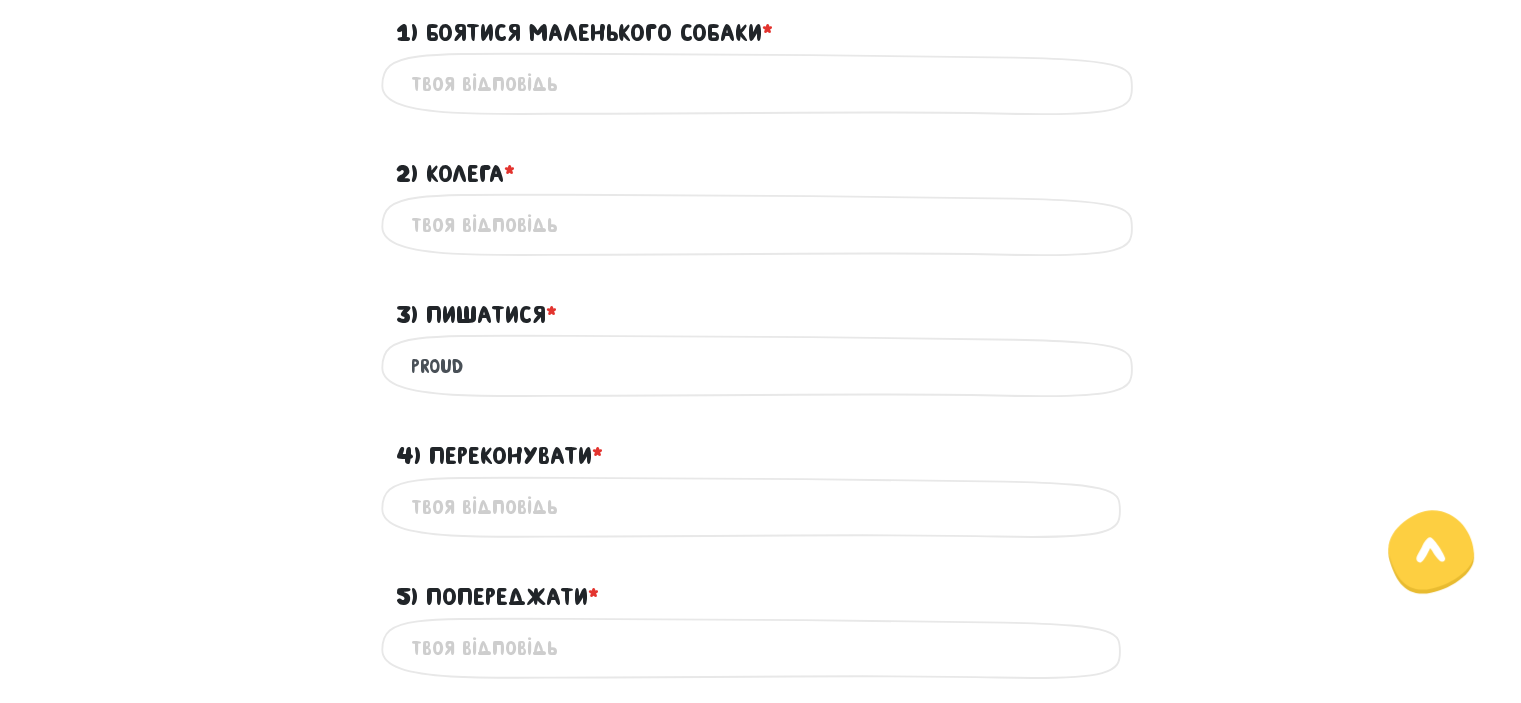 click on "4) Переконувати *
?" at bounding box center (761, 507) 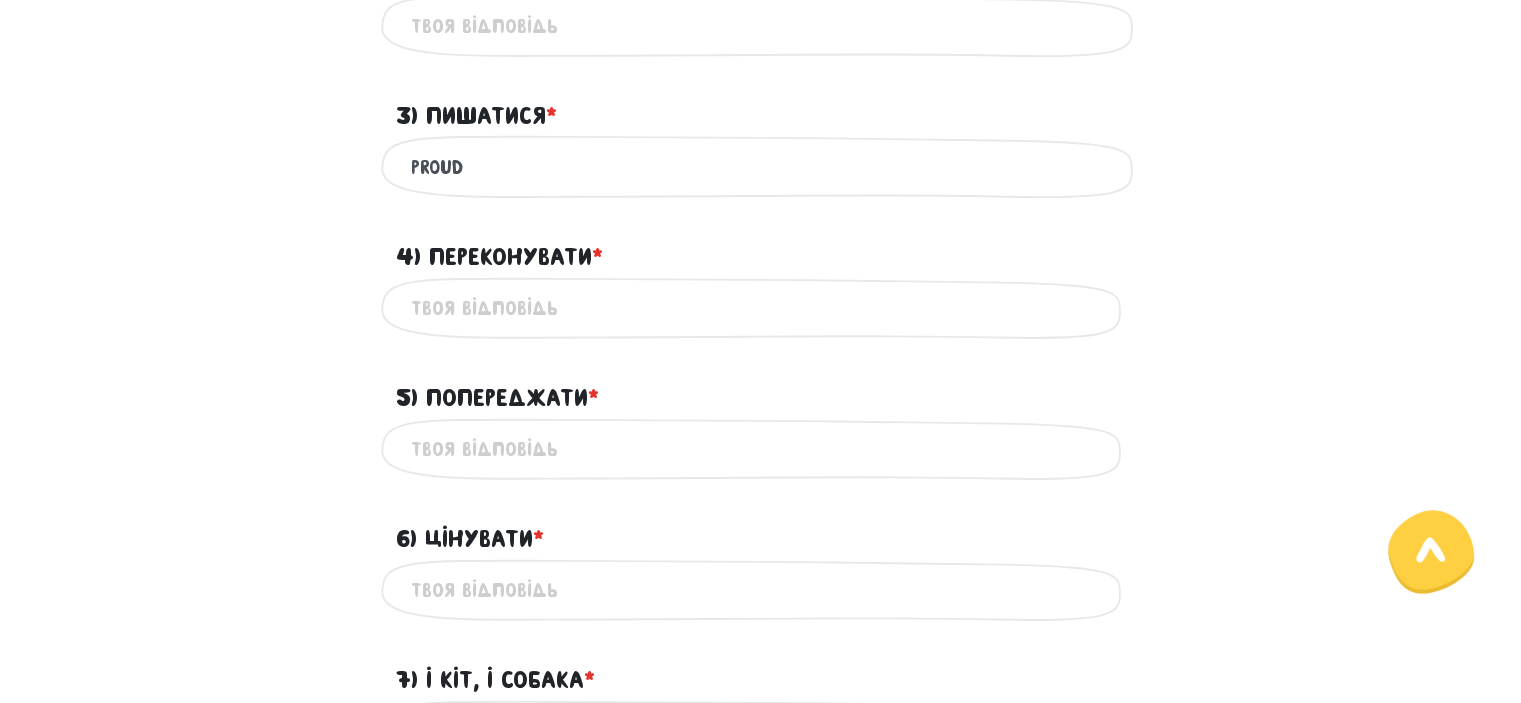 scroll, scrollTop: 1159, scrollLeft: 0, axis: vertical 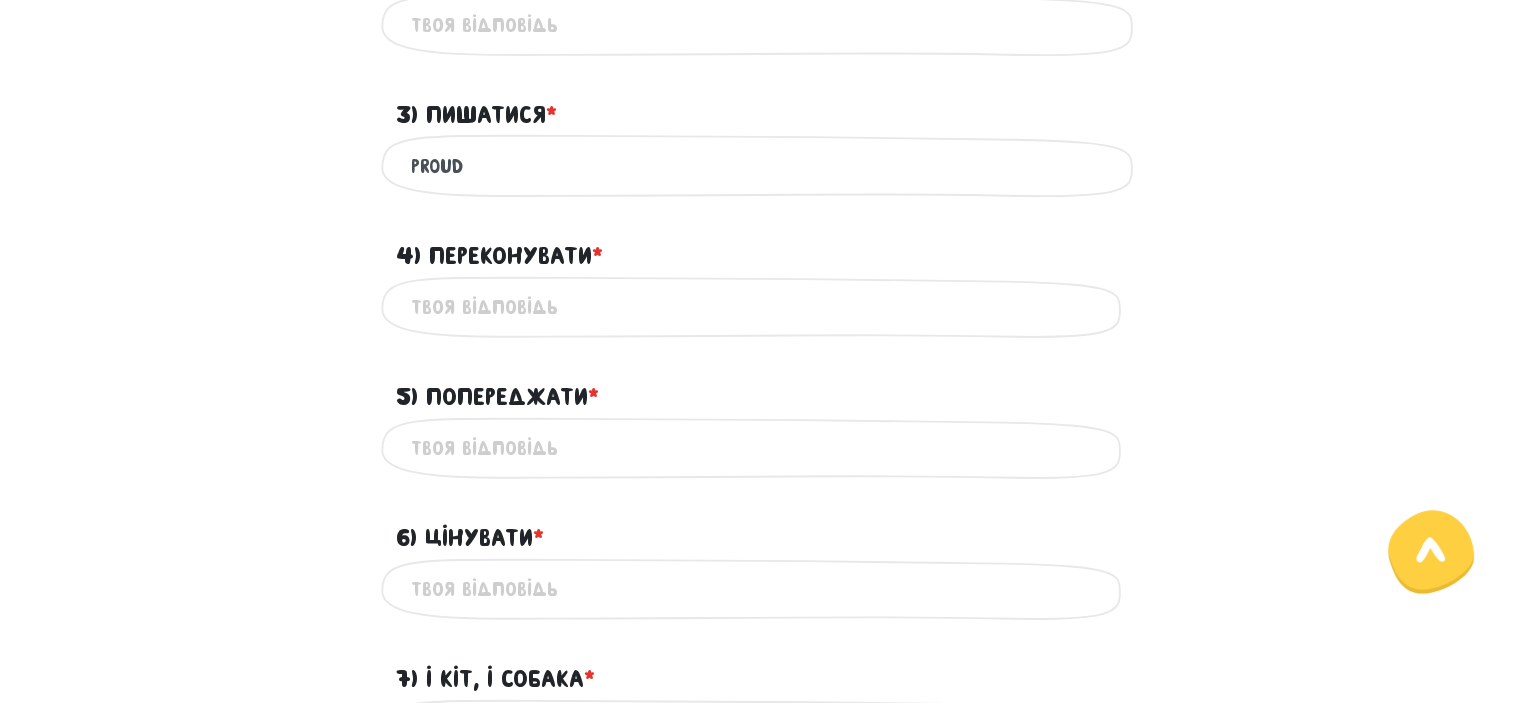 click on "6) Цінувати *
?" at bounding box center [761, 589] 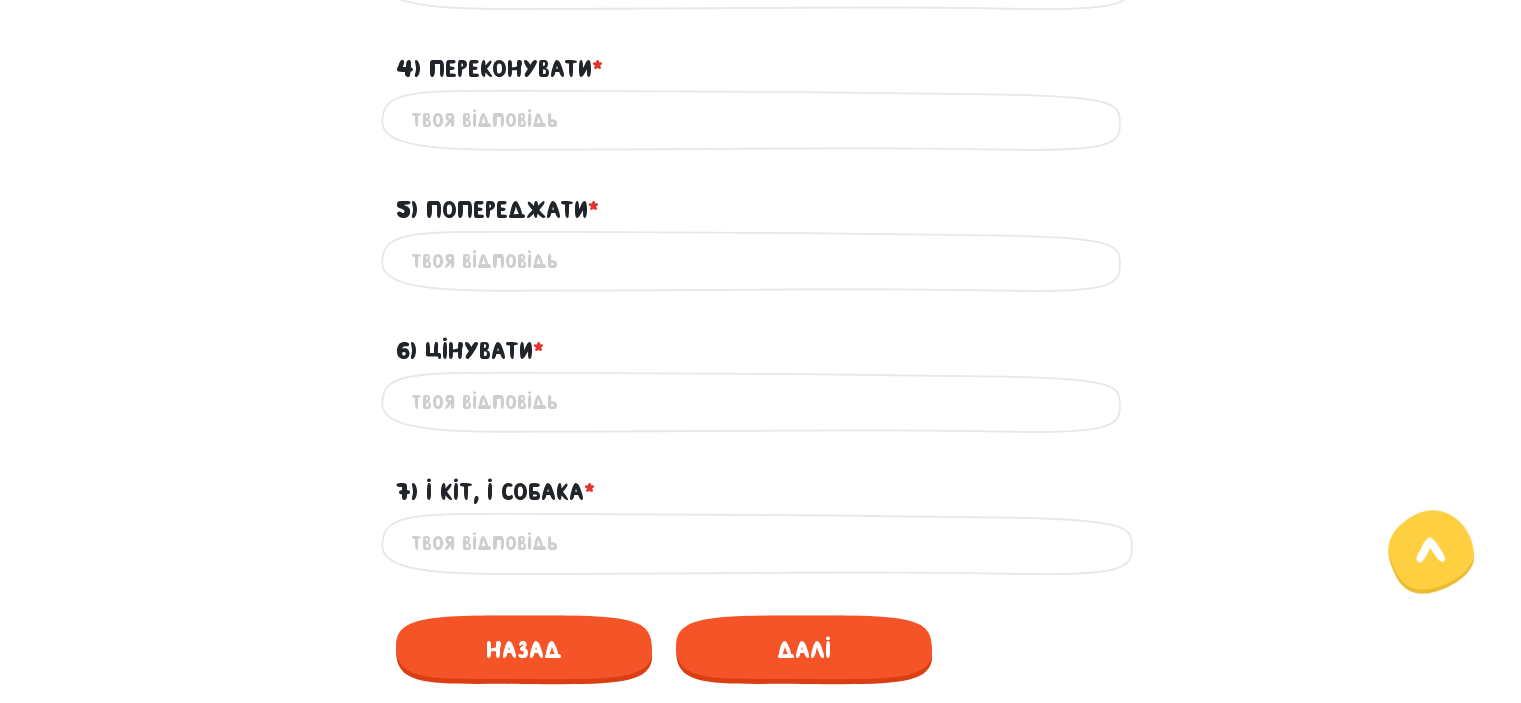 scroll, scrollTop: 1359, scrollLeft: 0, axis: vertical 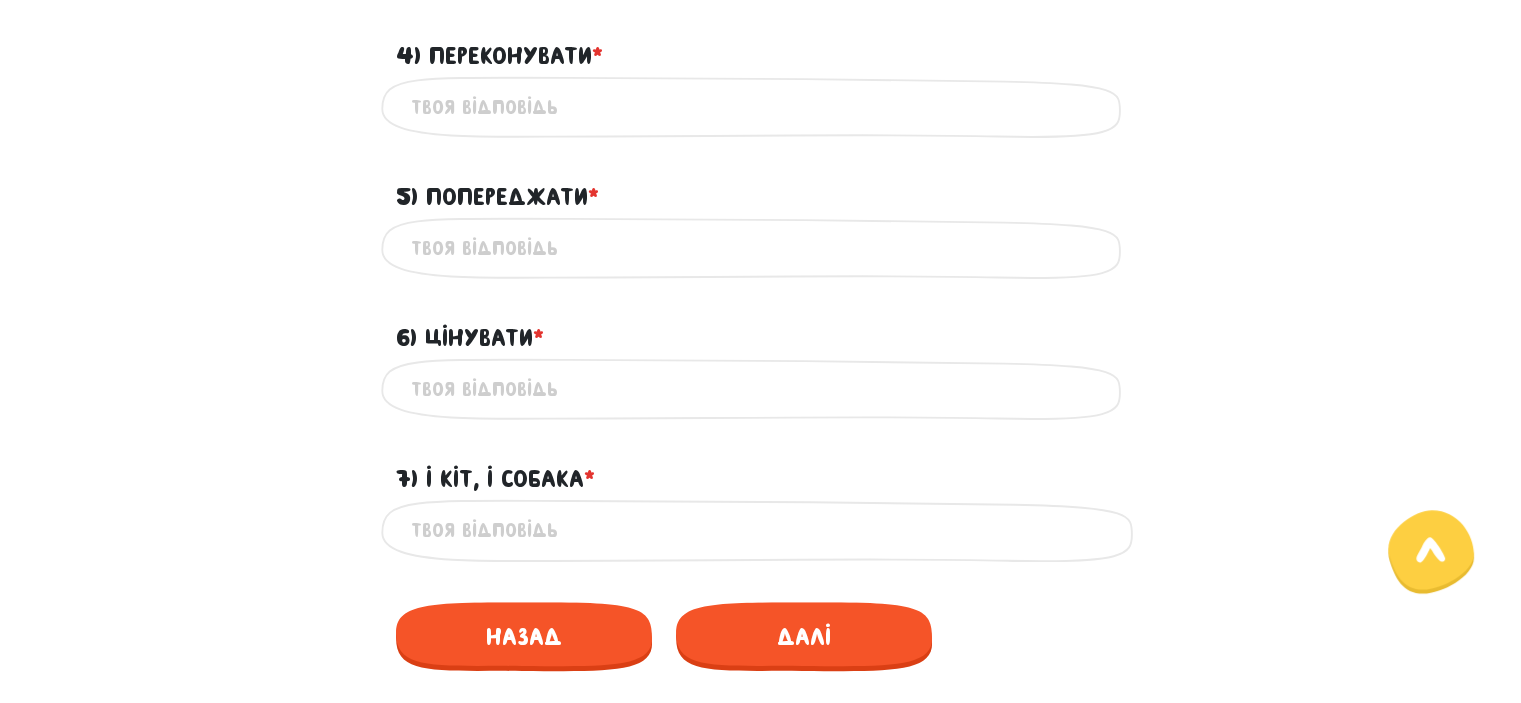 click on "7) І кіт, і собака *
?" at bounding box center (761, 530) 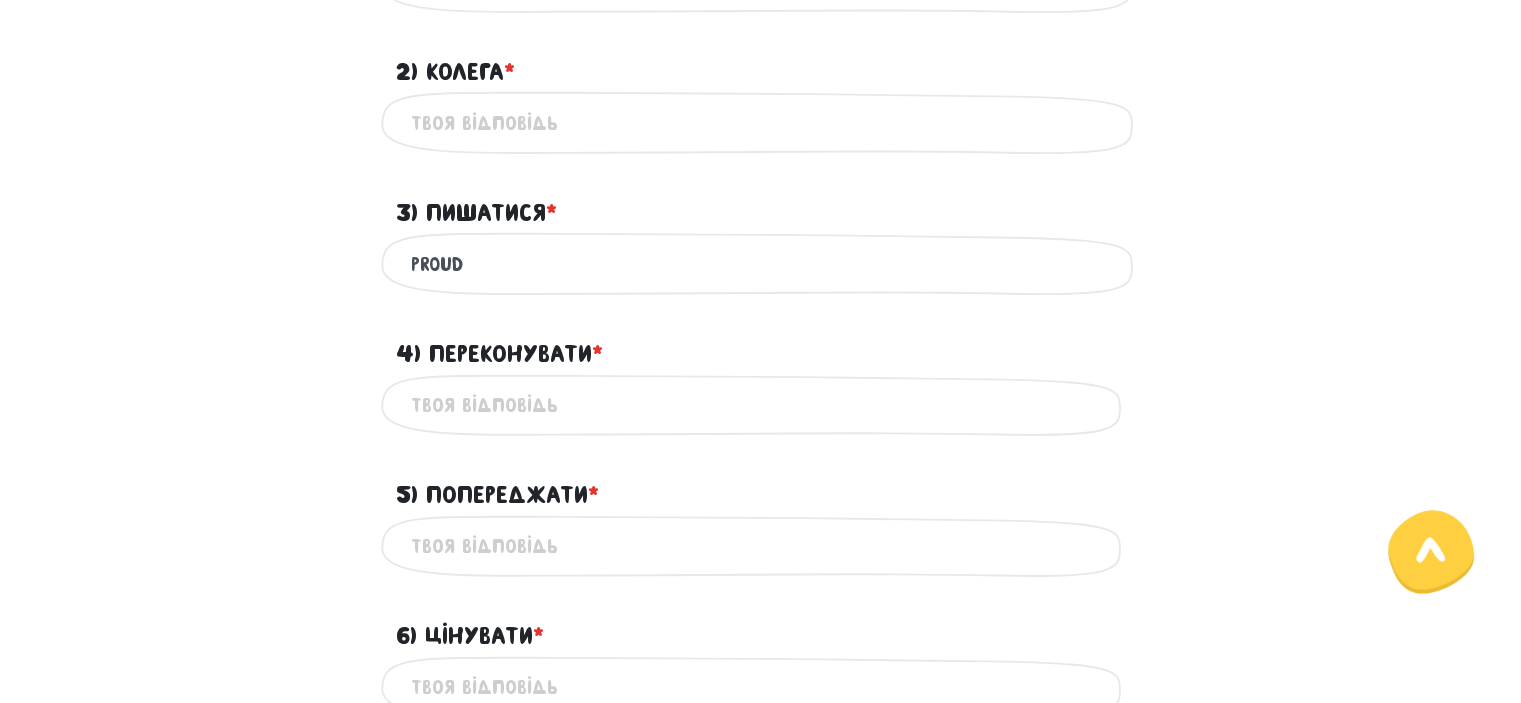 scroll, scrollTop: 1059, scrollLeft: 0, axis: vertical 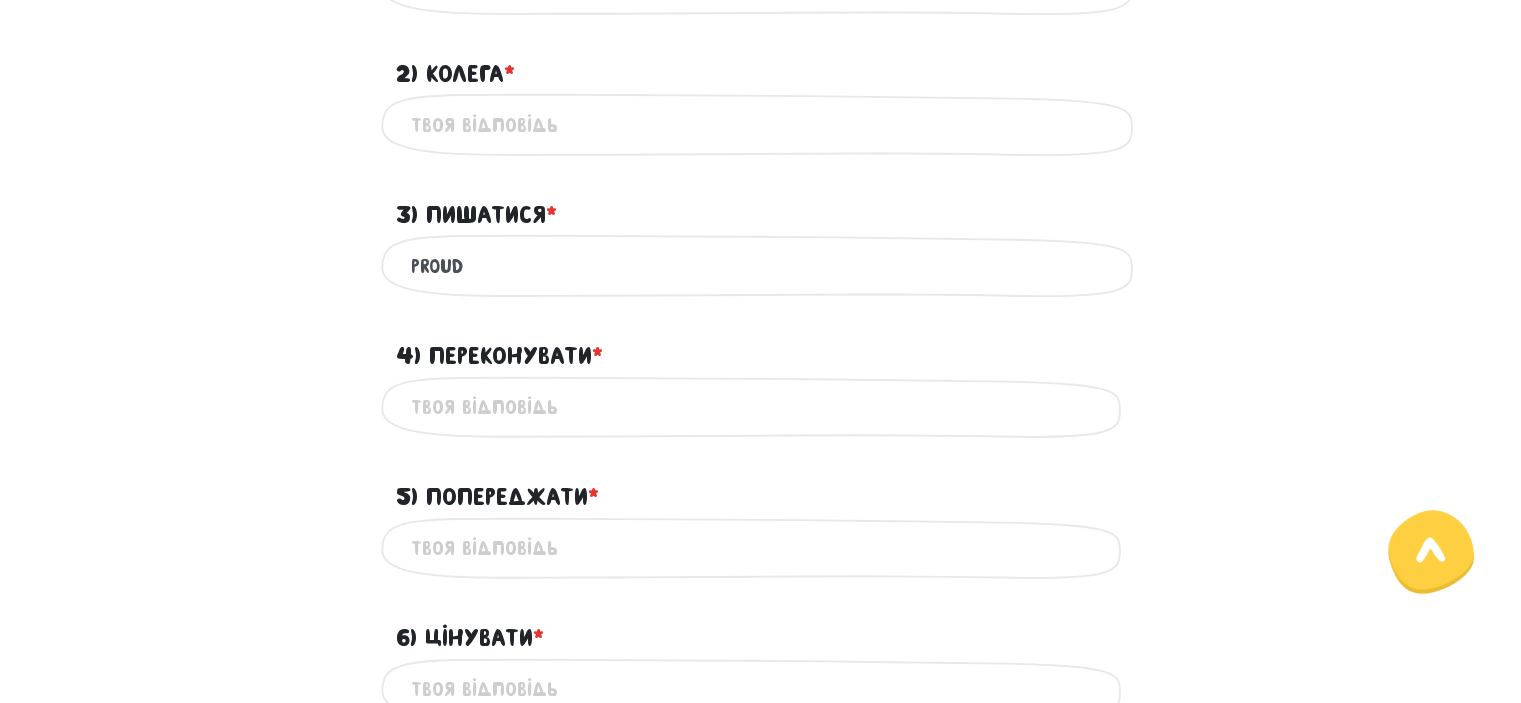 drag, startPoint x: 500, startPoint y: 275, endPoint x: 350, endPoint y: 268, distance: 150.16324 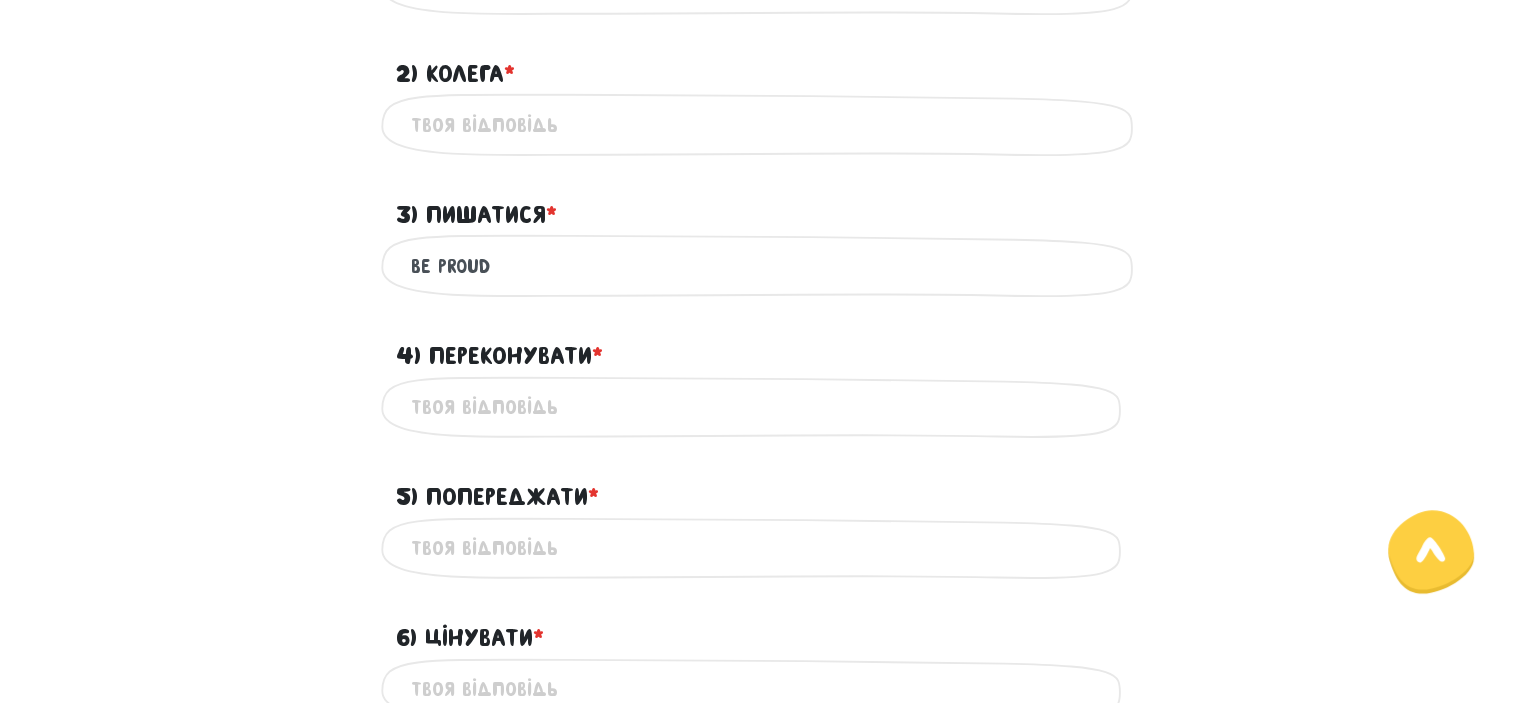 click on "be proud" at bounding box center [761, 265] 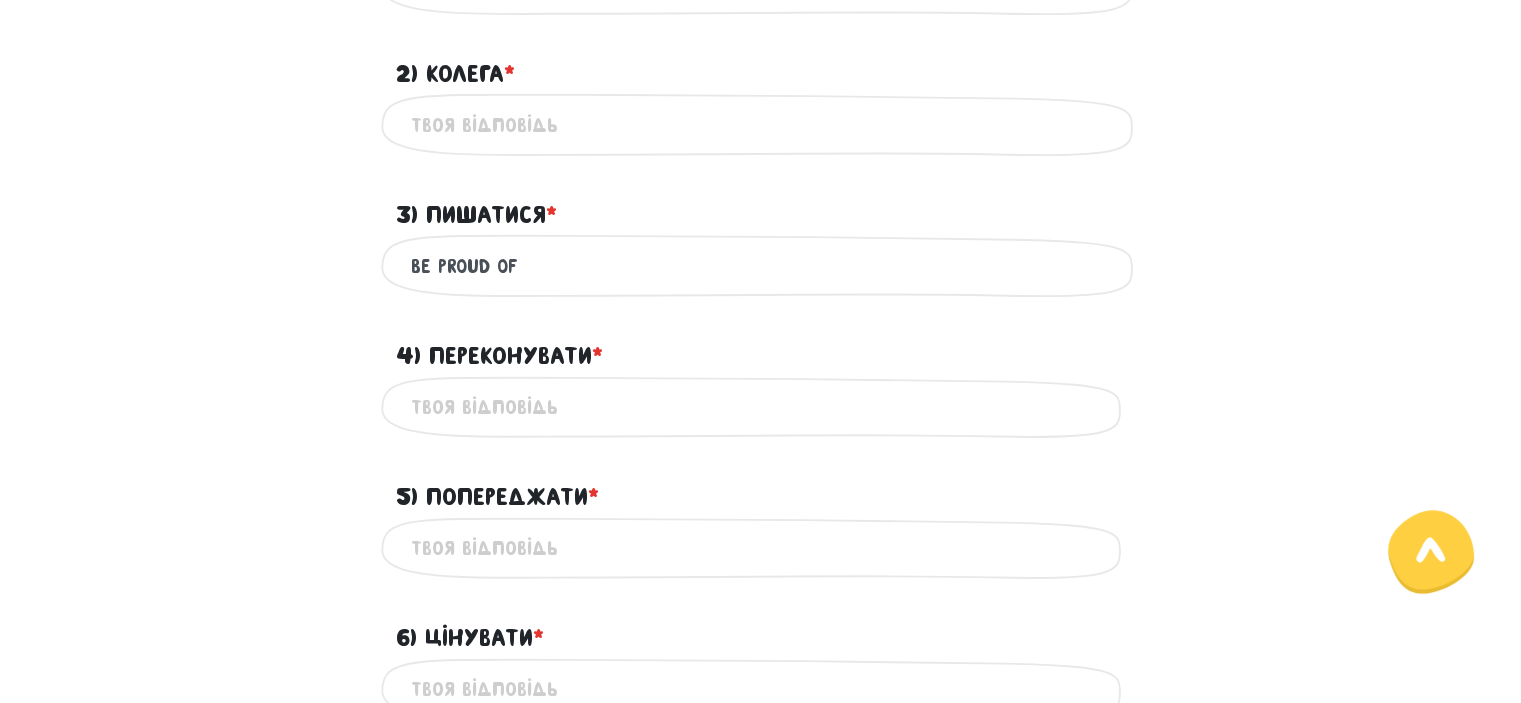 type on "be proud of" 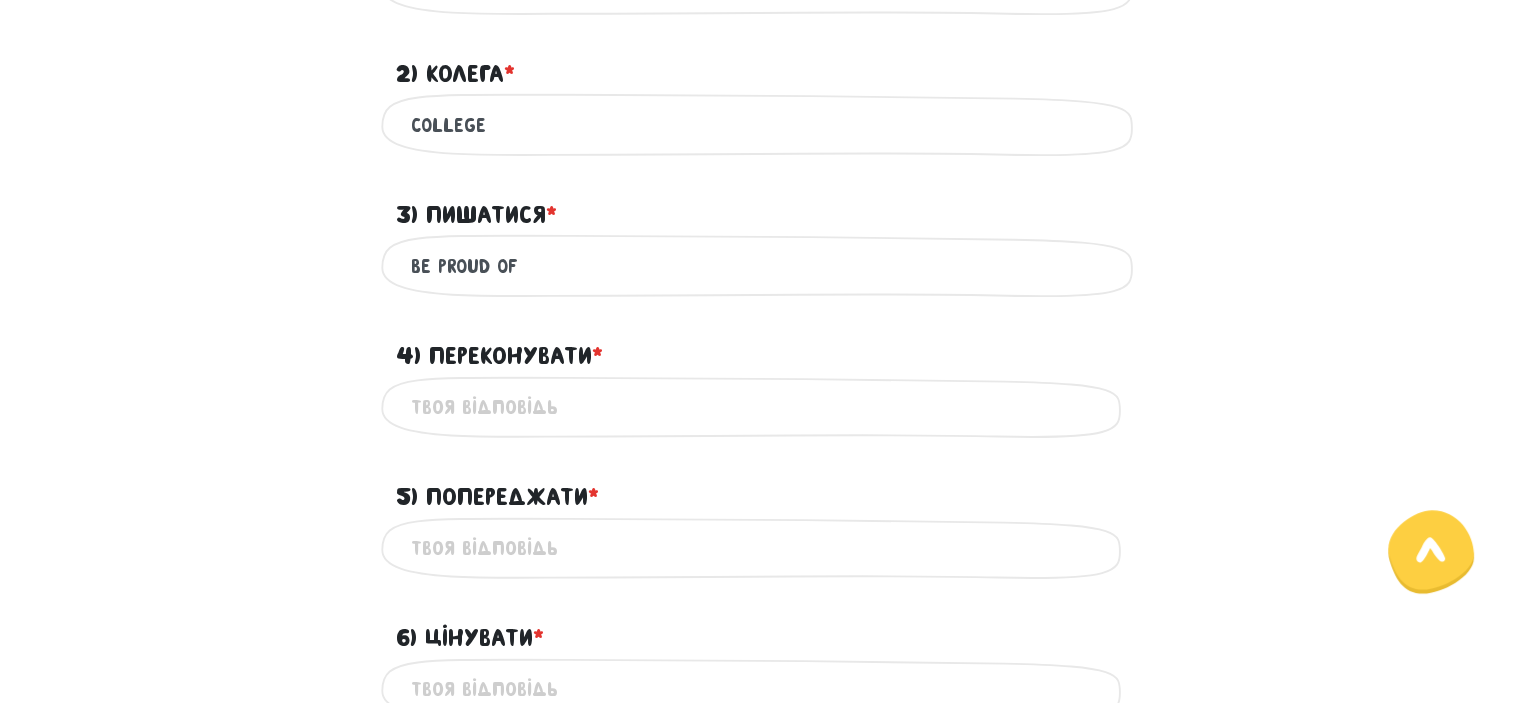 click on "6) Цінувати *
?" at bounding box center [761, 689] 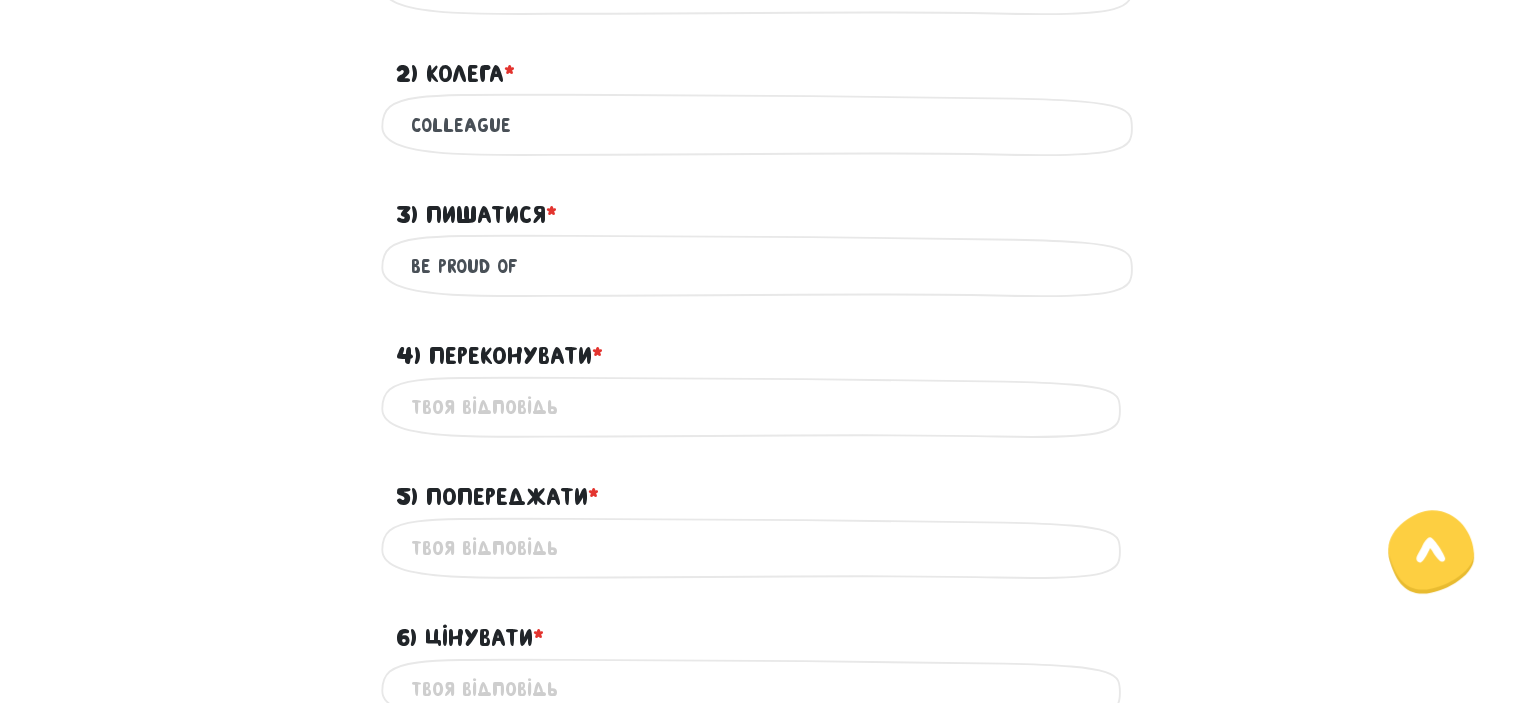 scroll, scrollTop: 559, scrollLeft: 0, axis: vertical 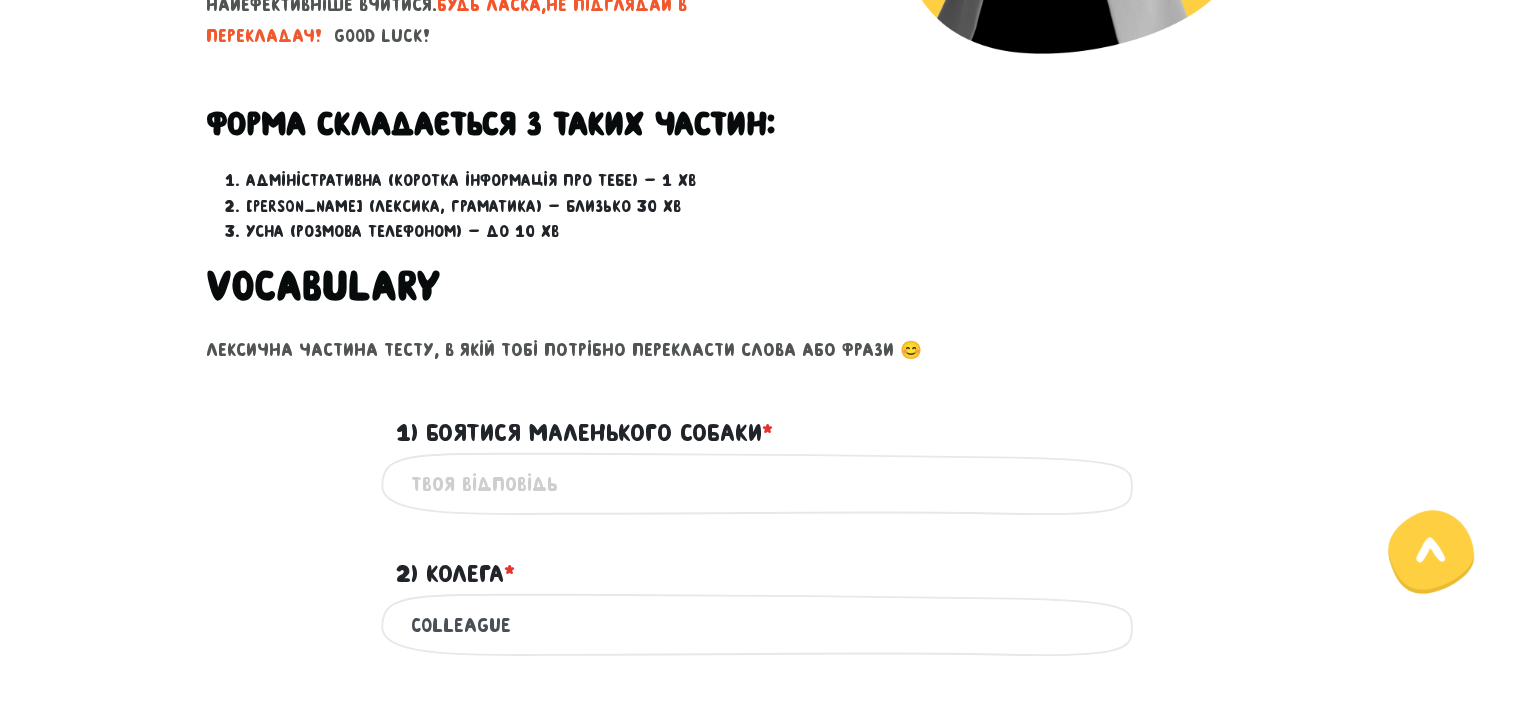 type on "colleague" 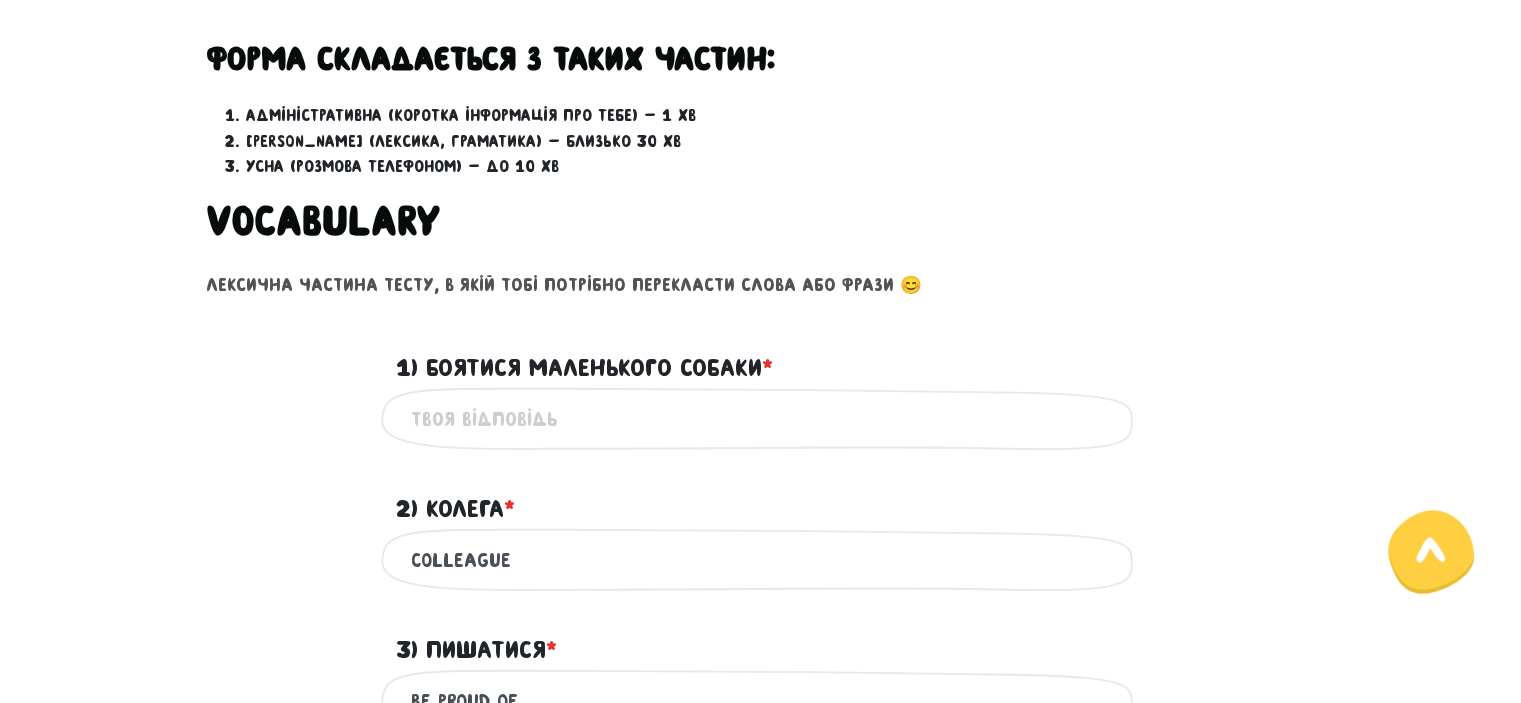 scroll, scrollTop: 659, scrollLeft: 0, axis: vertical 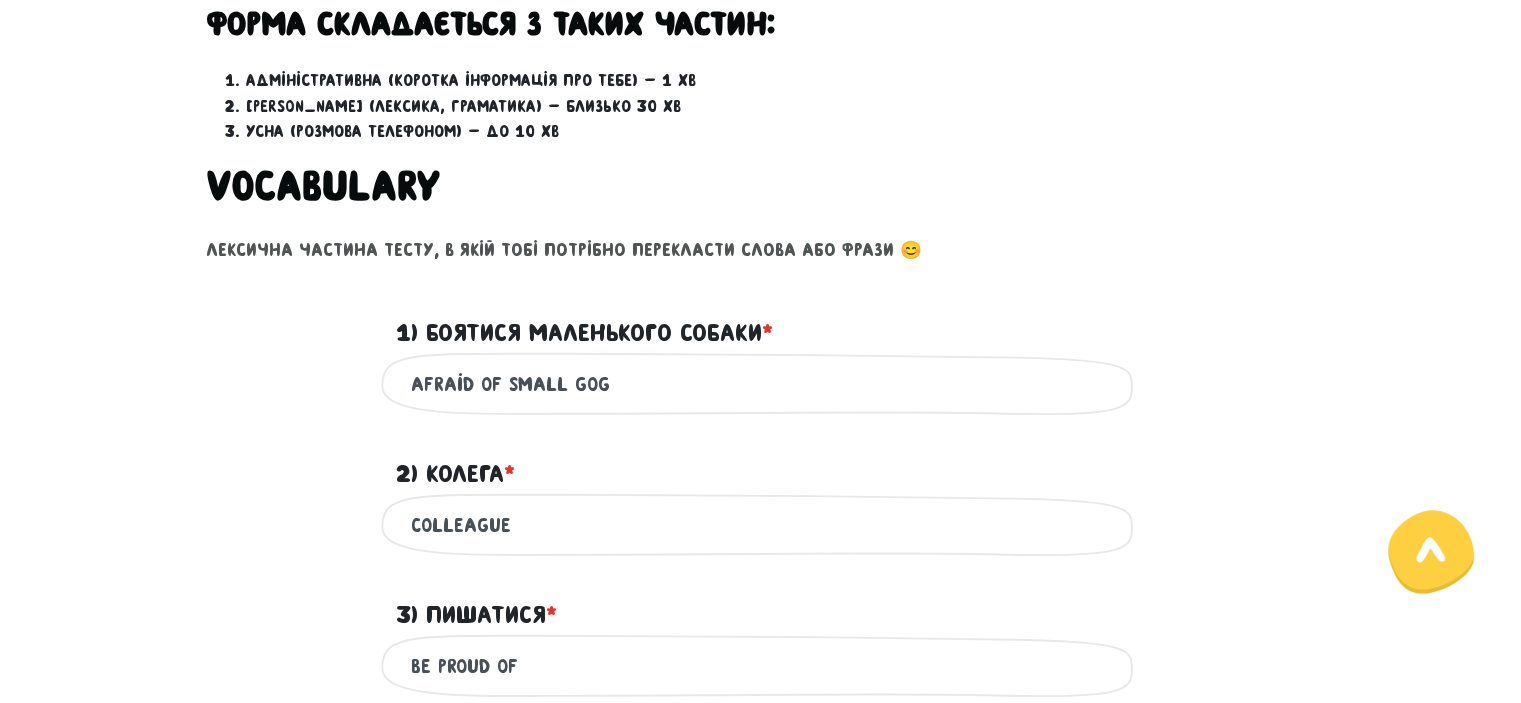 click on "afraid of small gog" at bounding box center (761, 383) 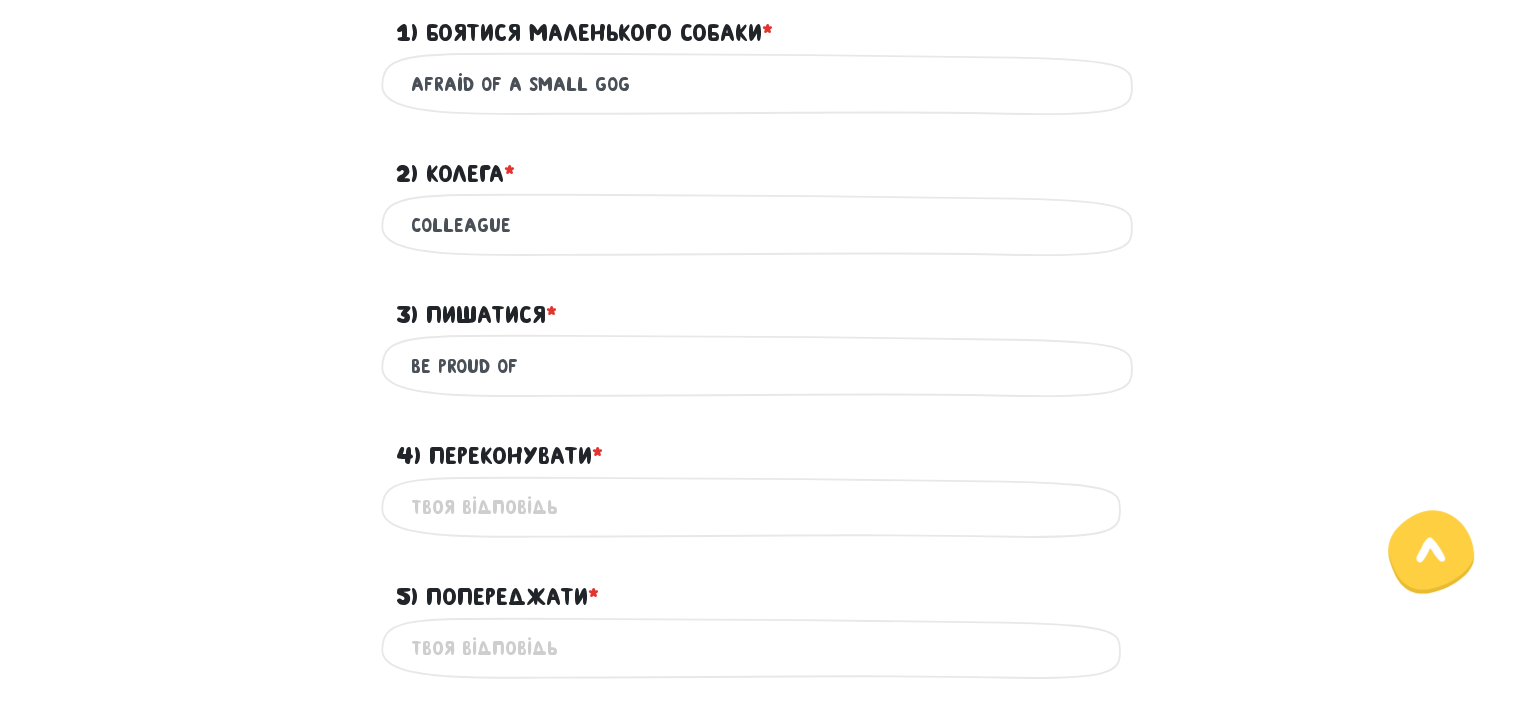 scroll, scrollTop: 1159, scrollLeft: 0, axis: vertical 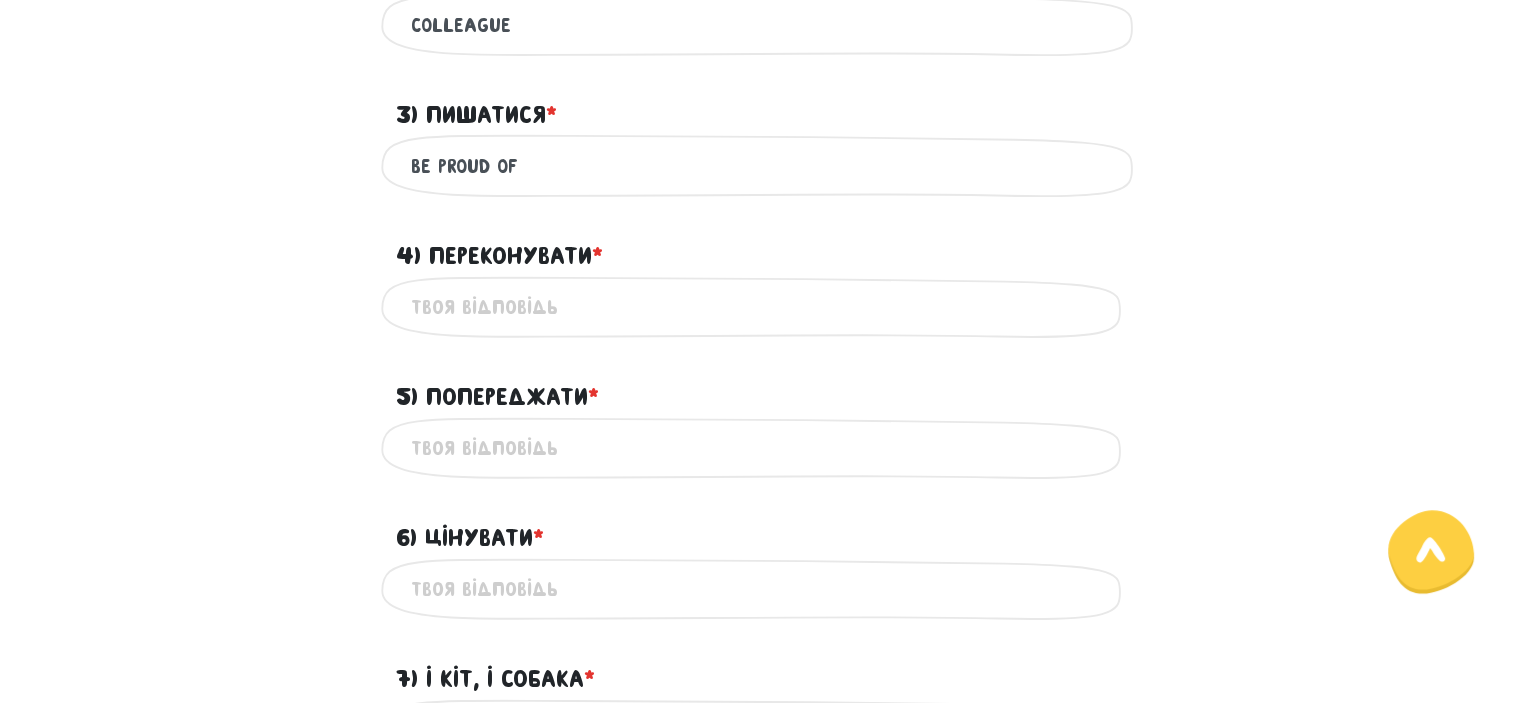 type on "afraid of a small gog" 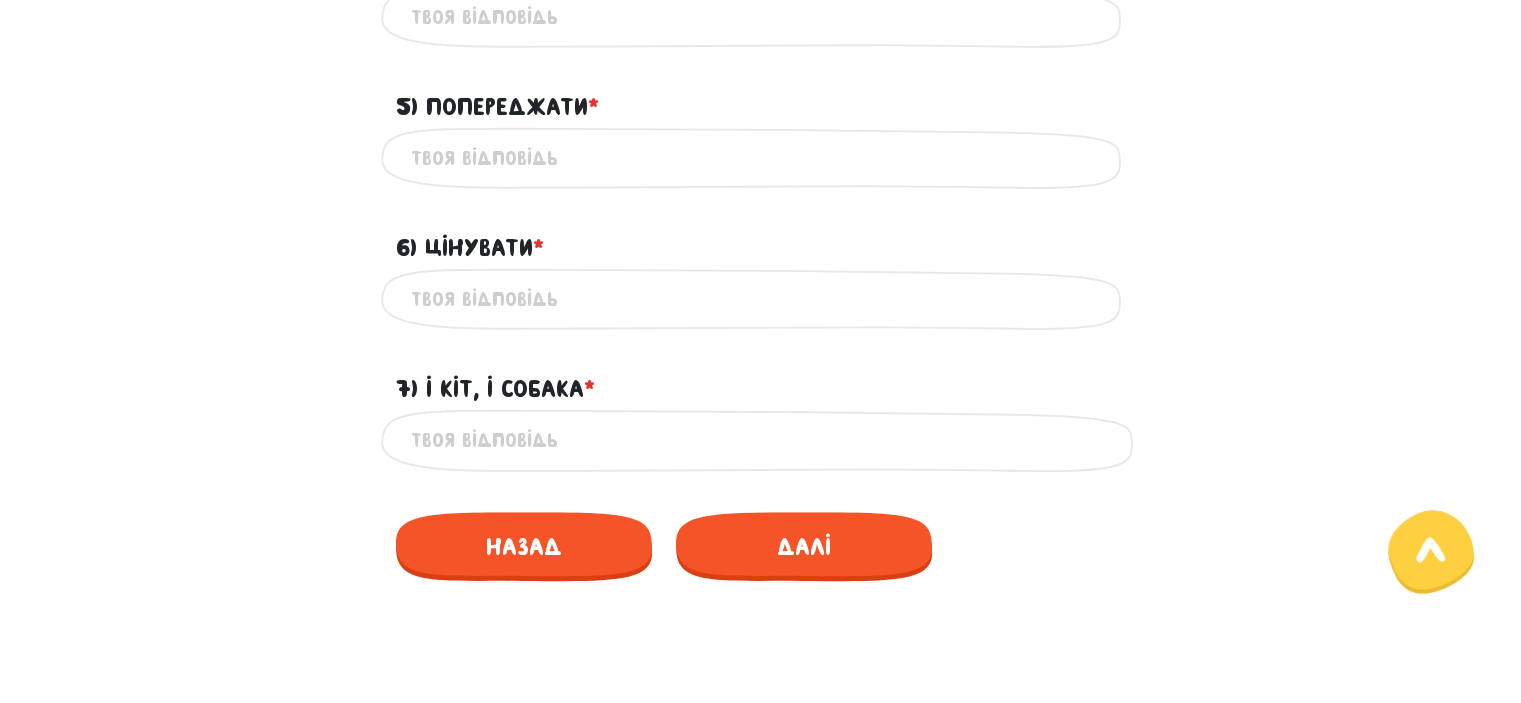 scroll, scrollTop: 1459, scrollLeft: 0, axis: vertical 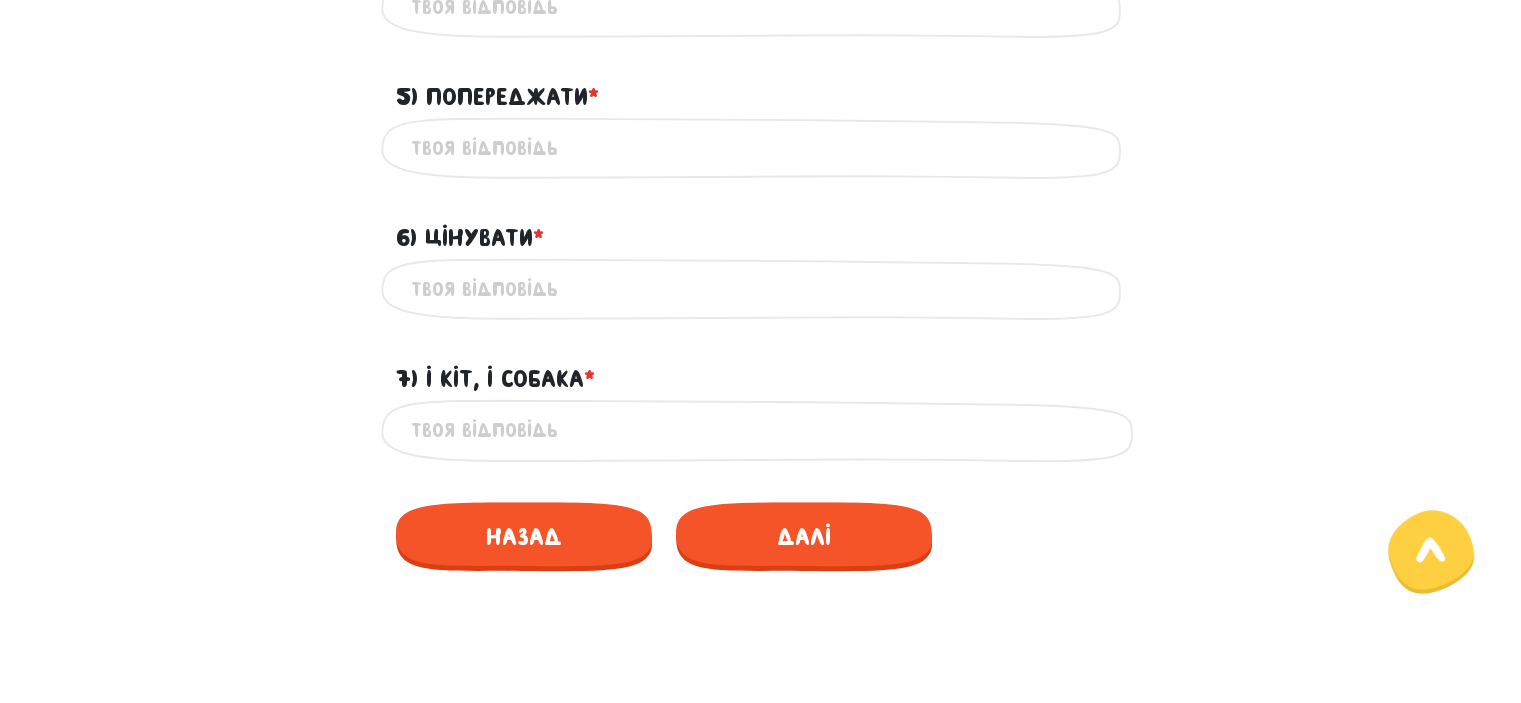 click on "7) І кіт, і собака *
?" at bounding box center (761, 430) 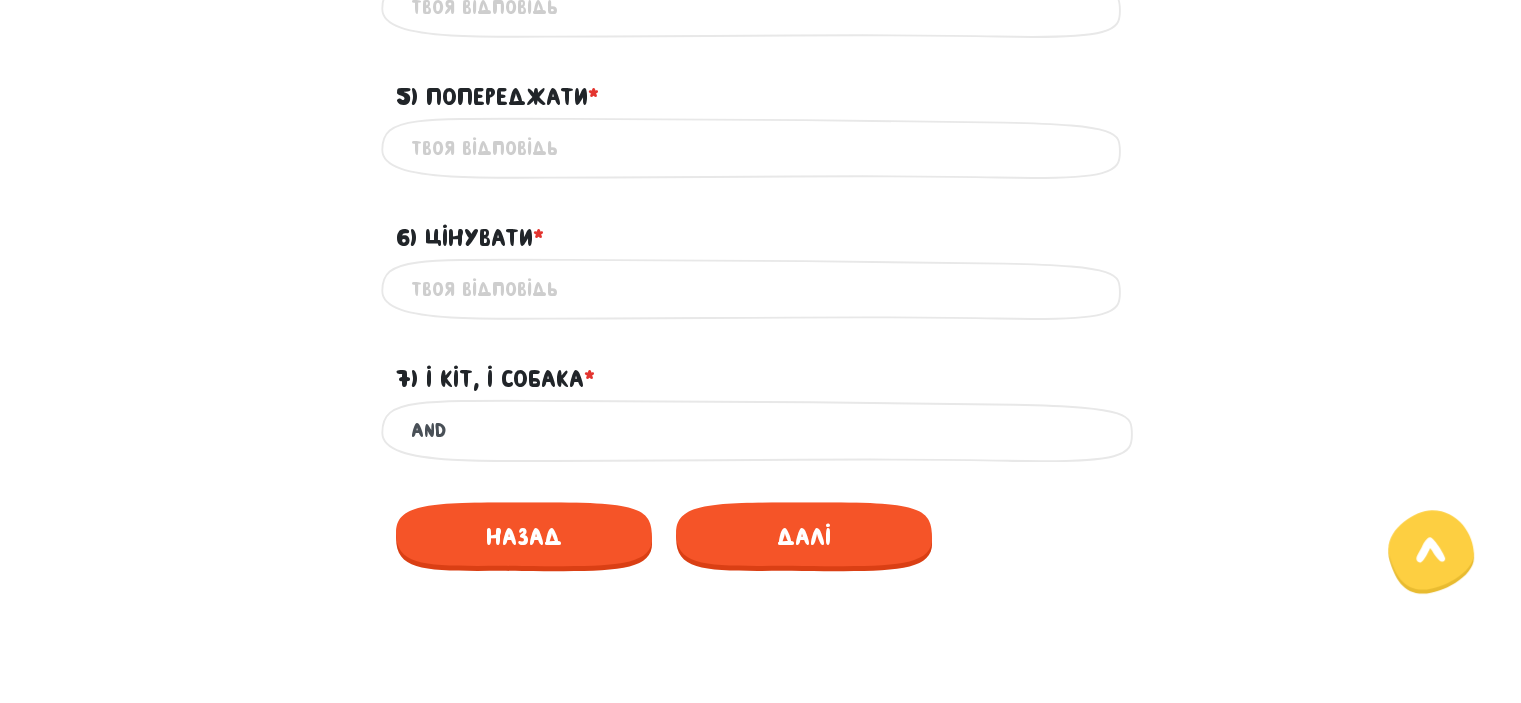 type on "and" 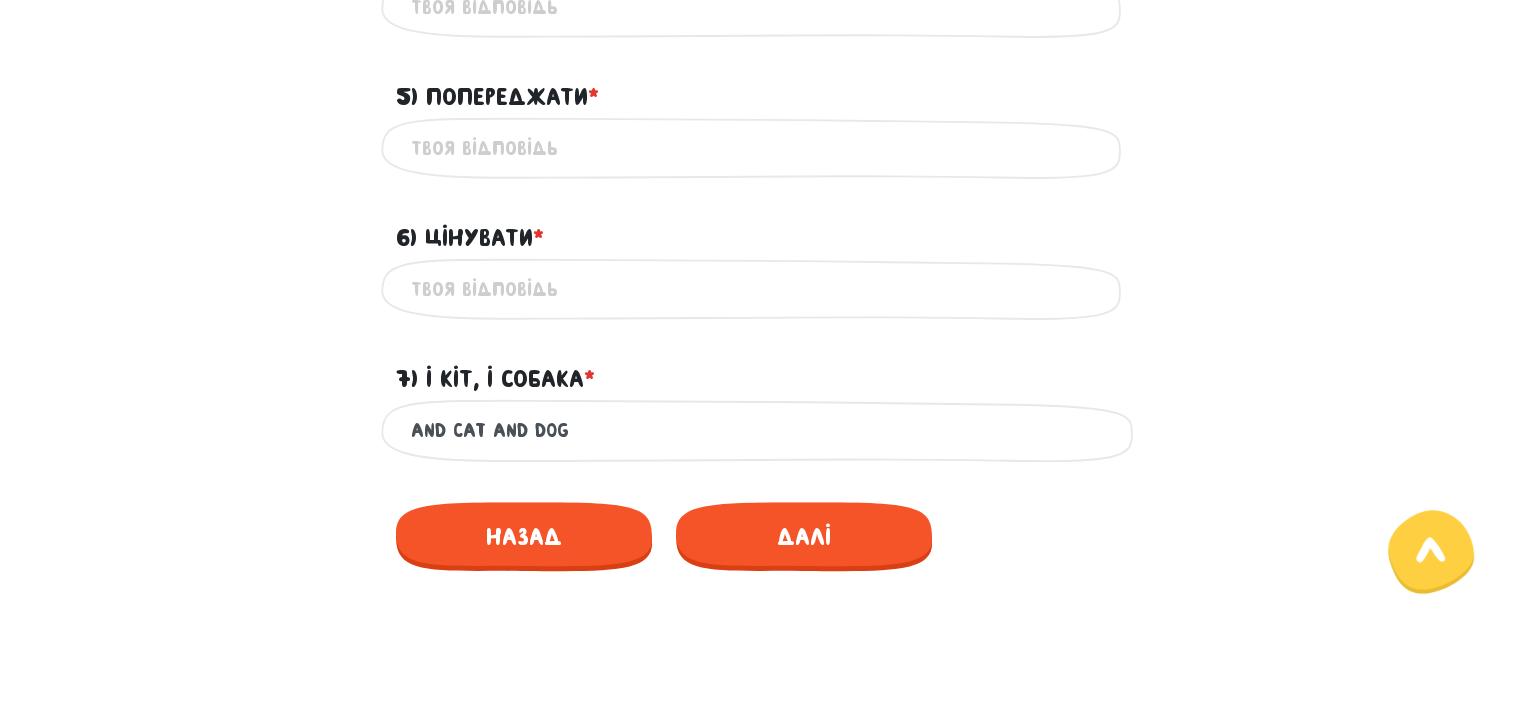 type on "and cat and dog" 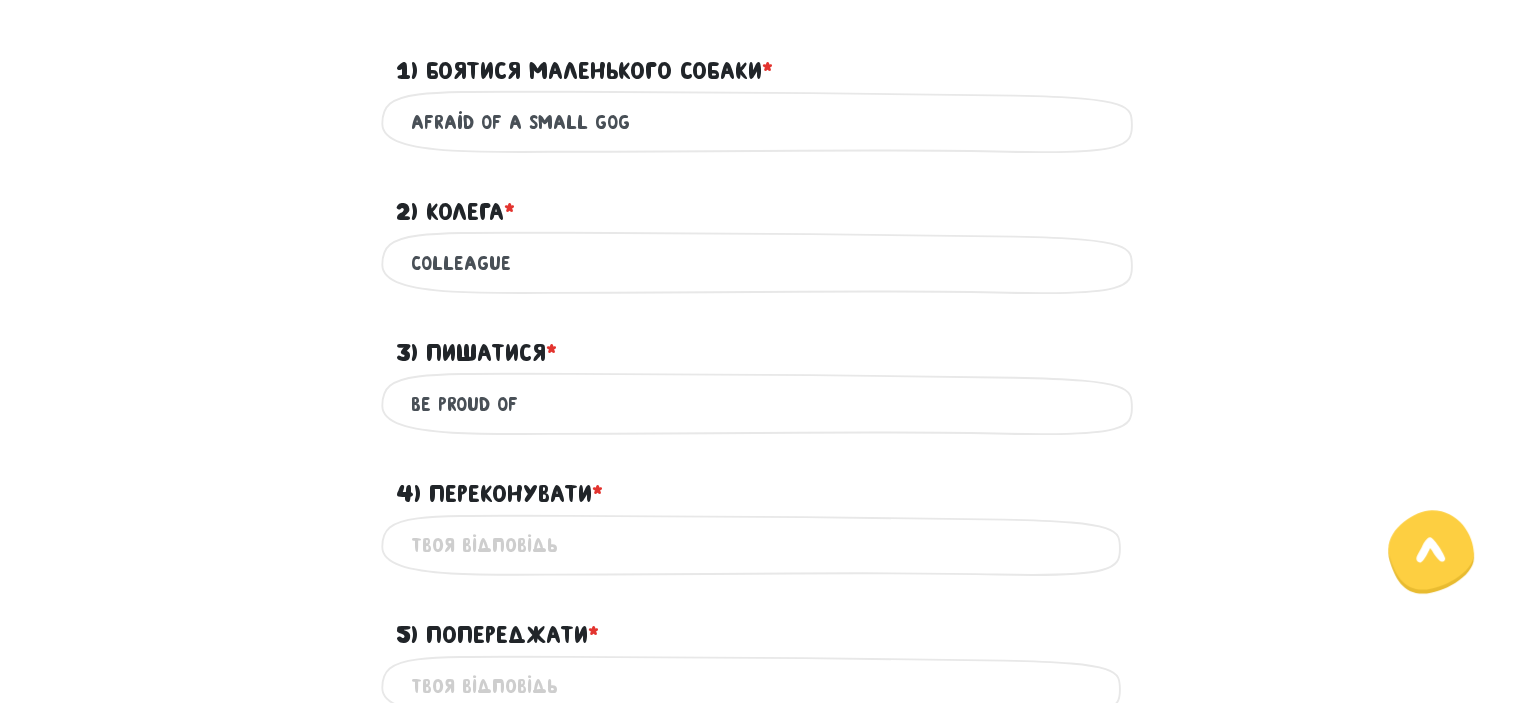scroll, scrollTop: 1059, scrollLeft: 0, axis: vertical 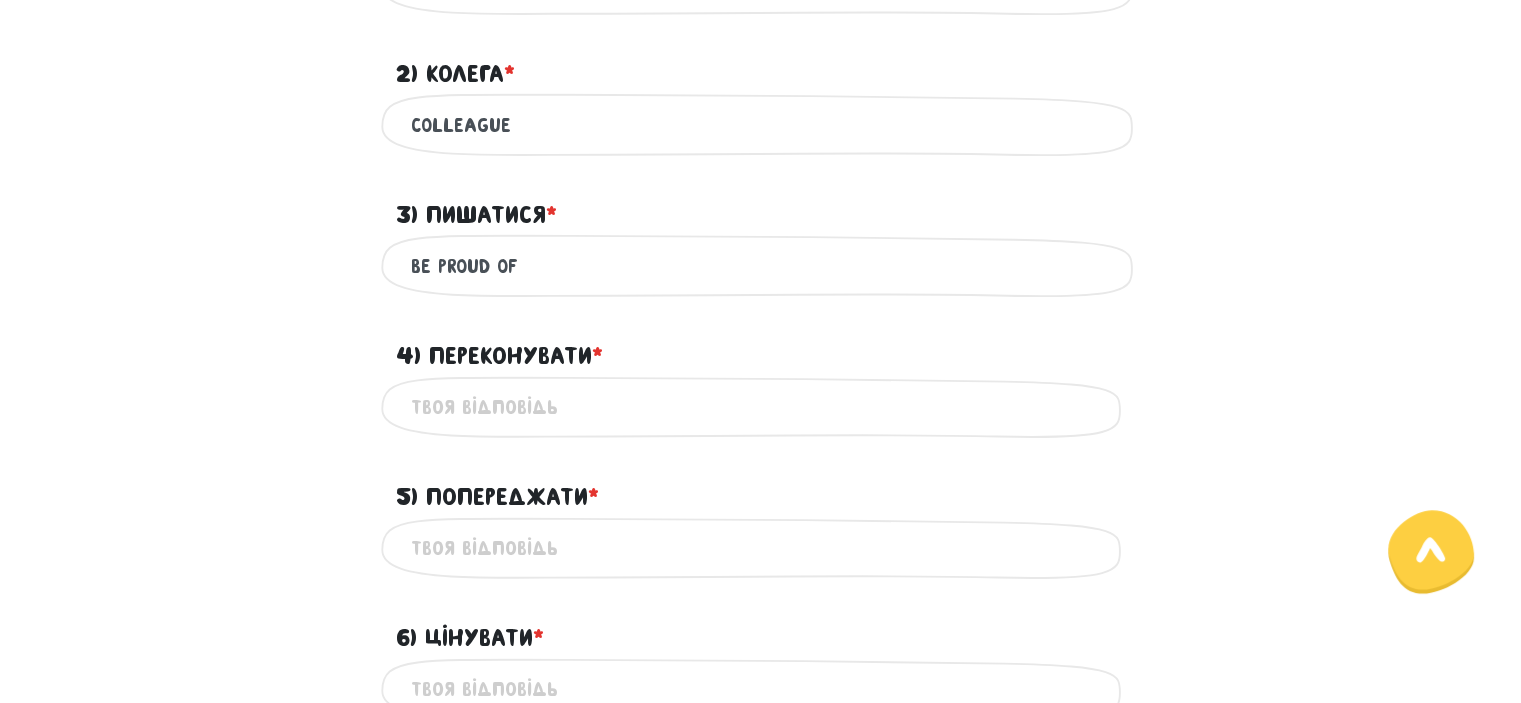 click on "4) Переконувати *
?" at bounding box center (761, 407) 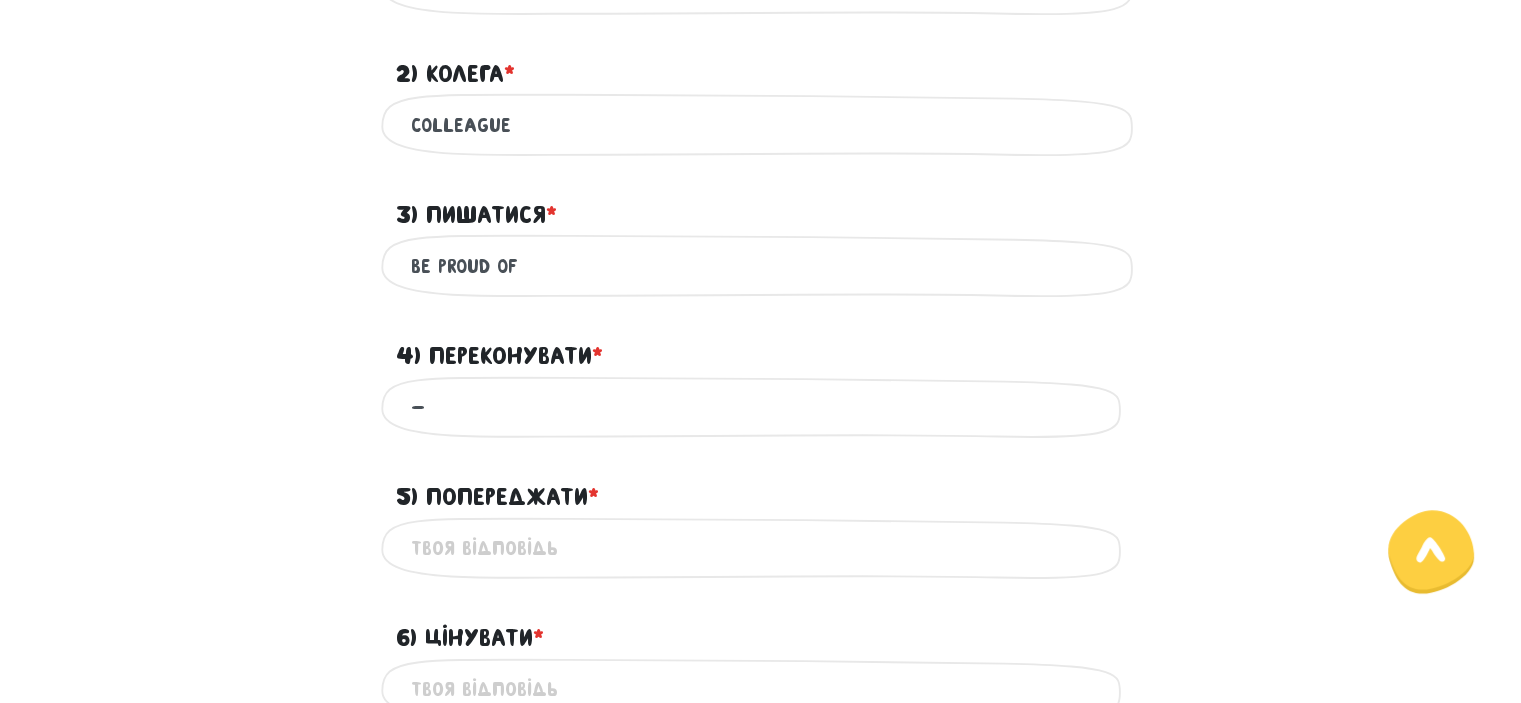 type on "-" 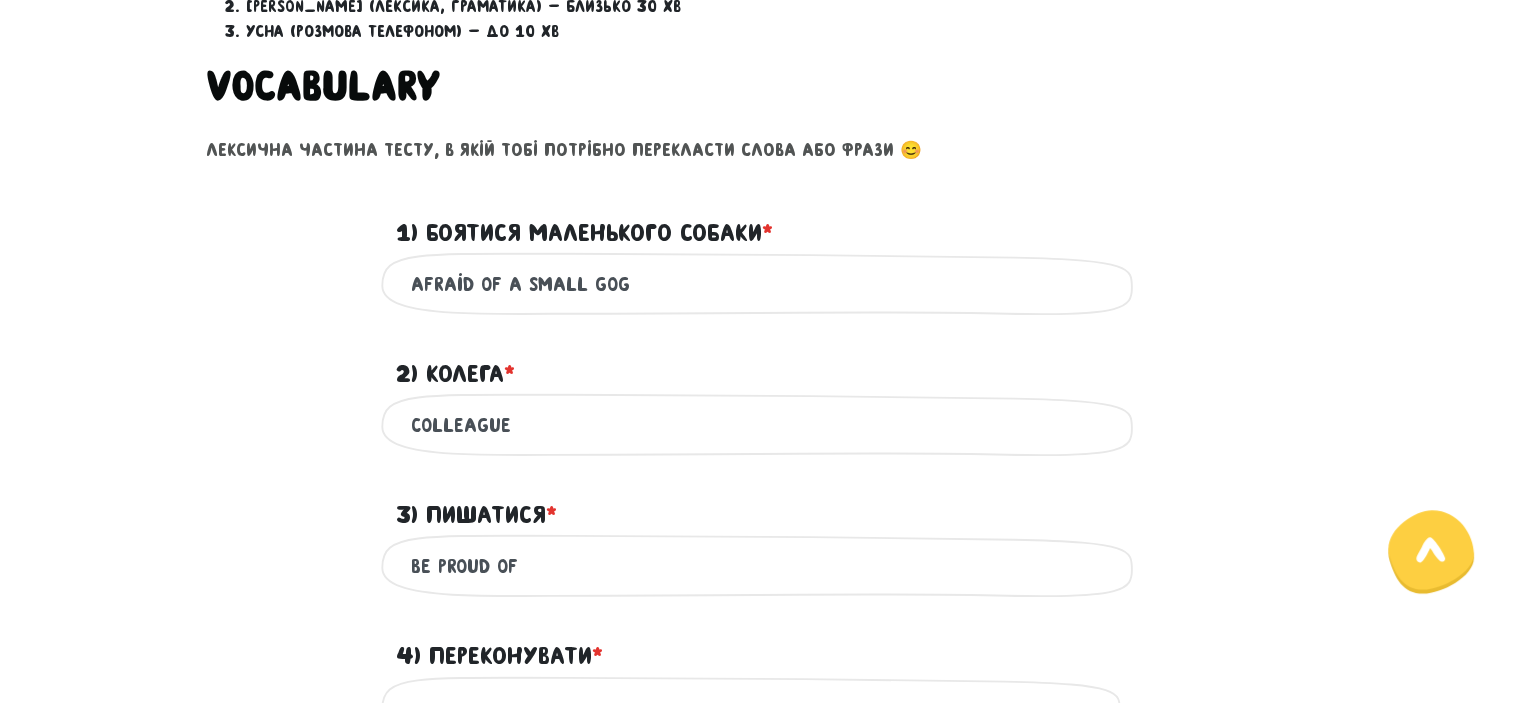 scroll, scrollTop: 1159, scrollLeft: 0, axis: vertical 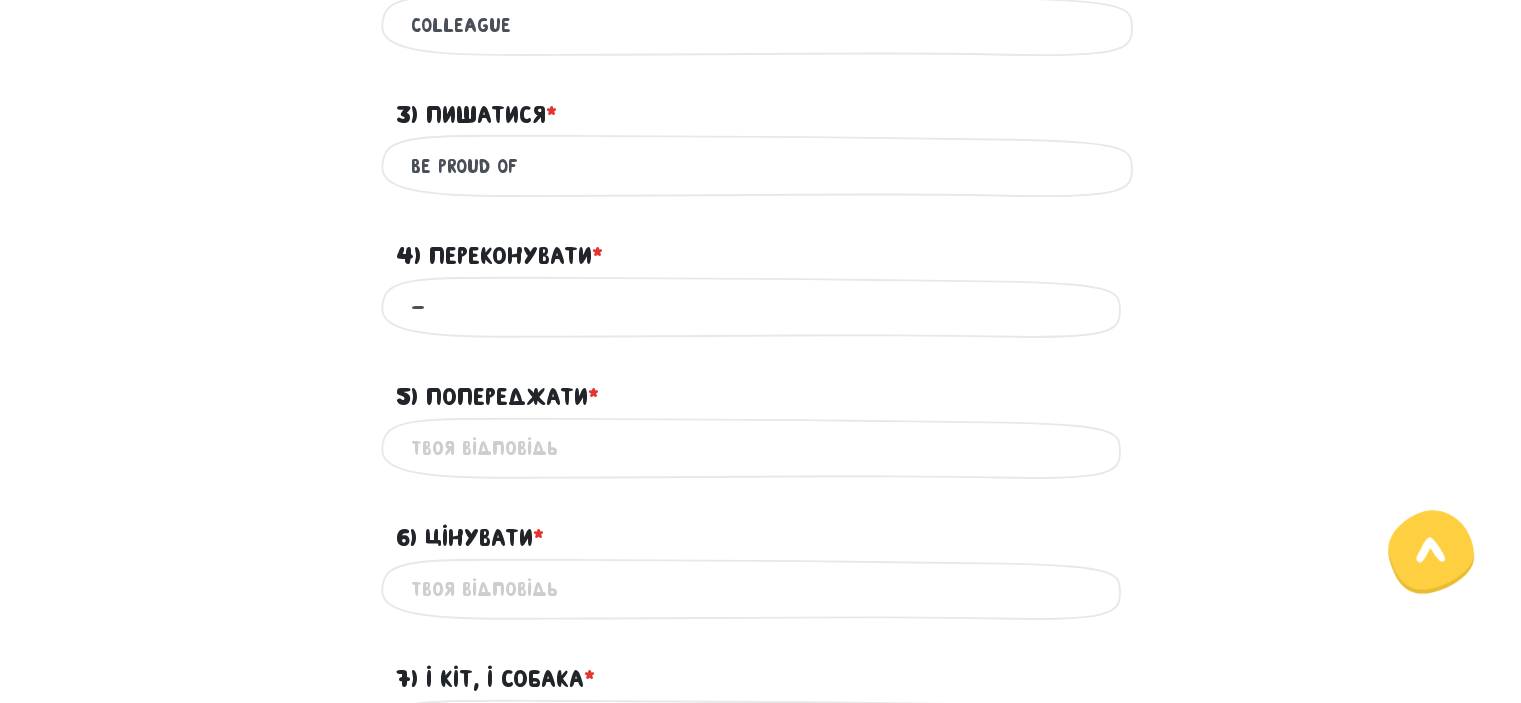 click on "5) Попереджати *
?" at bounding box center (761, 448) 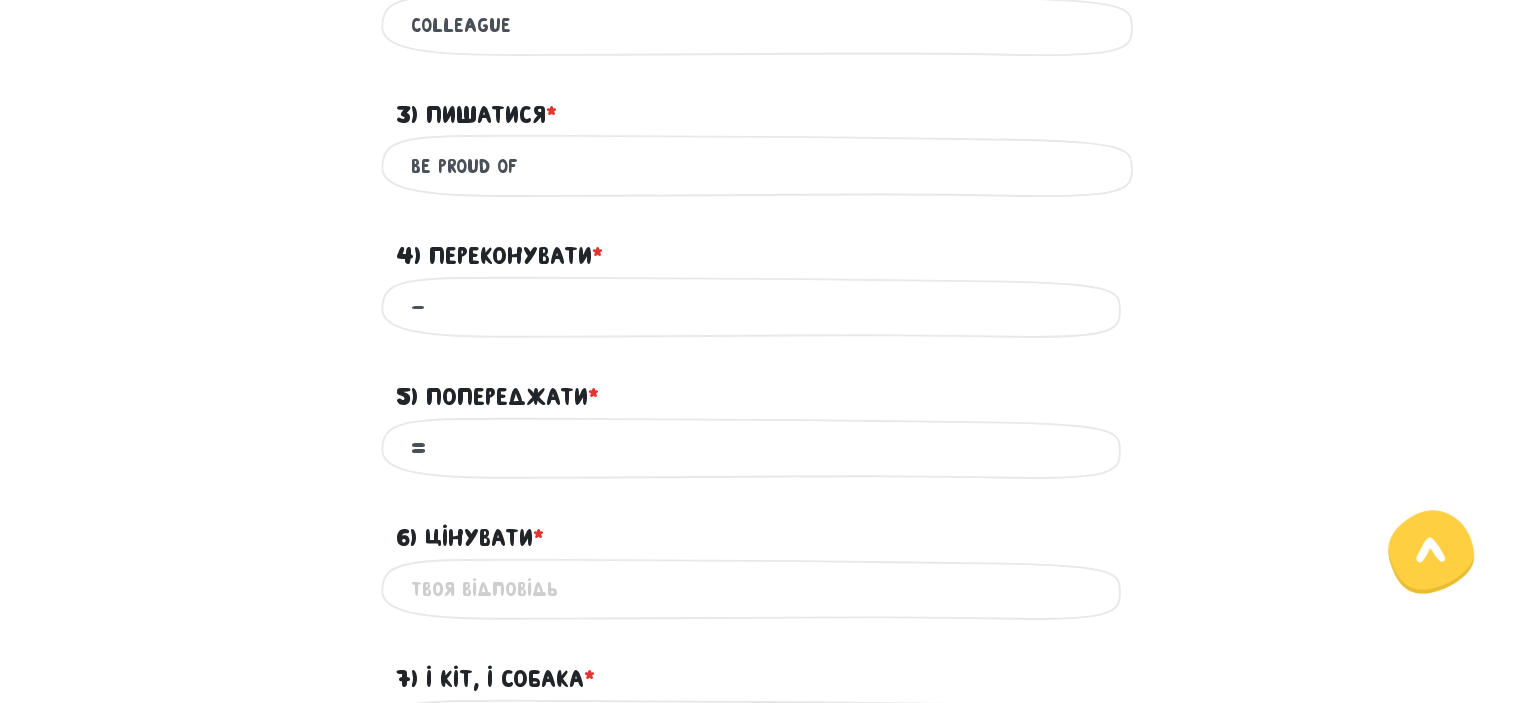 type on "=" 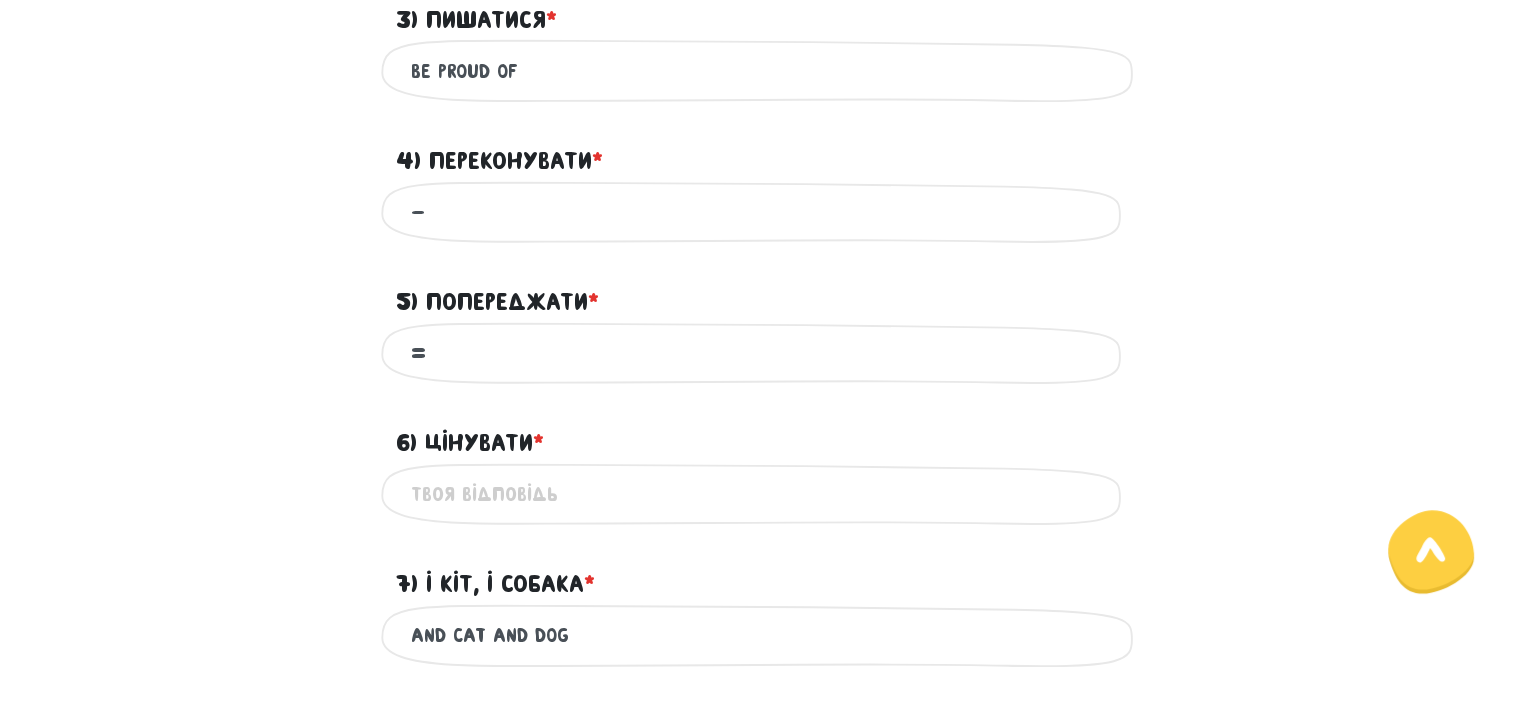 scroll, scrollTop: 1259, scrollLeft: 0, axis: vertical 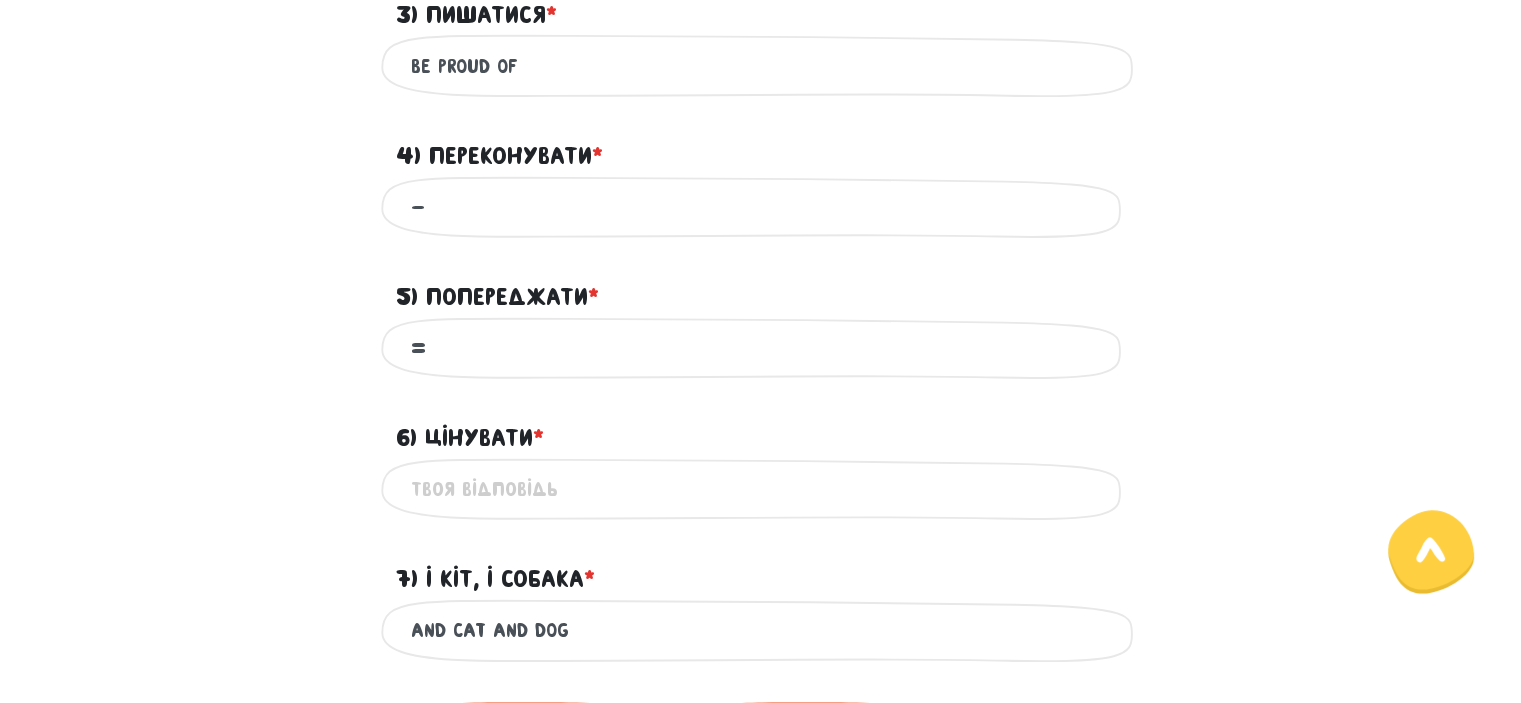 click on "6) Цінувати *
?" at bounding box center (761, 489) 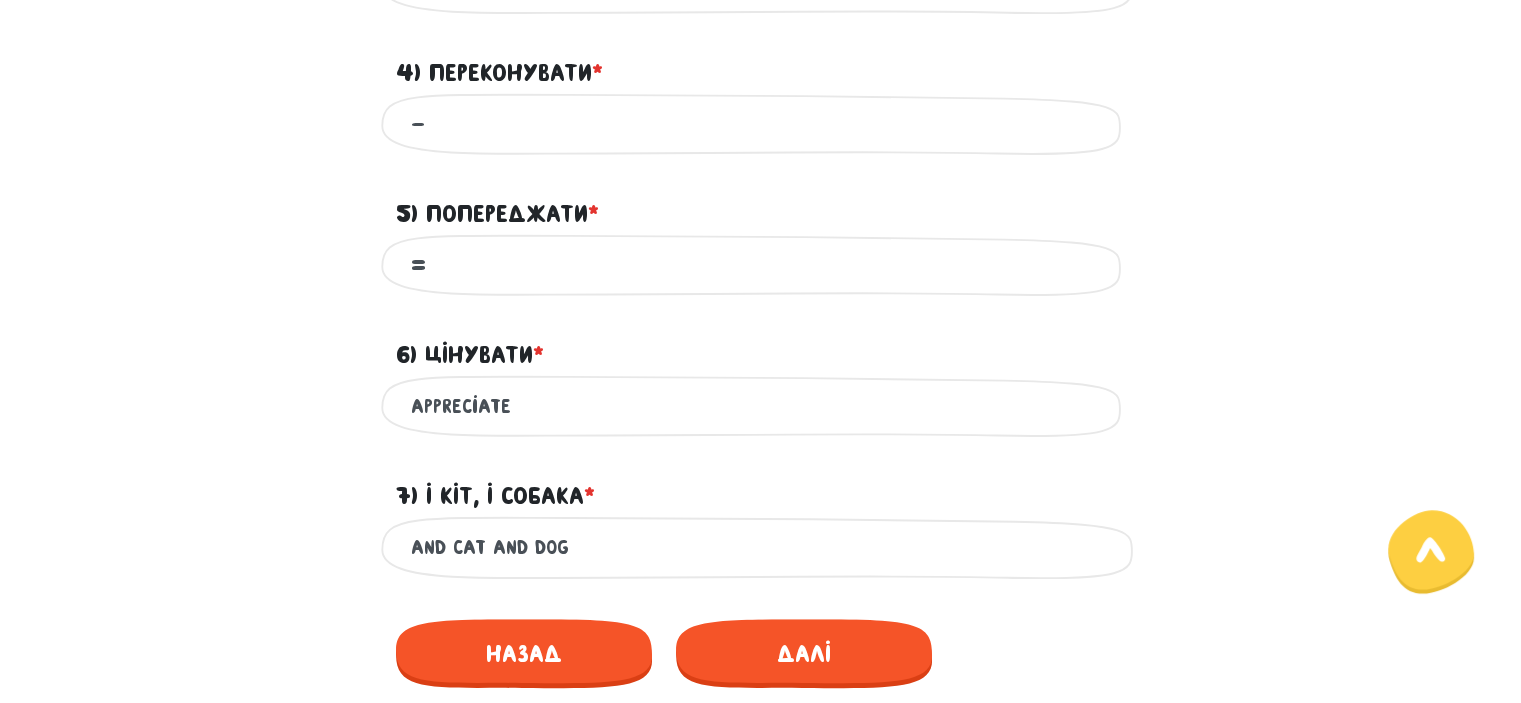 scroll, scrollTop: 1559, scrollLeft: 0, axis: vertical 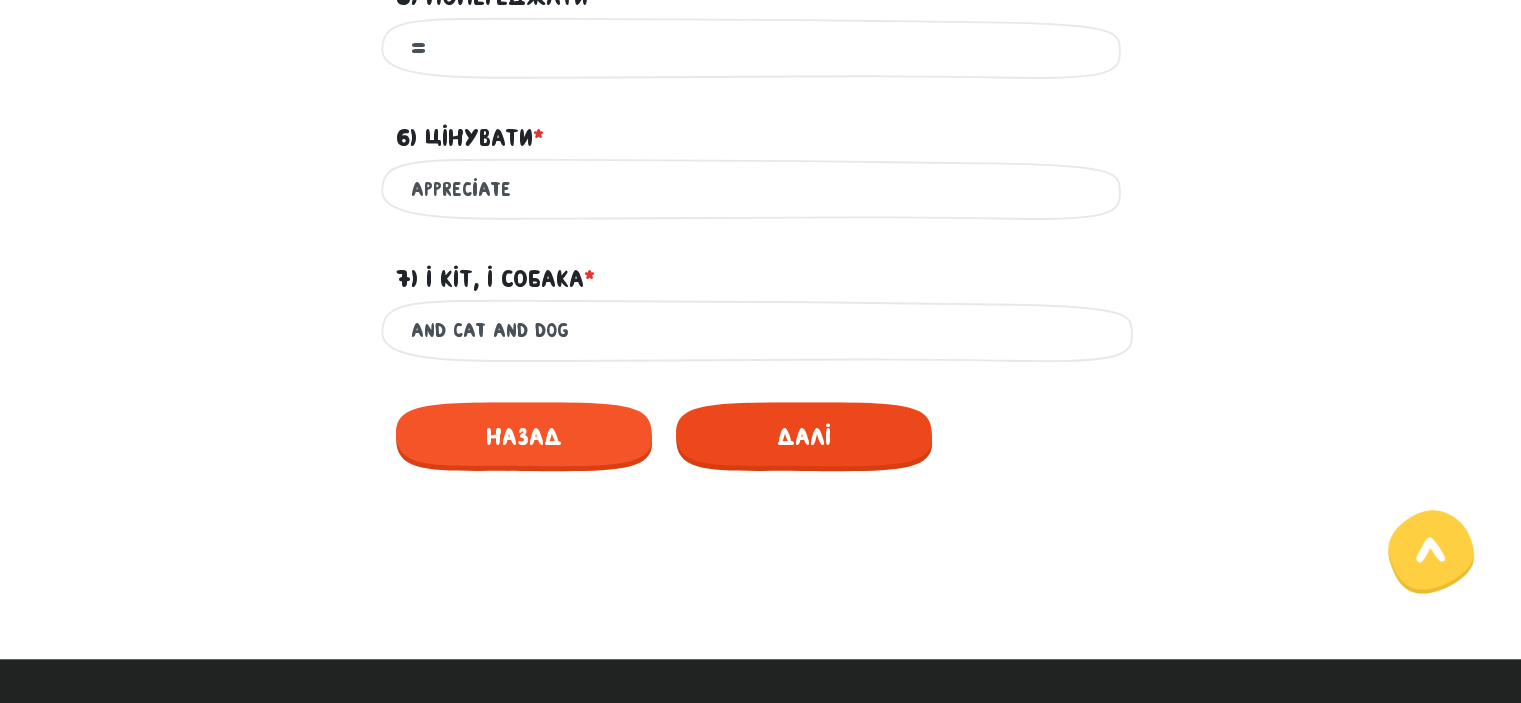 type on "appreciate" 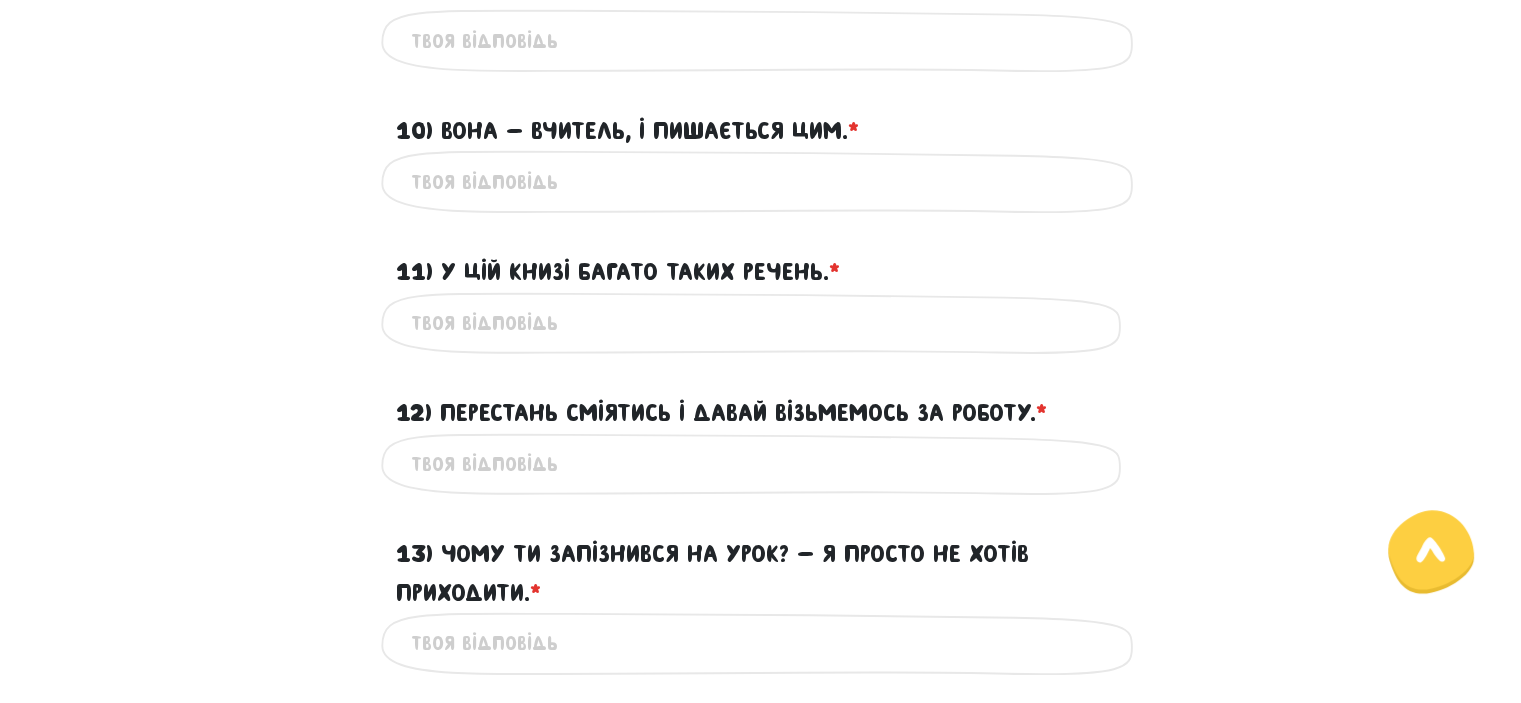 scroll, scrollTop: 859, scrollLeft: 0, axis: vertical 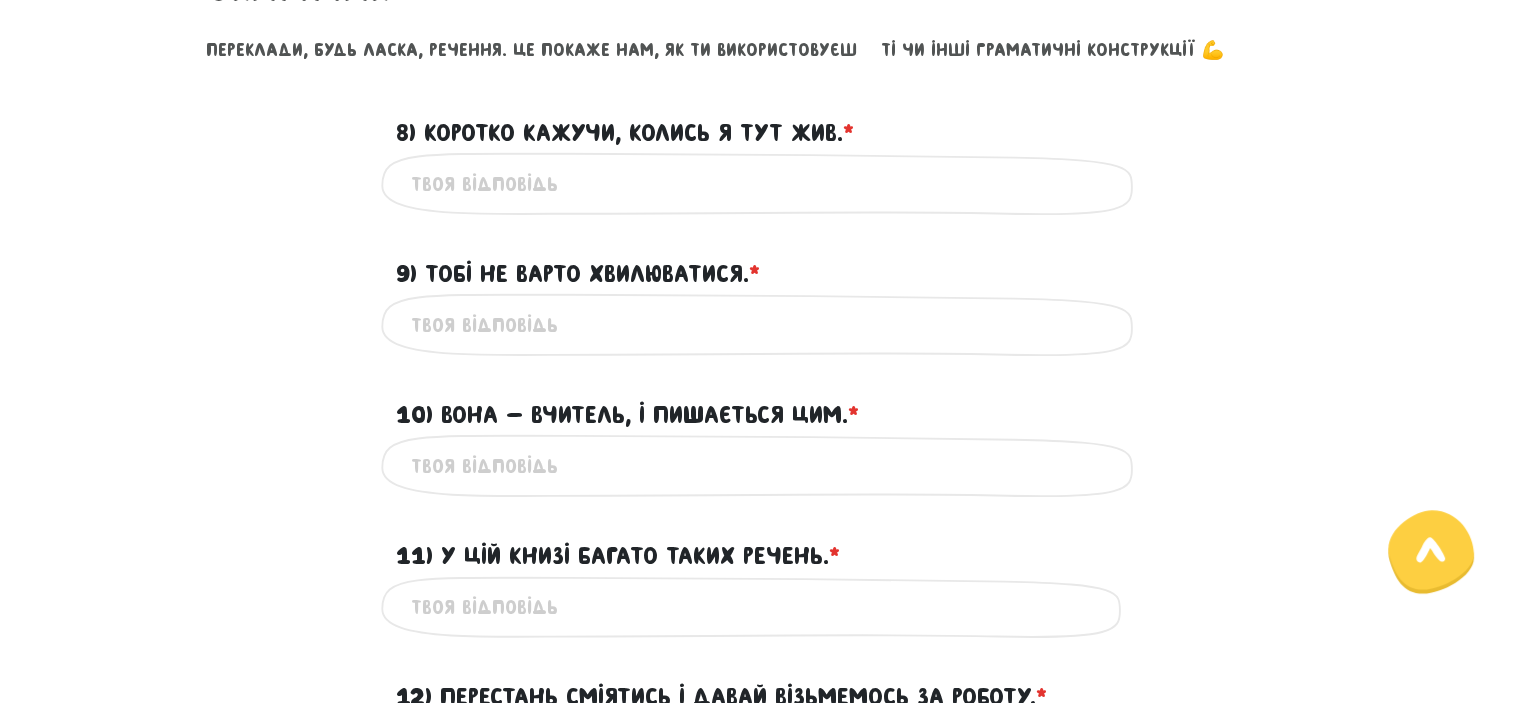 click on "8) Коротко кажучи, колись я тут жив. *
?" at bounding box center [761, 183] 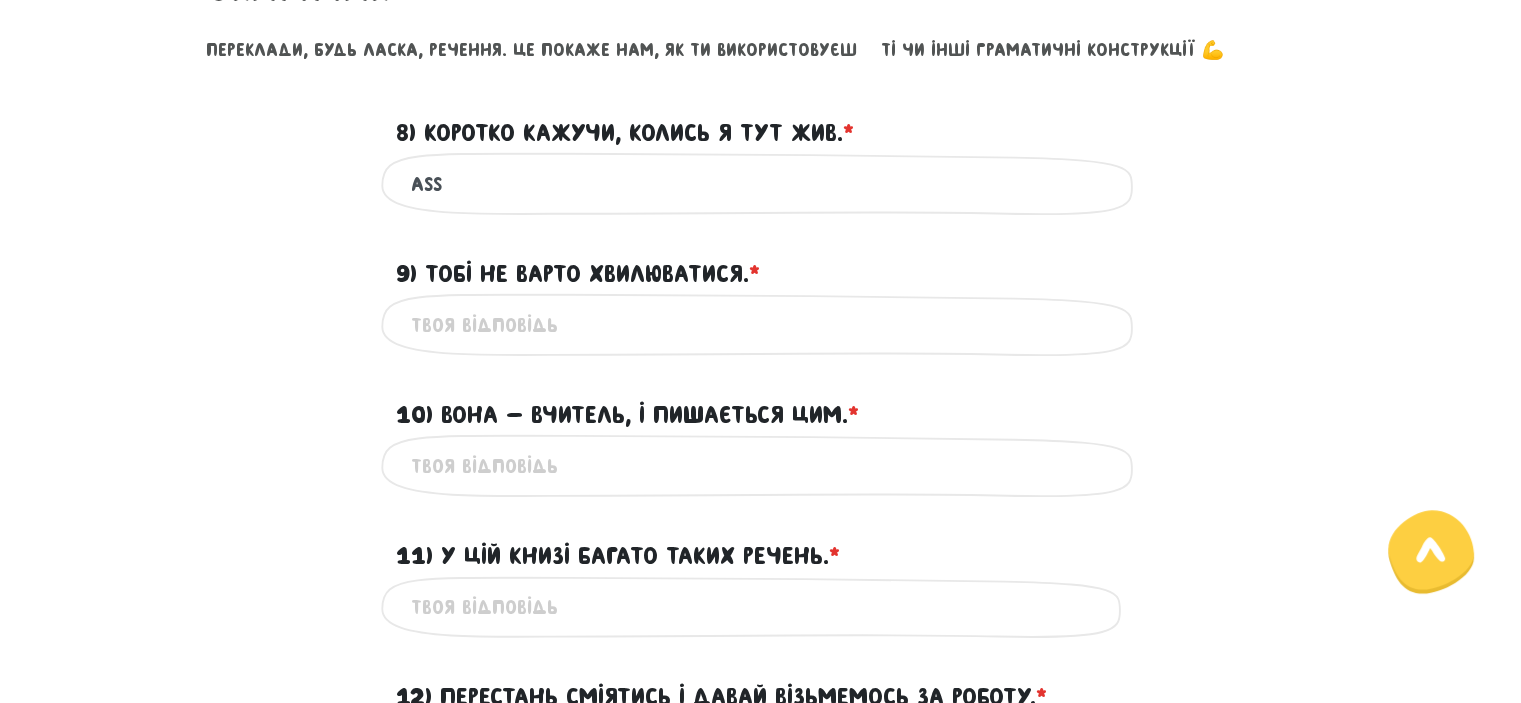 type on "ass" 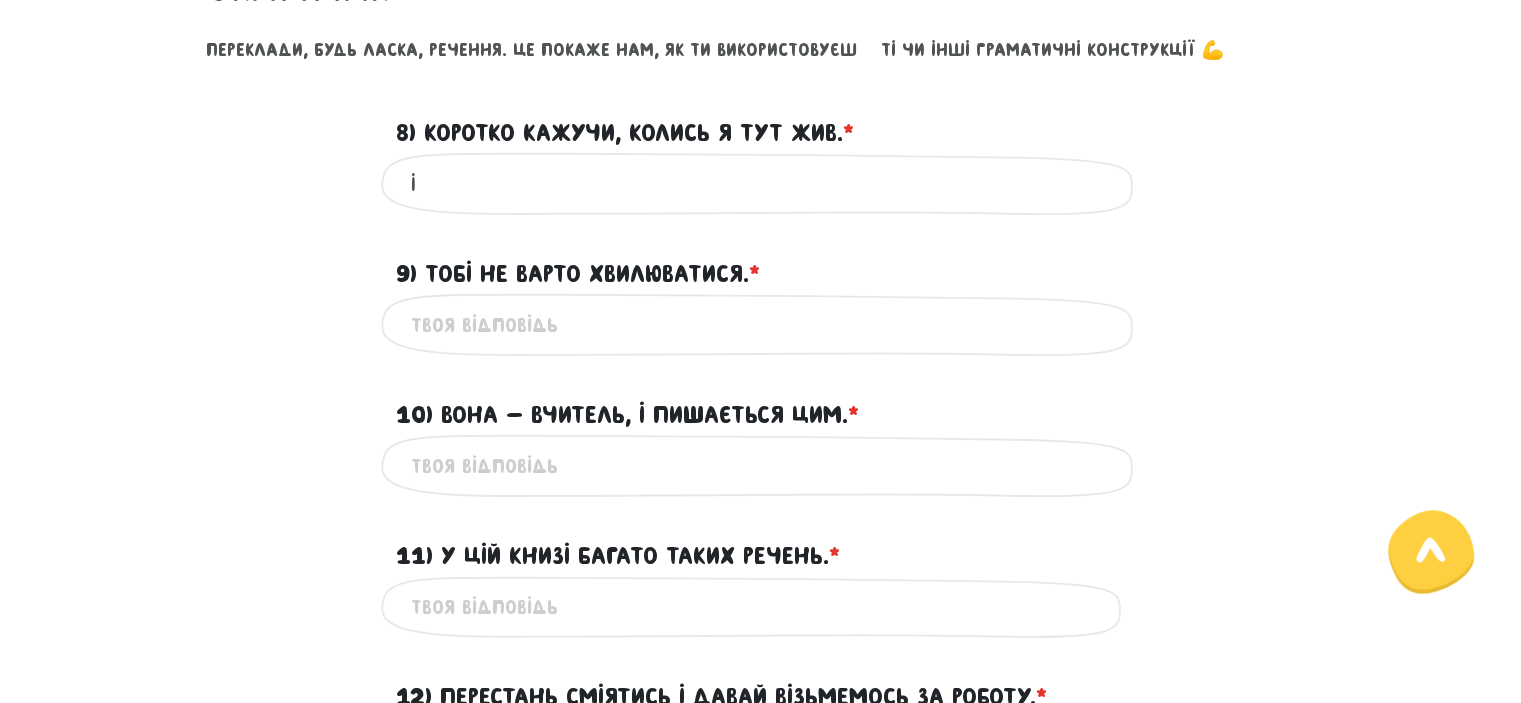 type on "I" 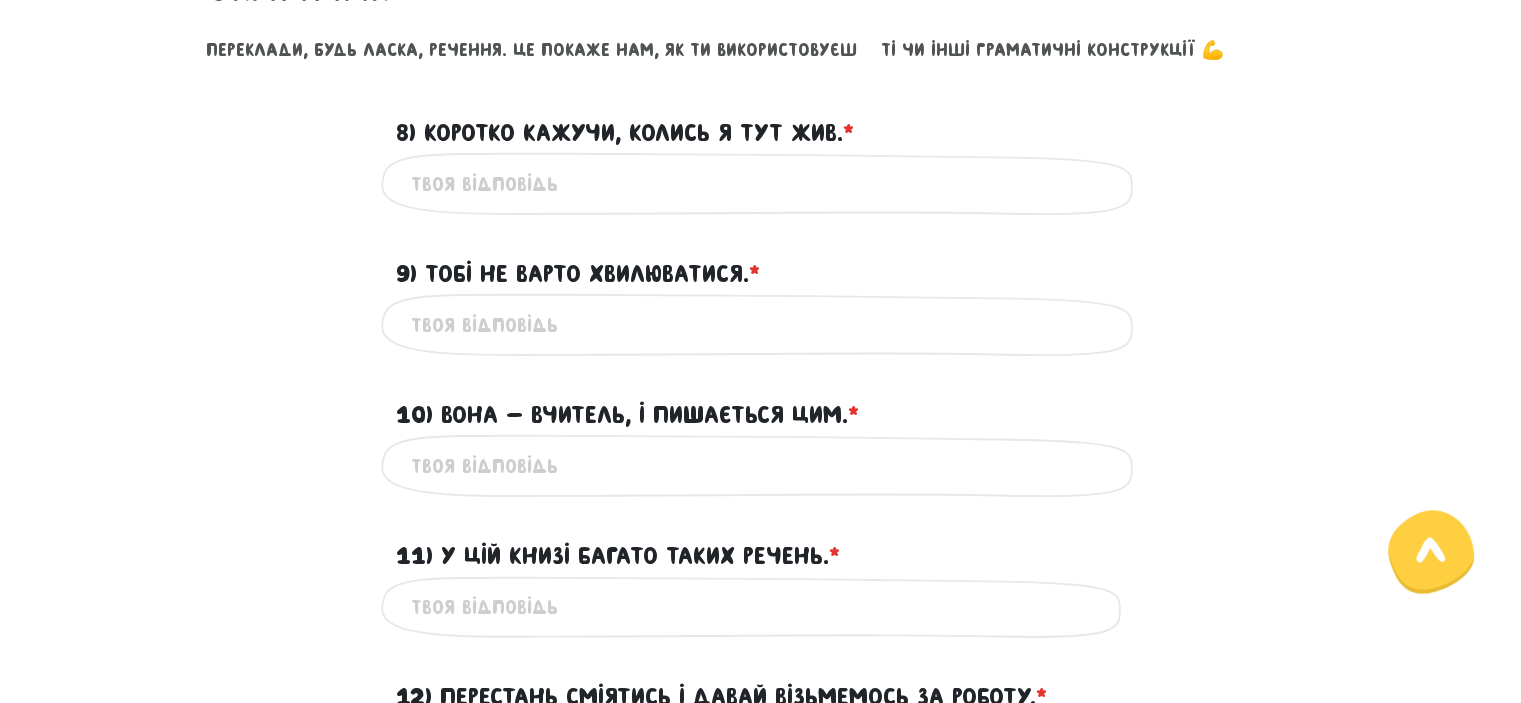 click on "9) Тобі не варто хвилюватися. *
?" at bounding box center (761, 324) 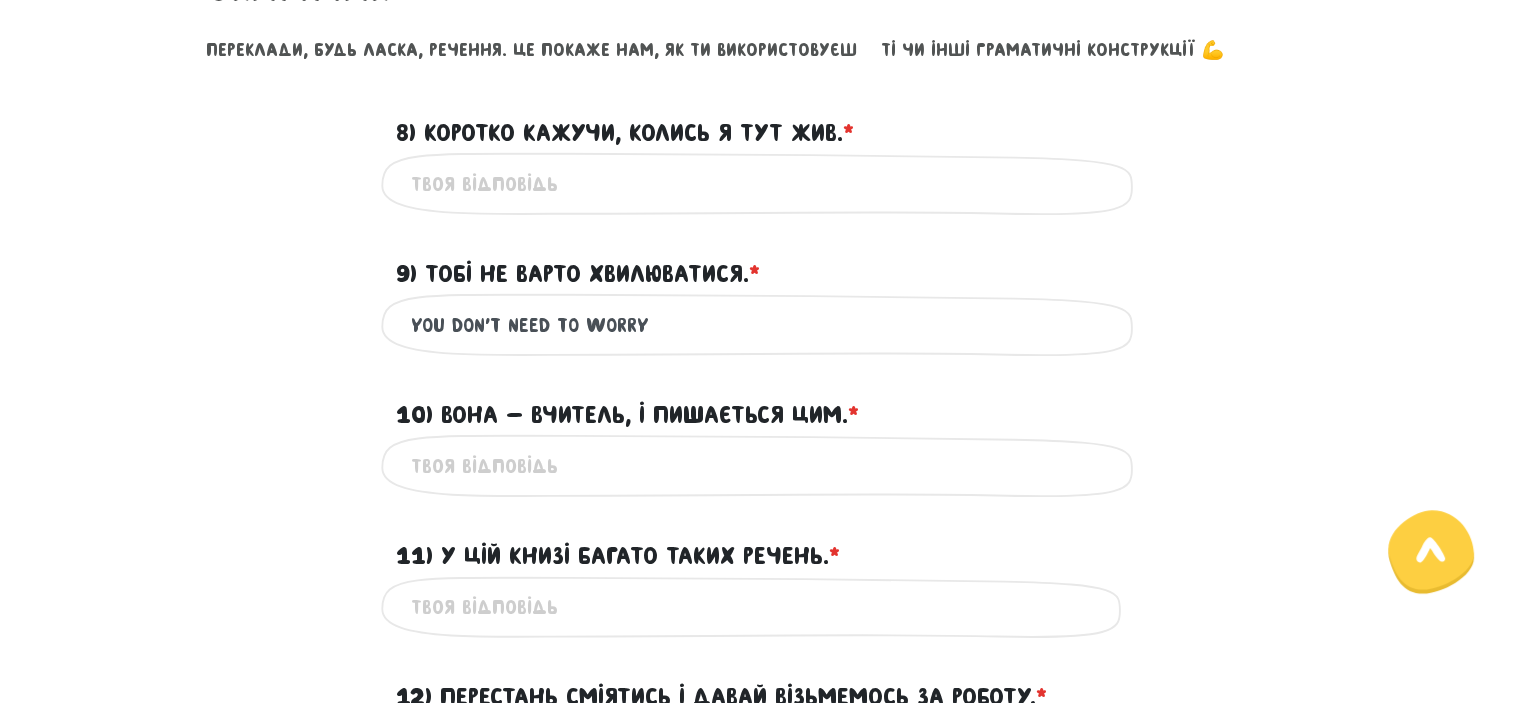 type on "You don't need to worry" 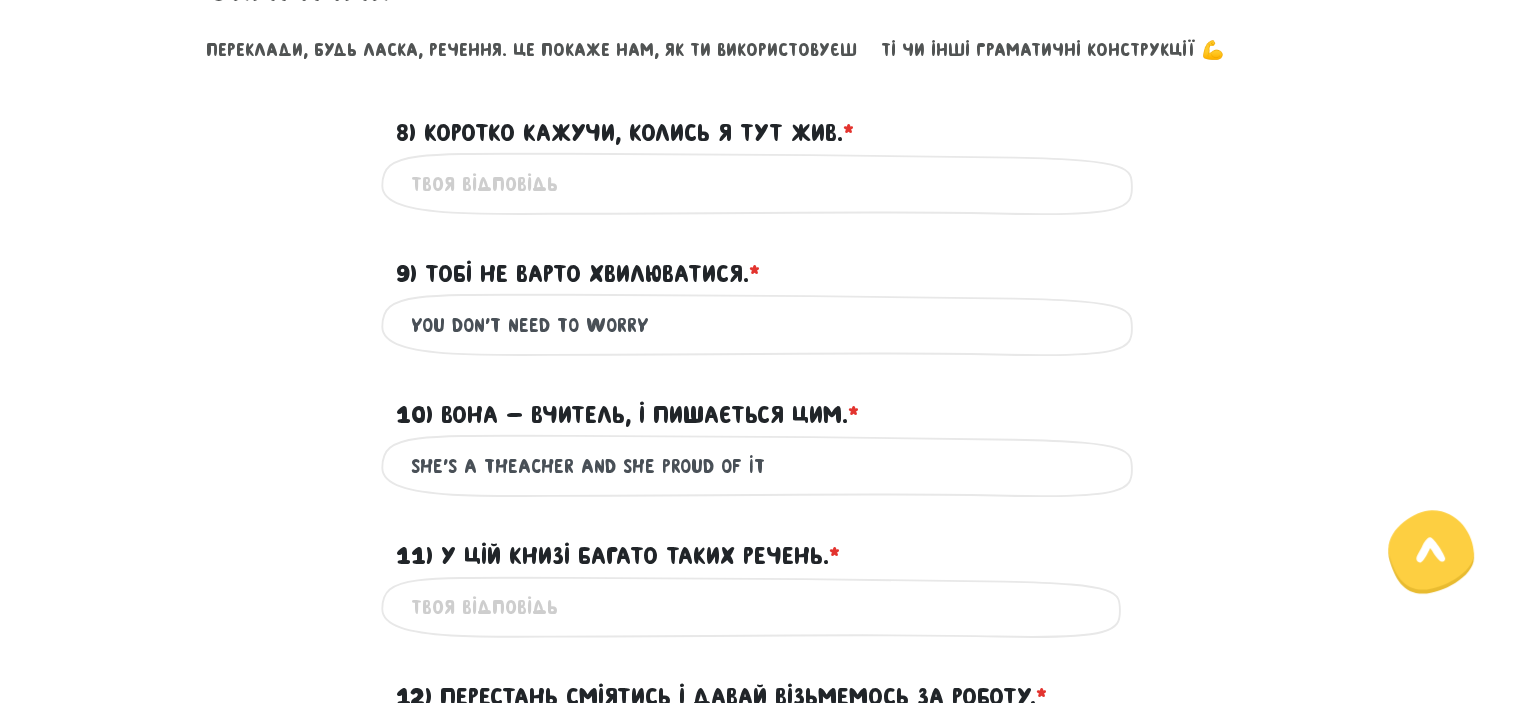 type on "she's a theacher AND SHE PROUD OF IT" 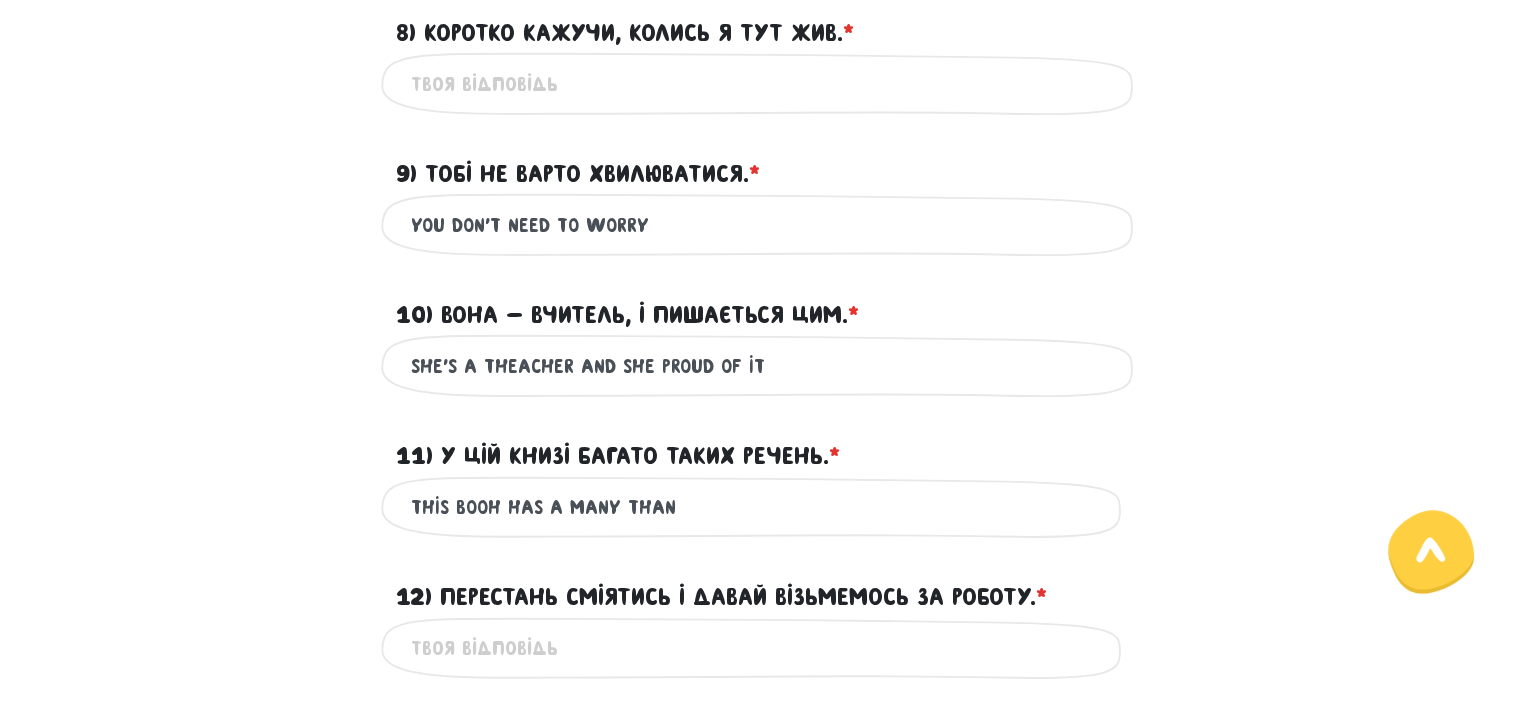 click on "THIS BOOH HAS A MANY THAN" at bounding box center [761, 507] 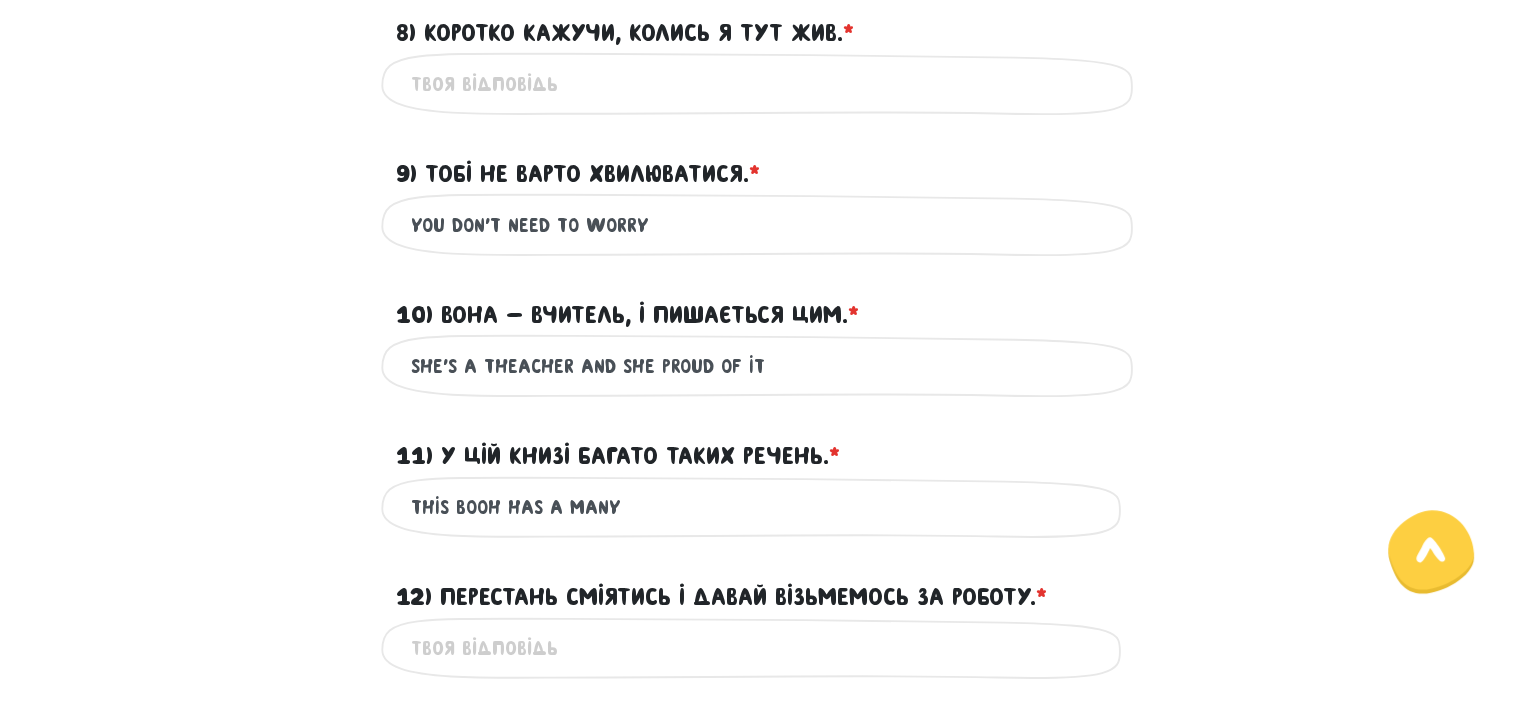 paste on "SENTENCE" 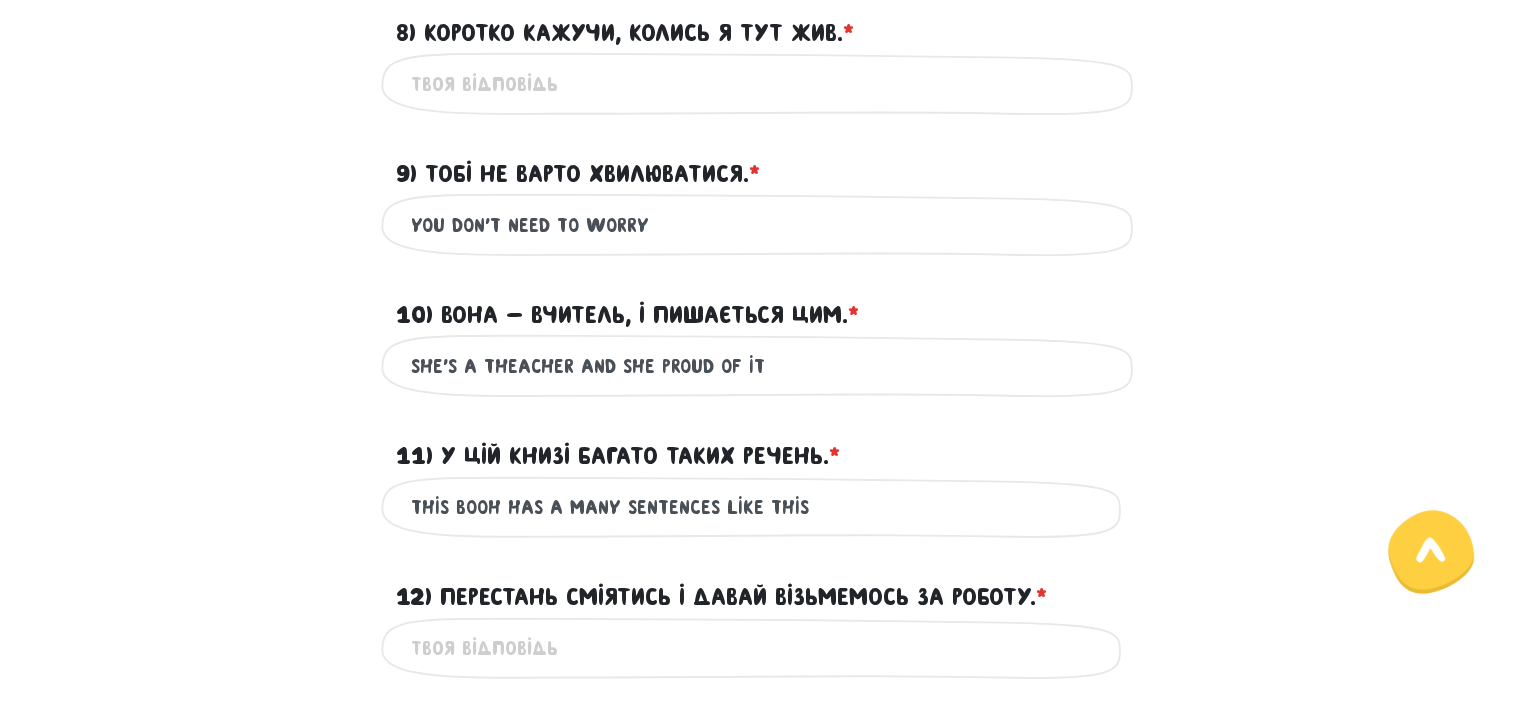 click on "THIS BOOH HAS A MANY SENTENCES LIKE THIS" at bounding box center (761, 507) 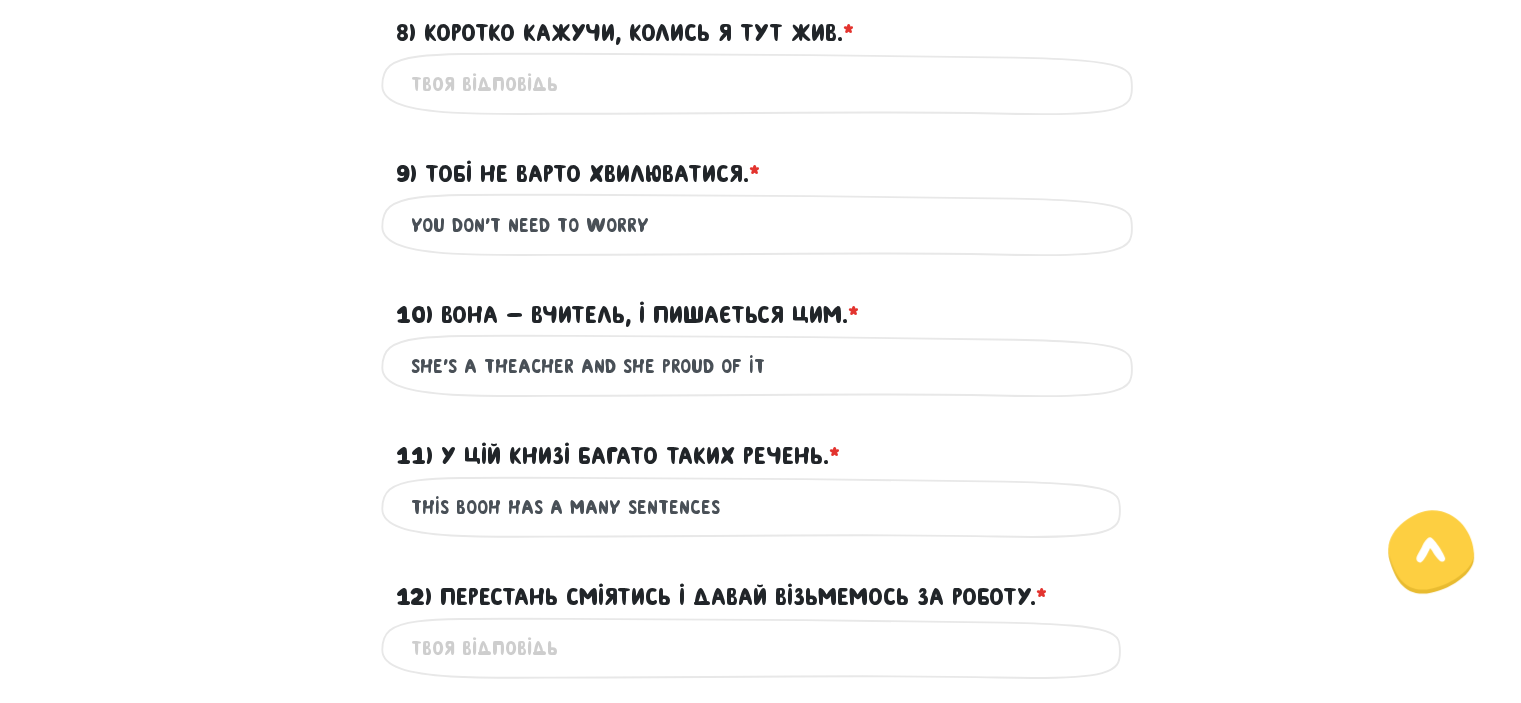 click on "THIS BOOH HAS A MANY SENTENCES" at bounding box center [761, 507] 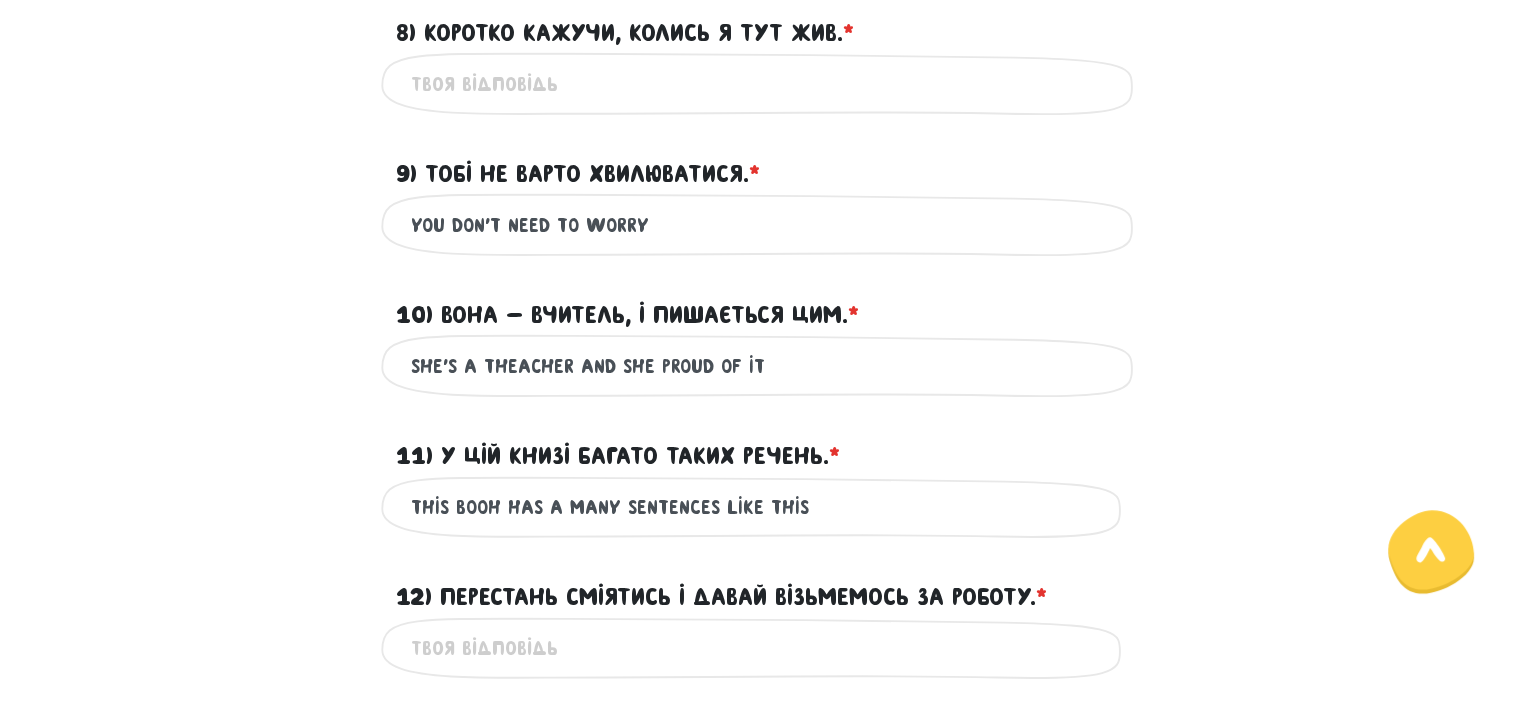 click on "THIS BOOH HAS A MANY SENTENCES LIKE THIS" at bounding box center [761, 507] 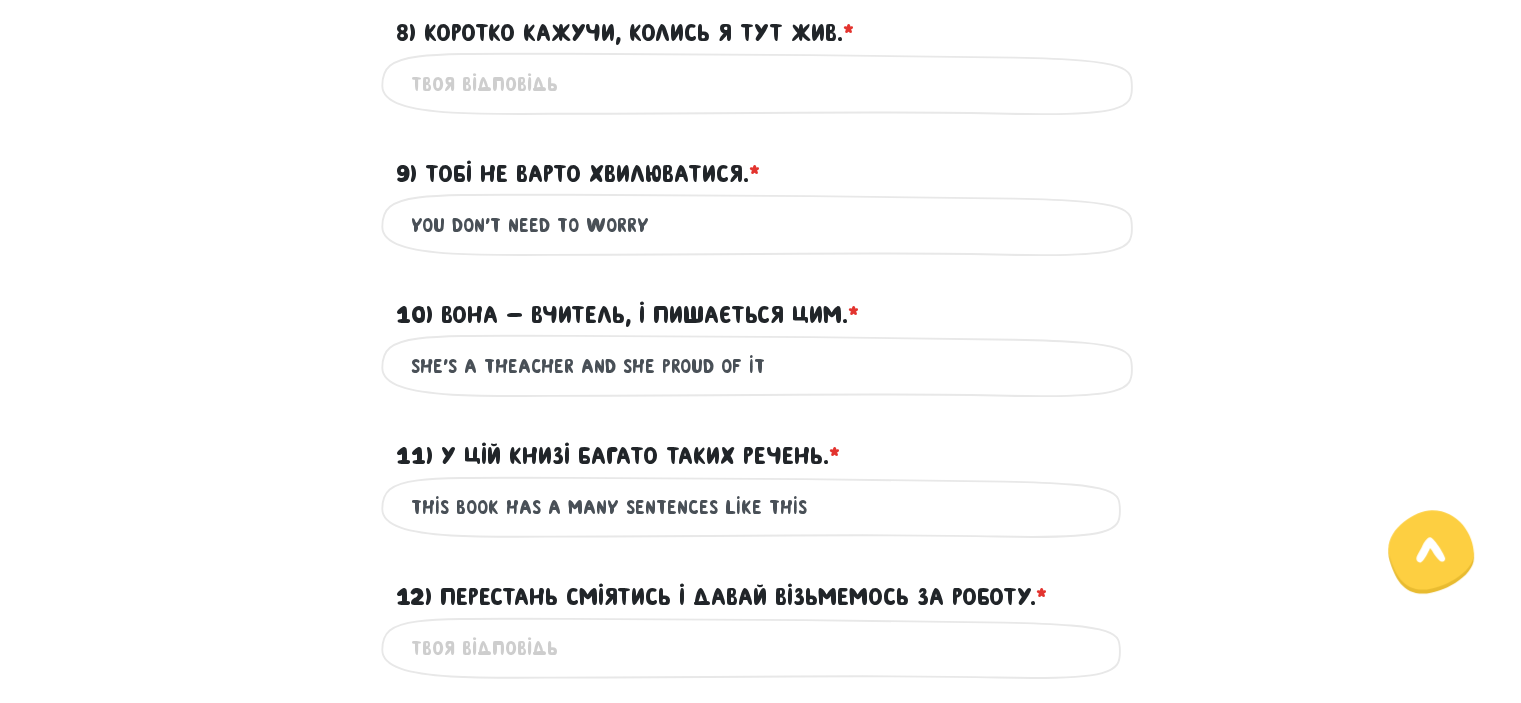 type on "THIS BOOK HAS A MANY SENTENCES LIKE THIS" 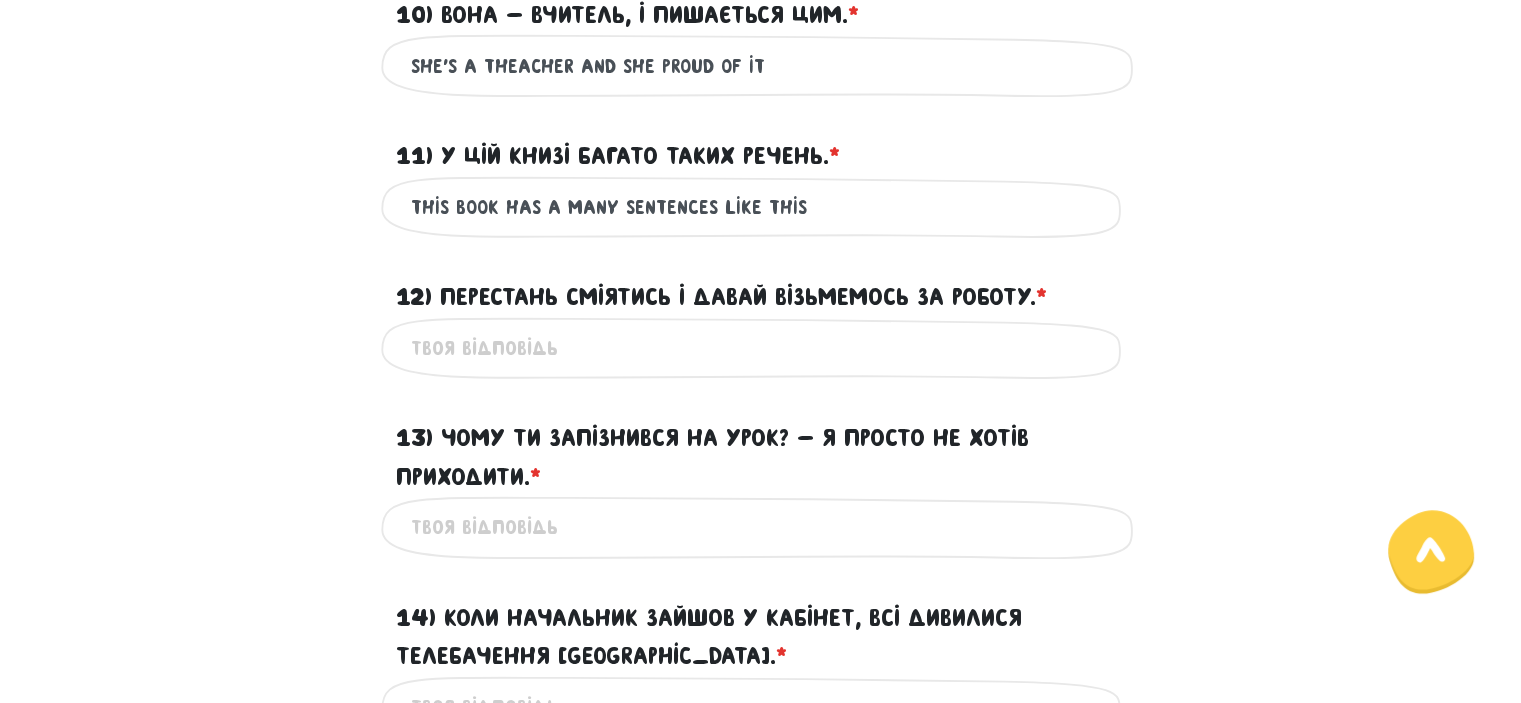 scroll, scrollTop: 1459, scrollLeft: 0, axis: vertical 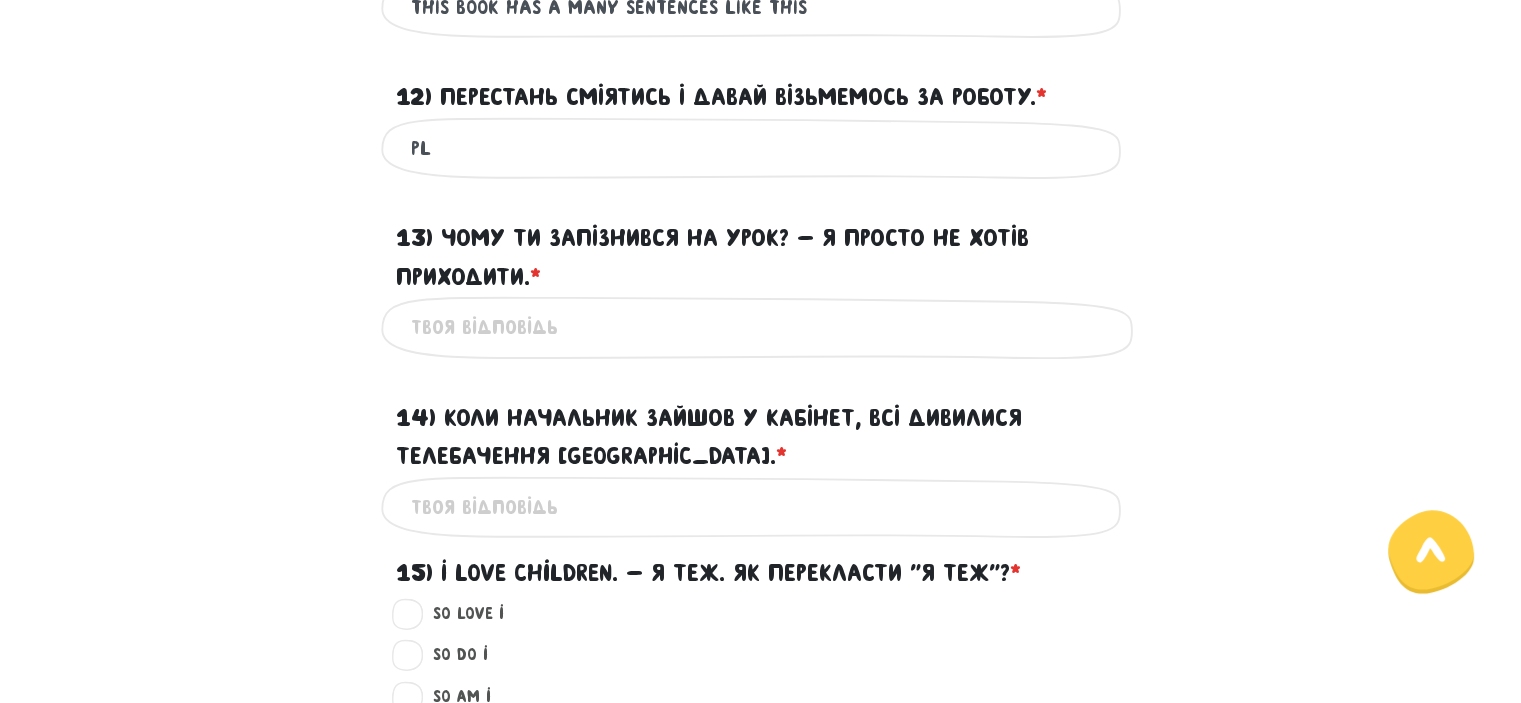 type on "P" 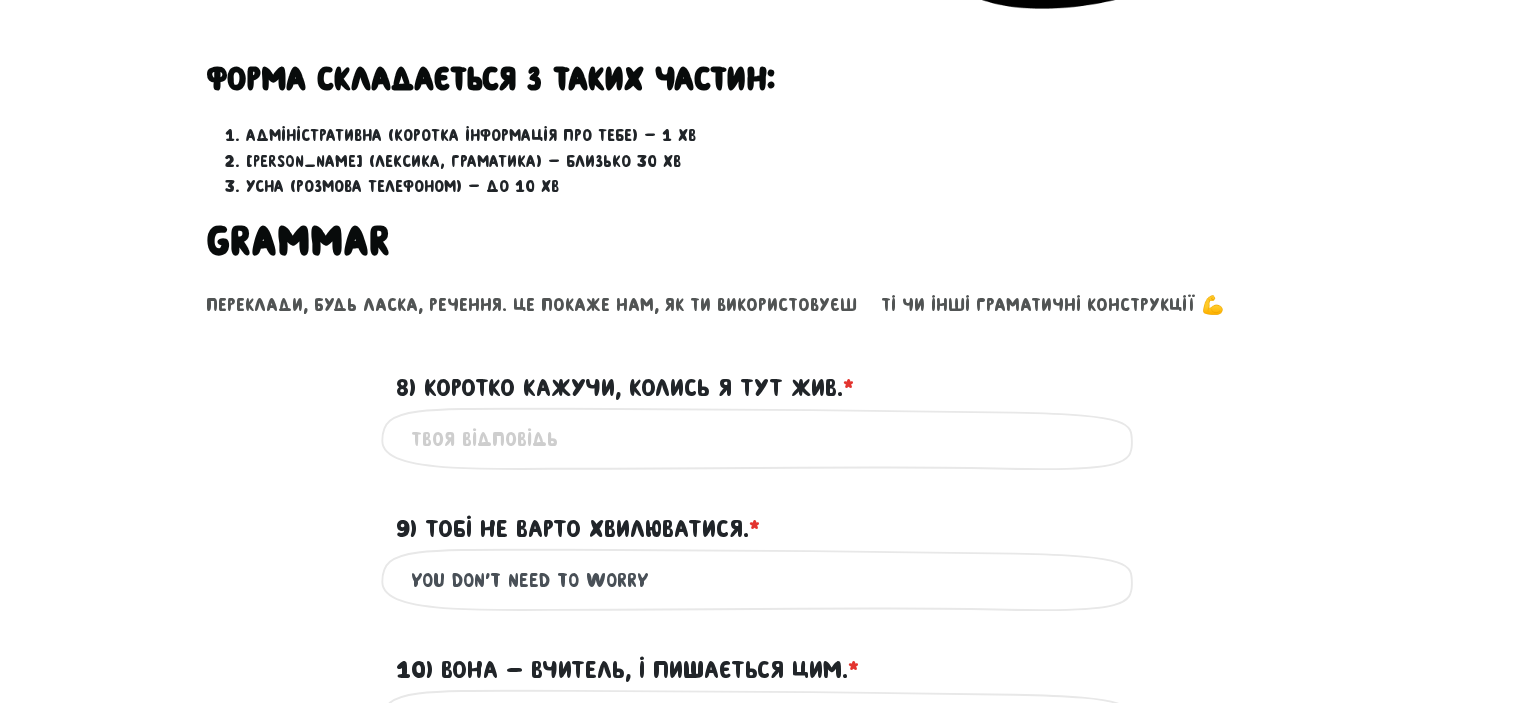 scroll, scrollTop: 759, scrollLeft: 0, axis: vertical 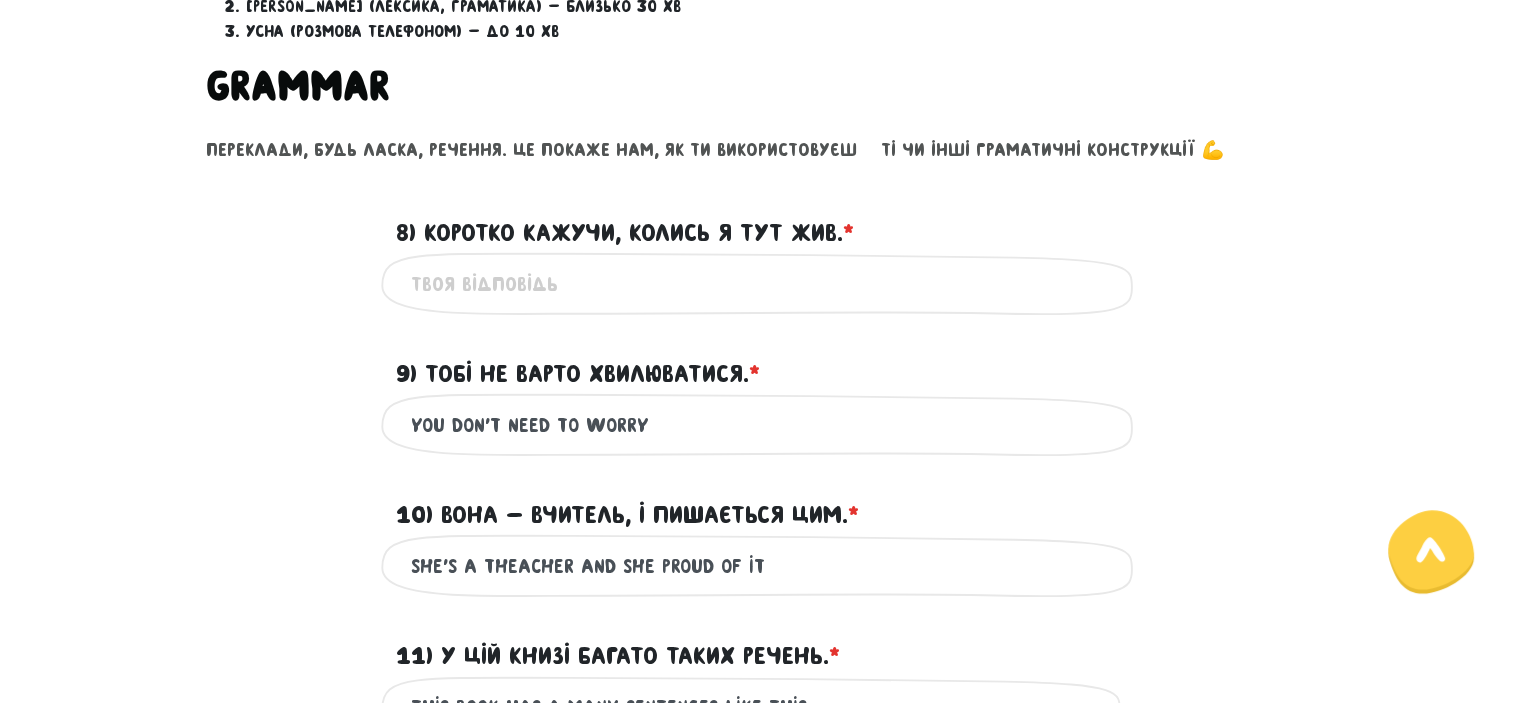 type on "ST" 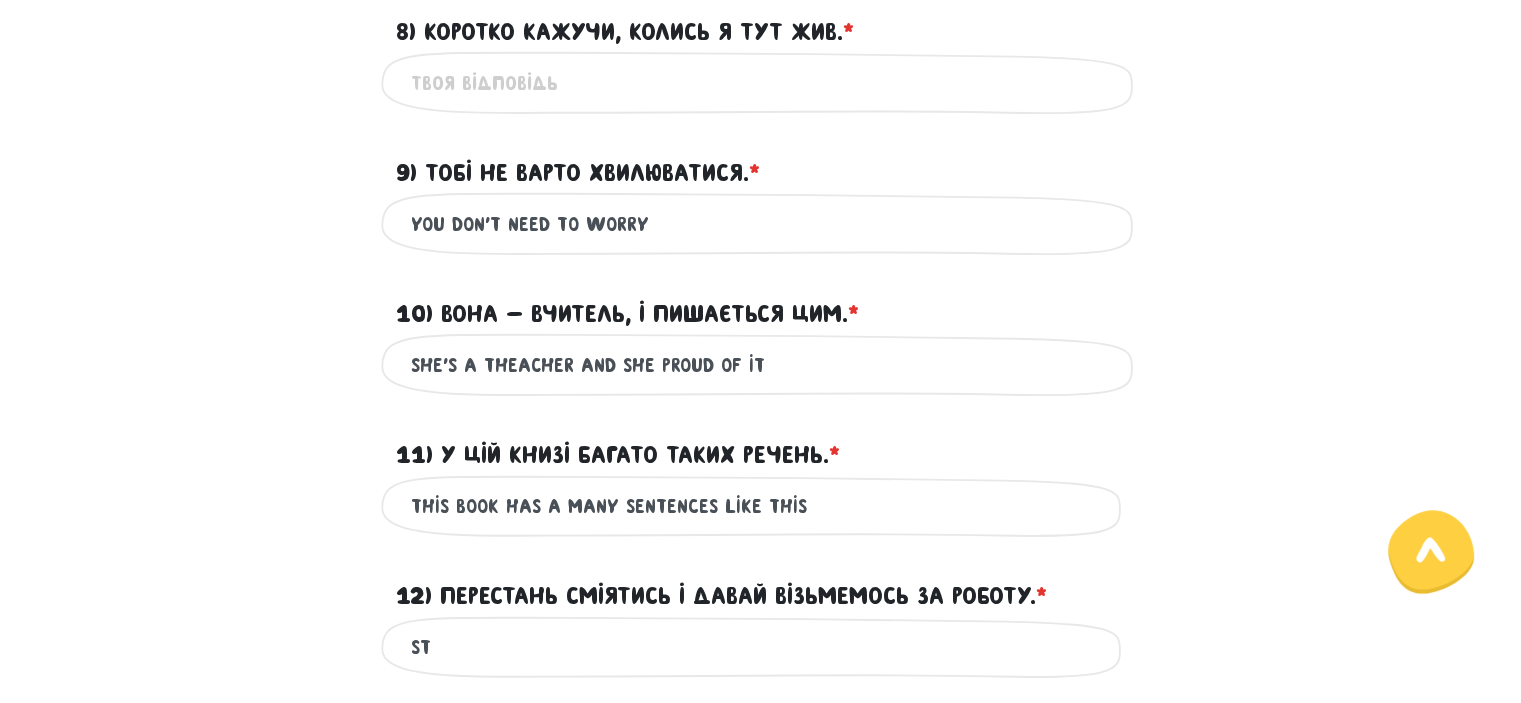 scroll, scrollTop: 1059, scrollLeft: 0, axis: vertical 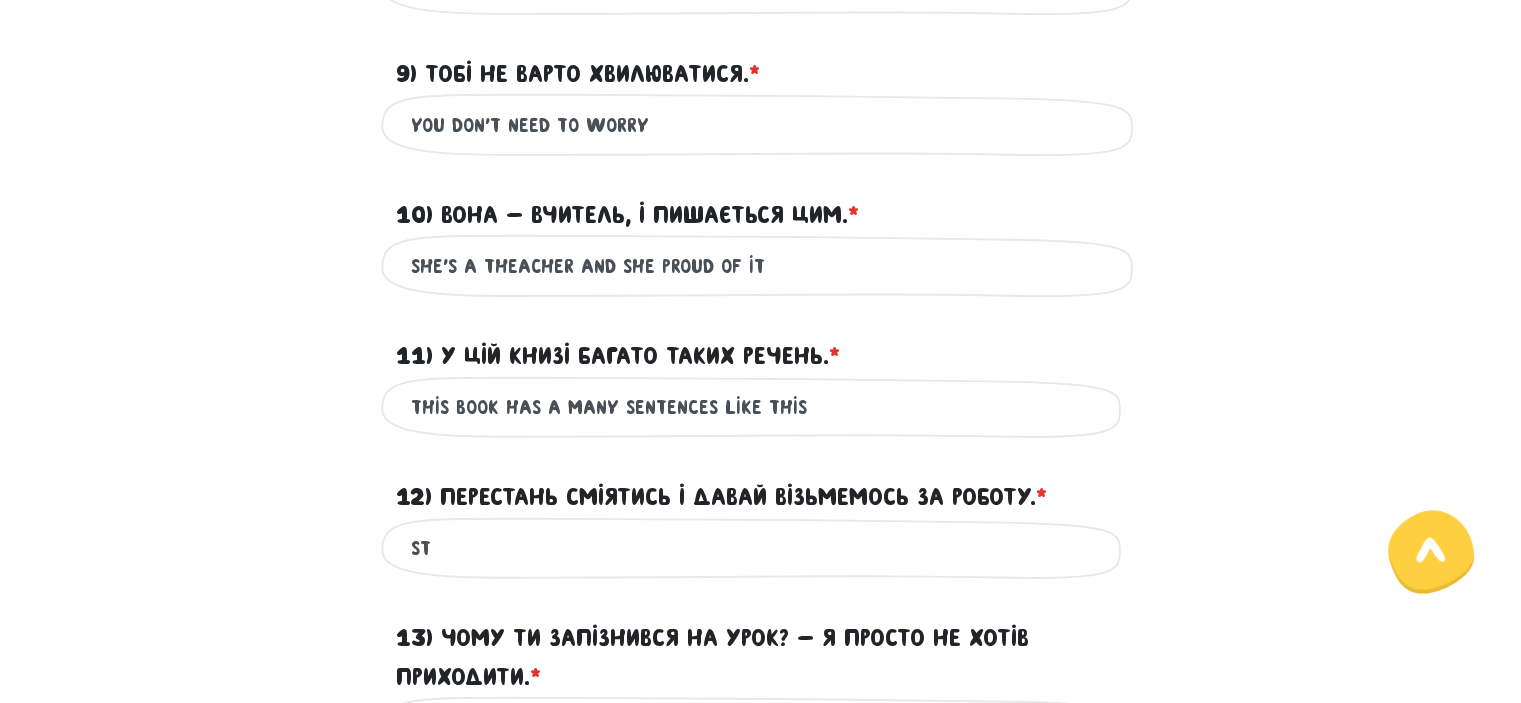 drag, startPoint x: 481, startPoint y: 538, endPoint x: 285, endPoint y: 534, distance: 196.04082 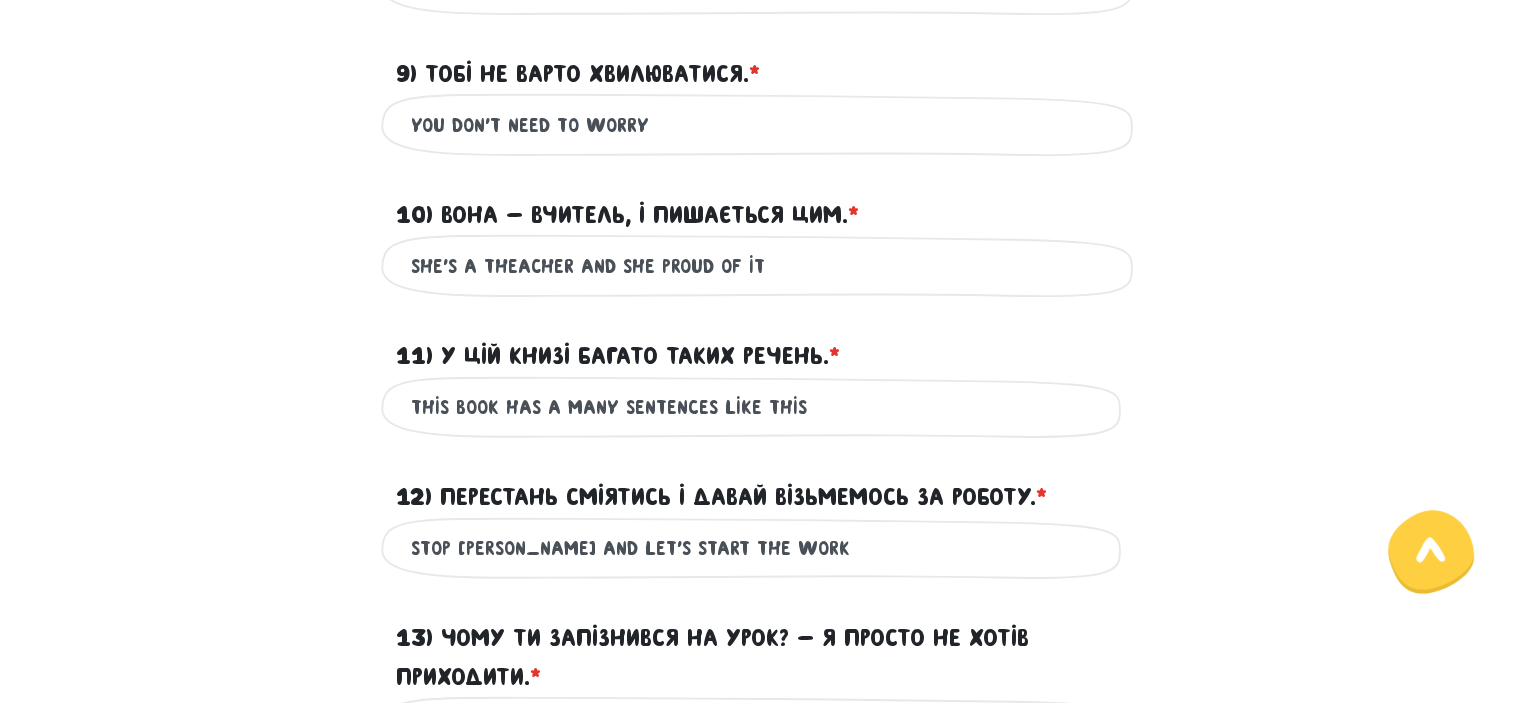 click on "STOP [PERSON_NAME] and let's start the work" at bounding box center [761, 548] 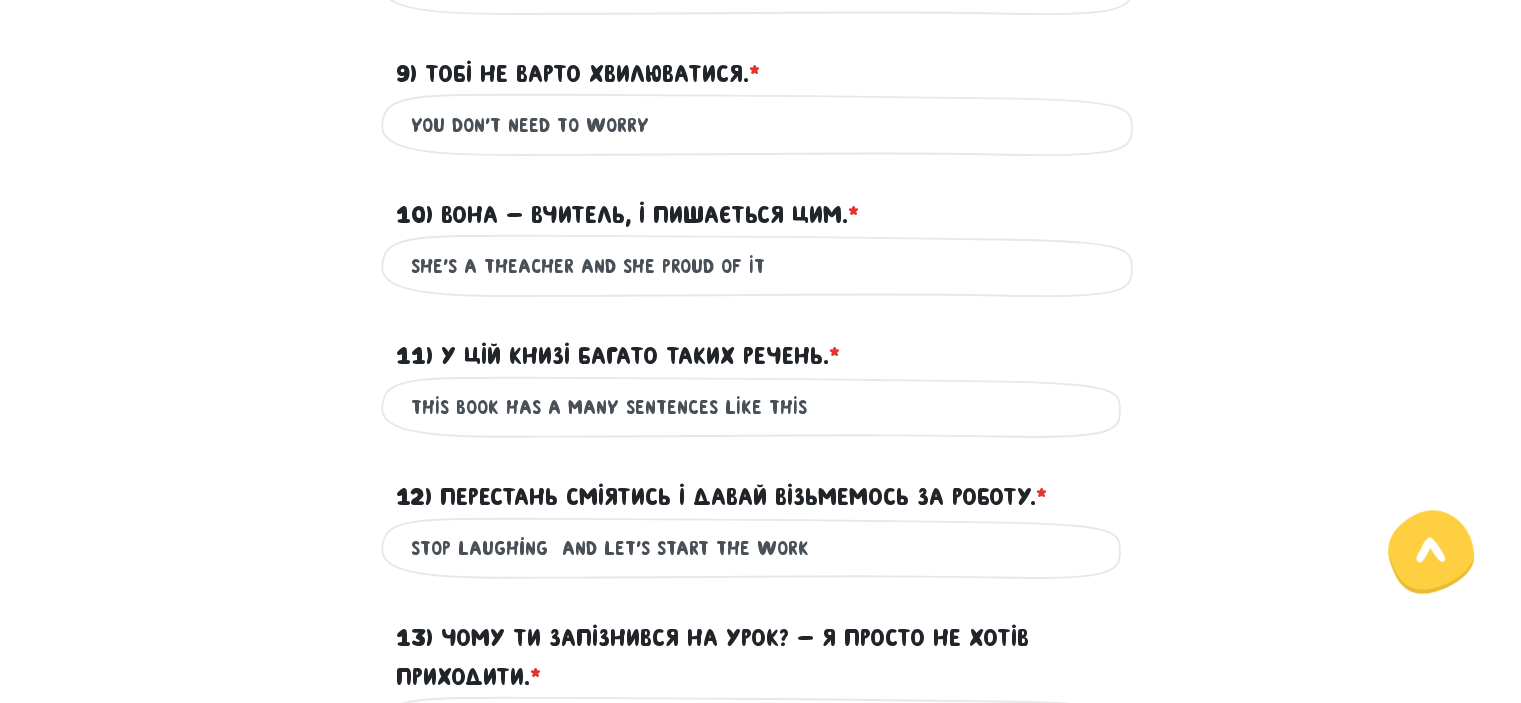click on "STOP laughing  and let's start the work" at bounding box center [761, 548] 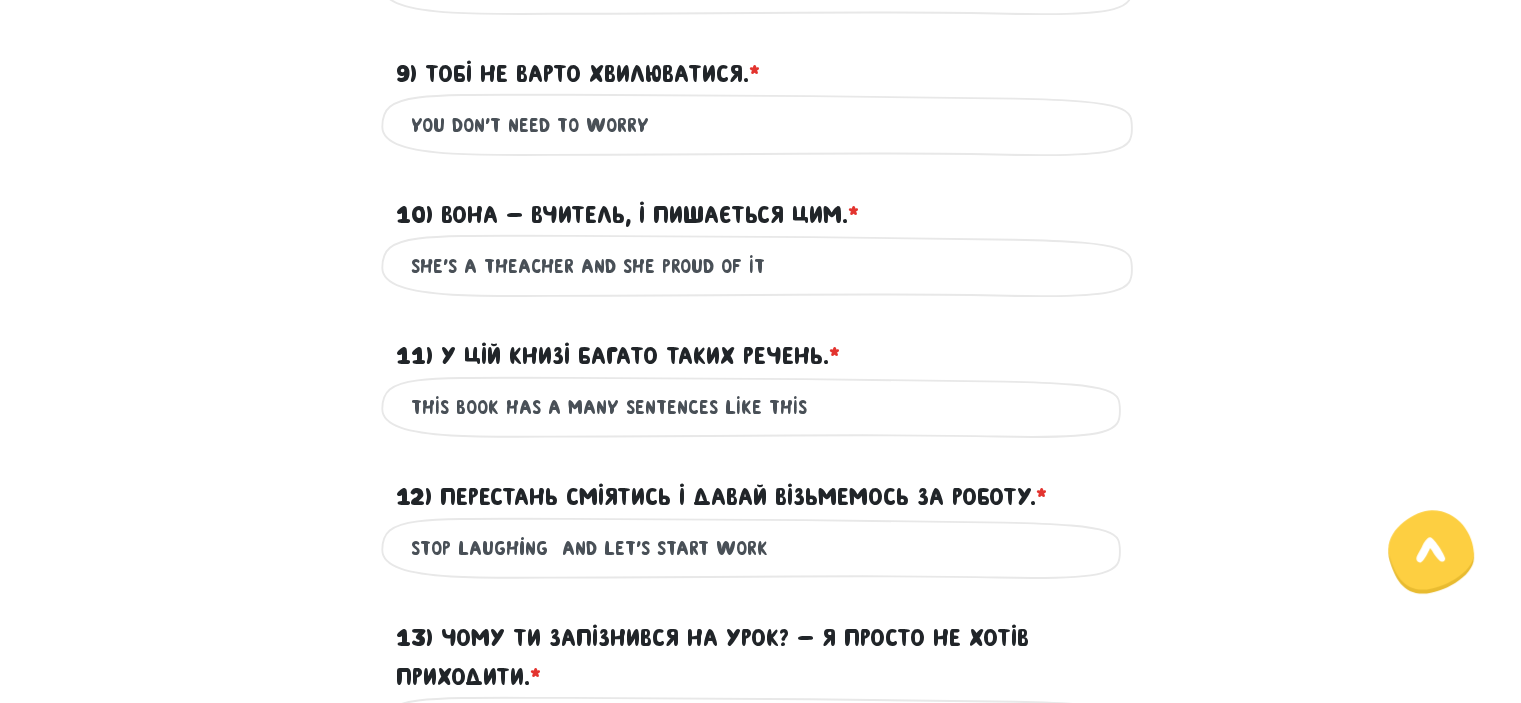 click on "STOP laughing  and let's start work" at bounding box center [761, 548] 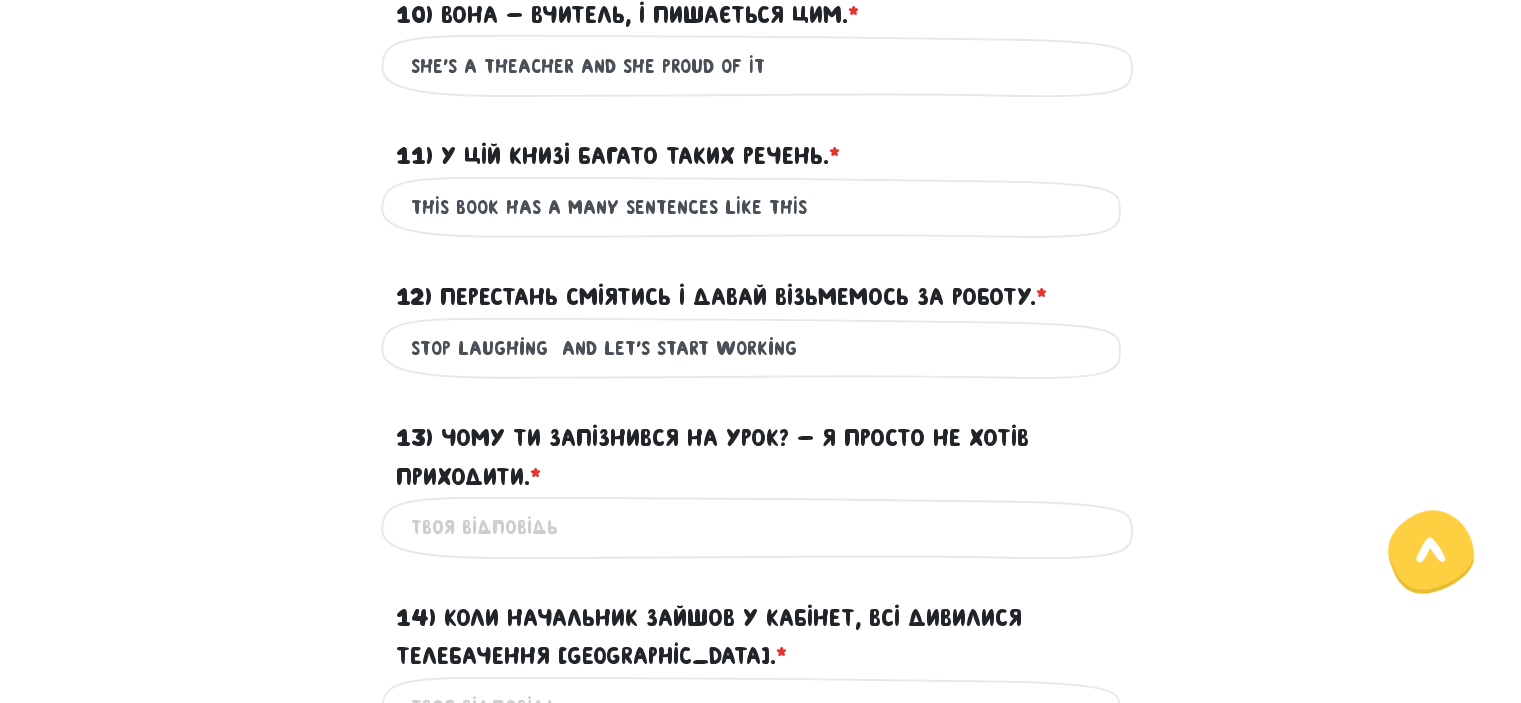 scroll, scrollTop: 1459, scrollLeft: 0, axis: vertical 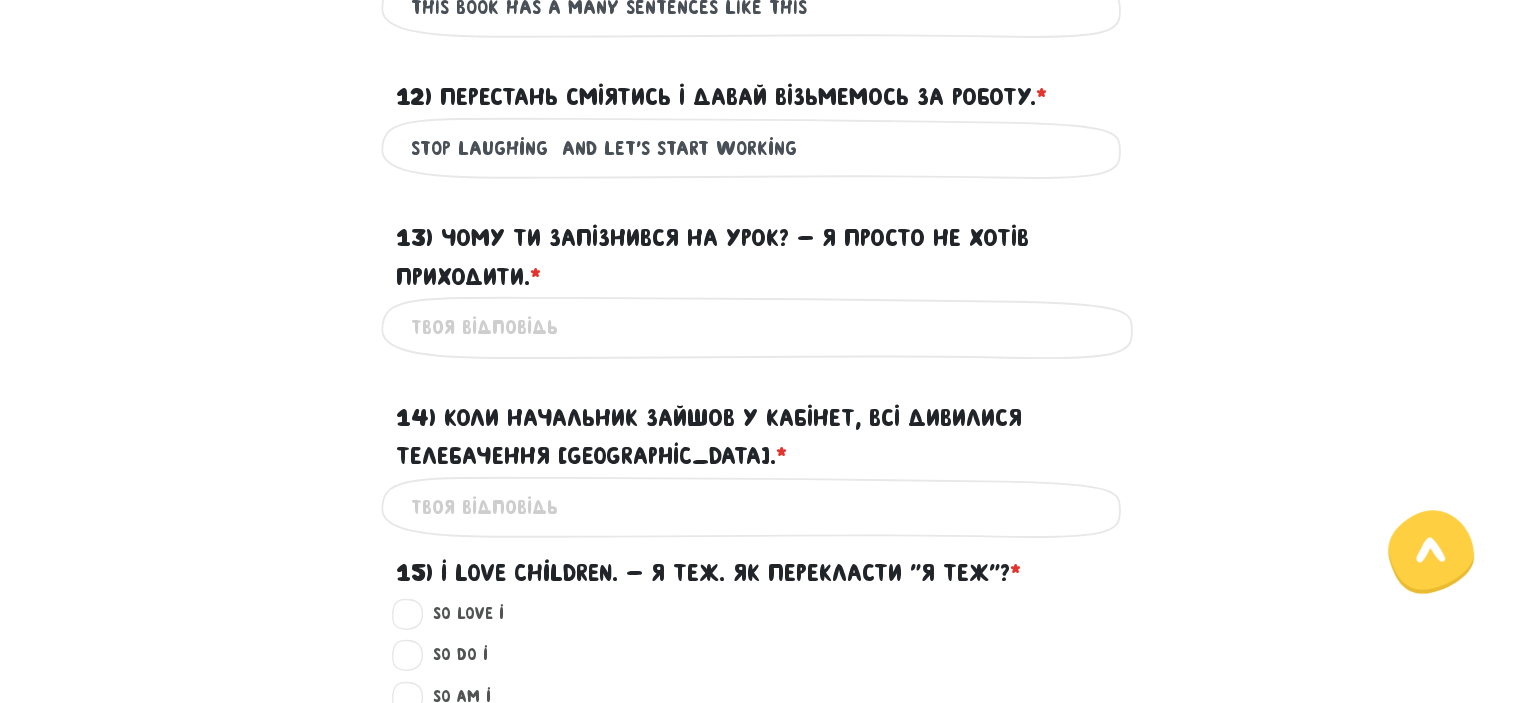 type on "STOP laughing  and let's start working" 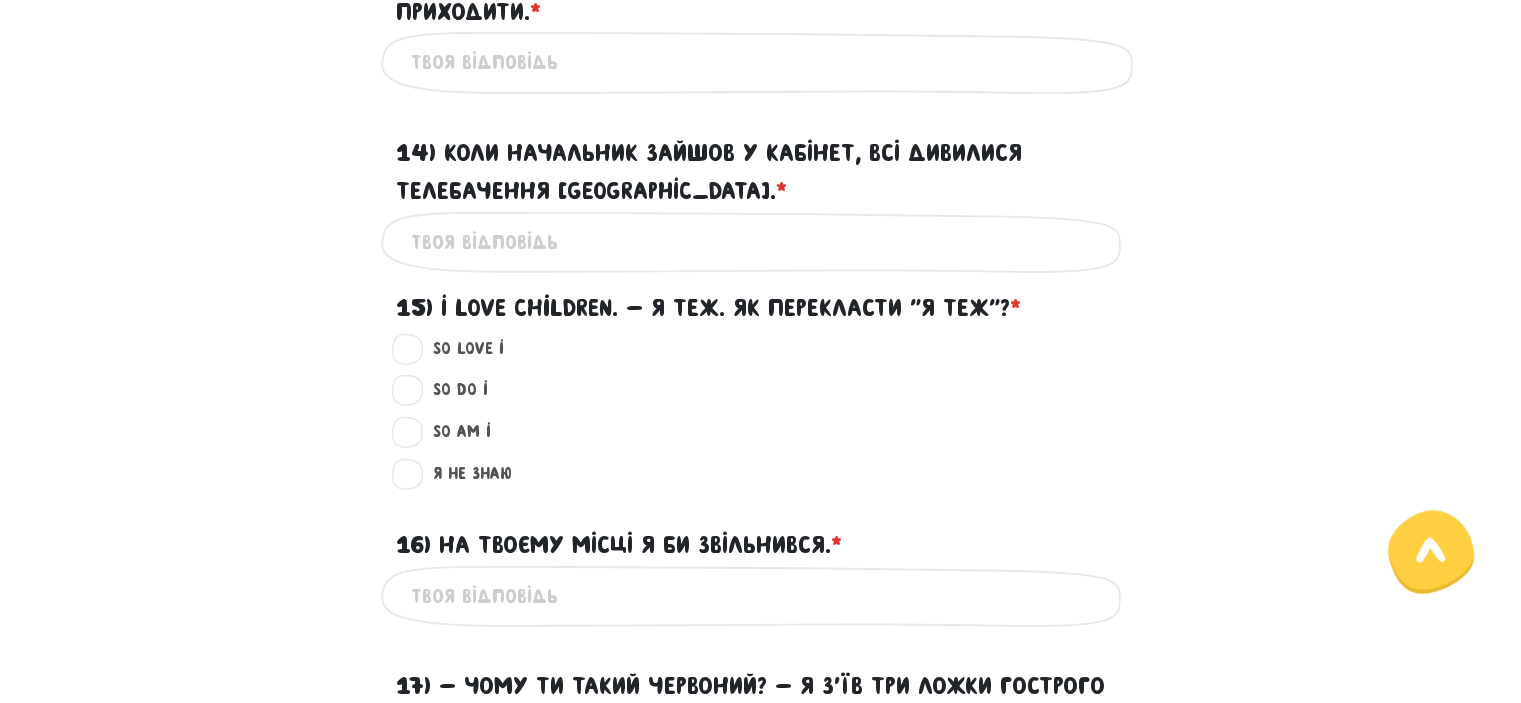 scroll, scrollTop: 1759, scrollLeft: 0, axis: vertical 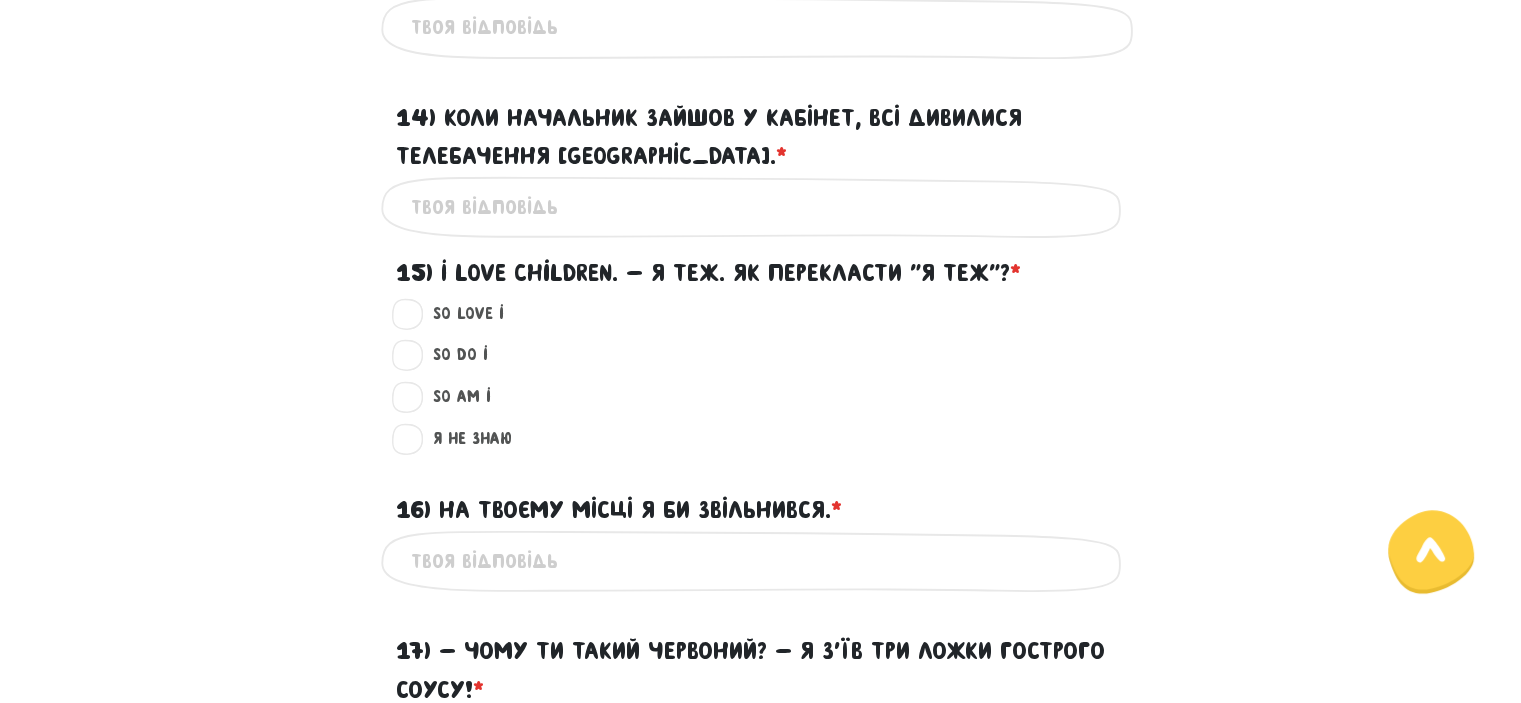 click on "So am I
?" at bounding box center (453, 397) 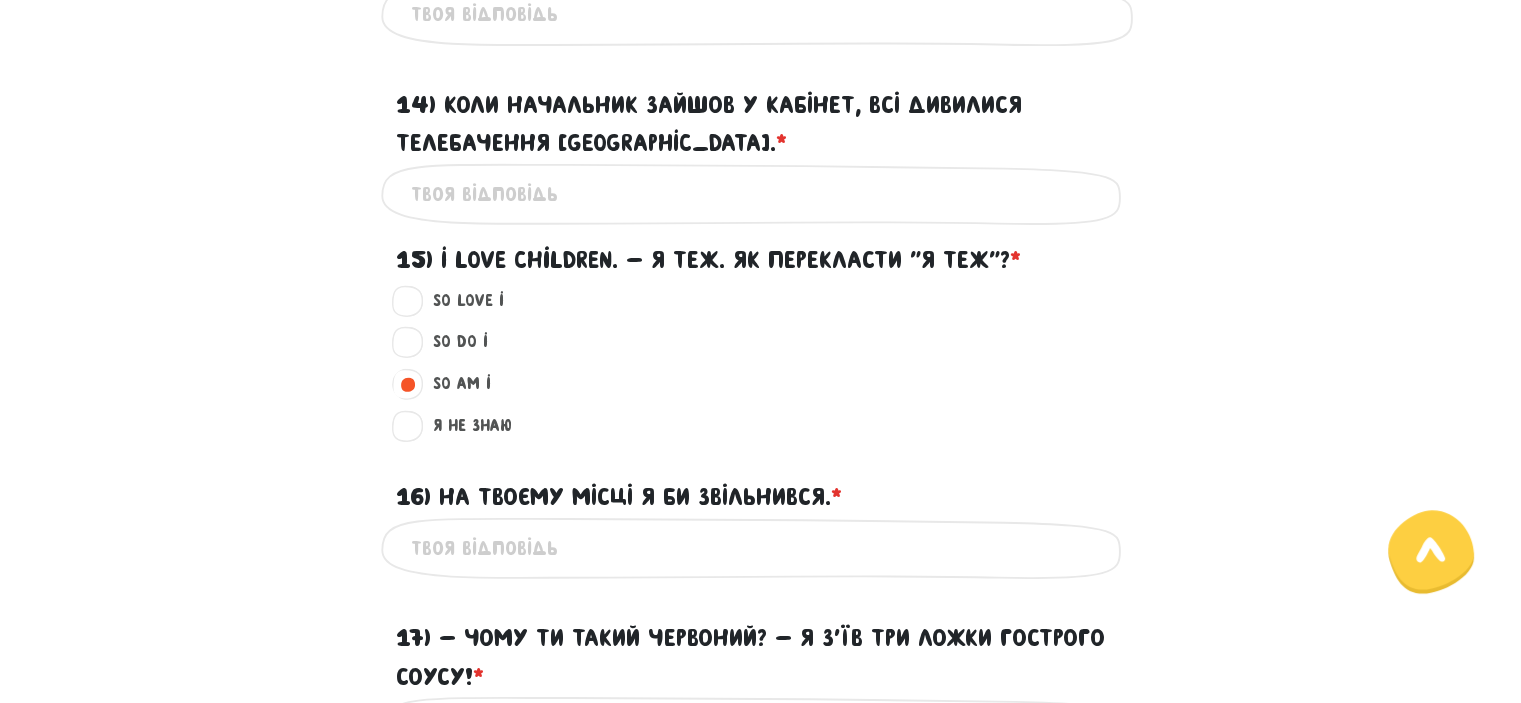 scroll, scrollTop: 1859, scrollLeft: 0, axis: vertical 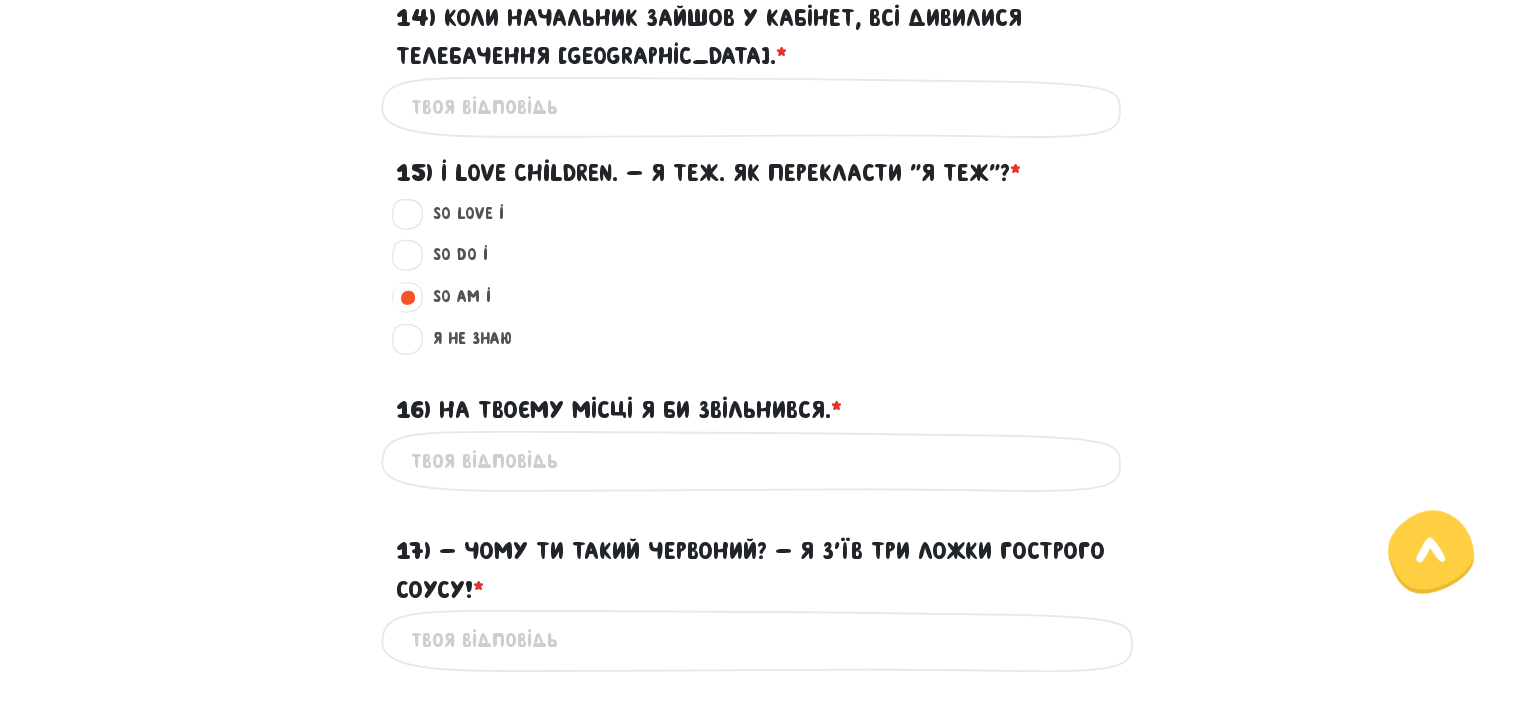 click on "16) На твоєму місці я би звільнився. *
?" at bounding box center [761, 461] 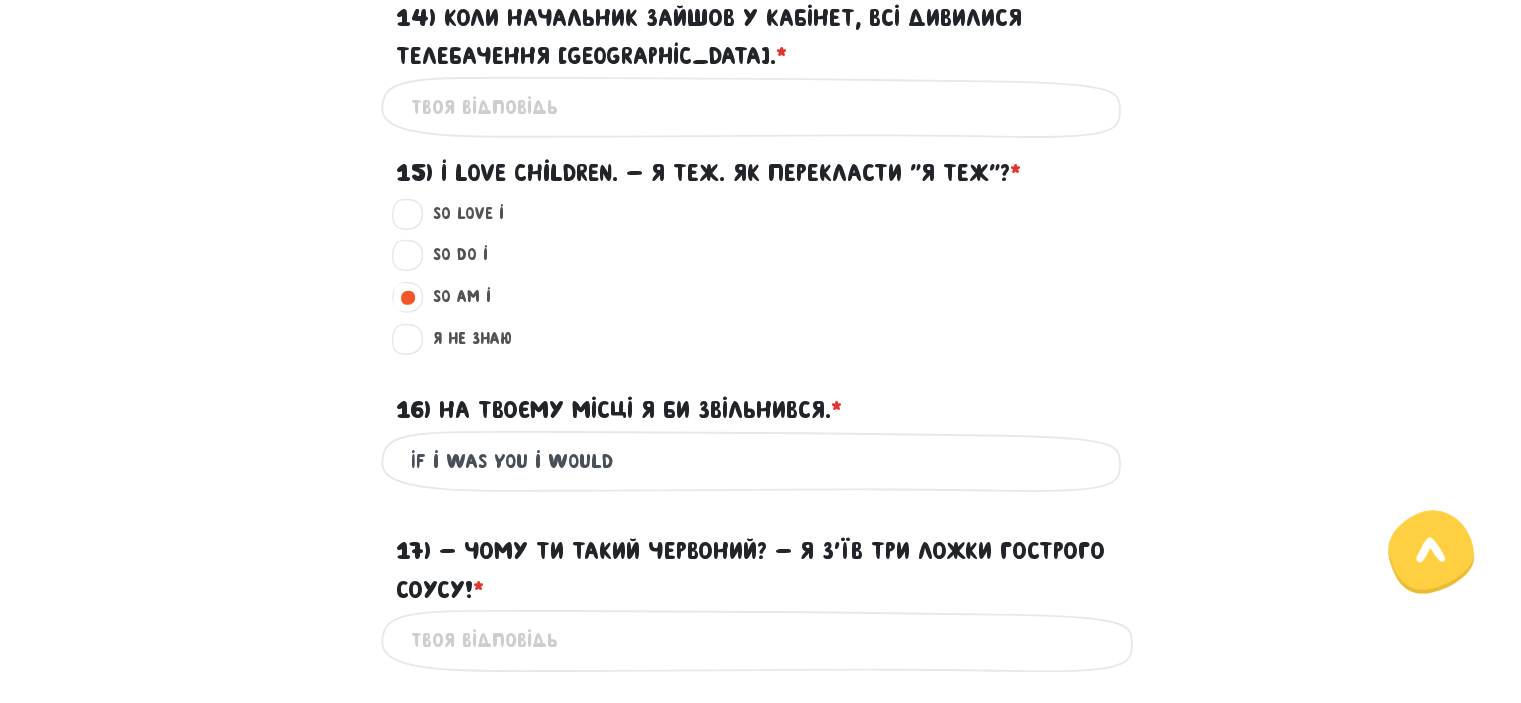 click on "16) На твоєму місці я би звільнився. *
?" at bounding box center [619, 410] 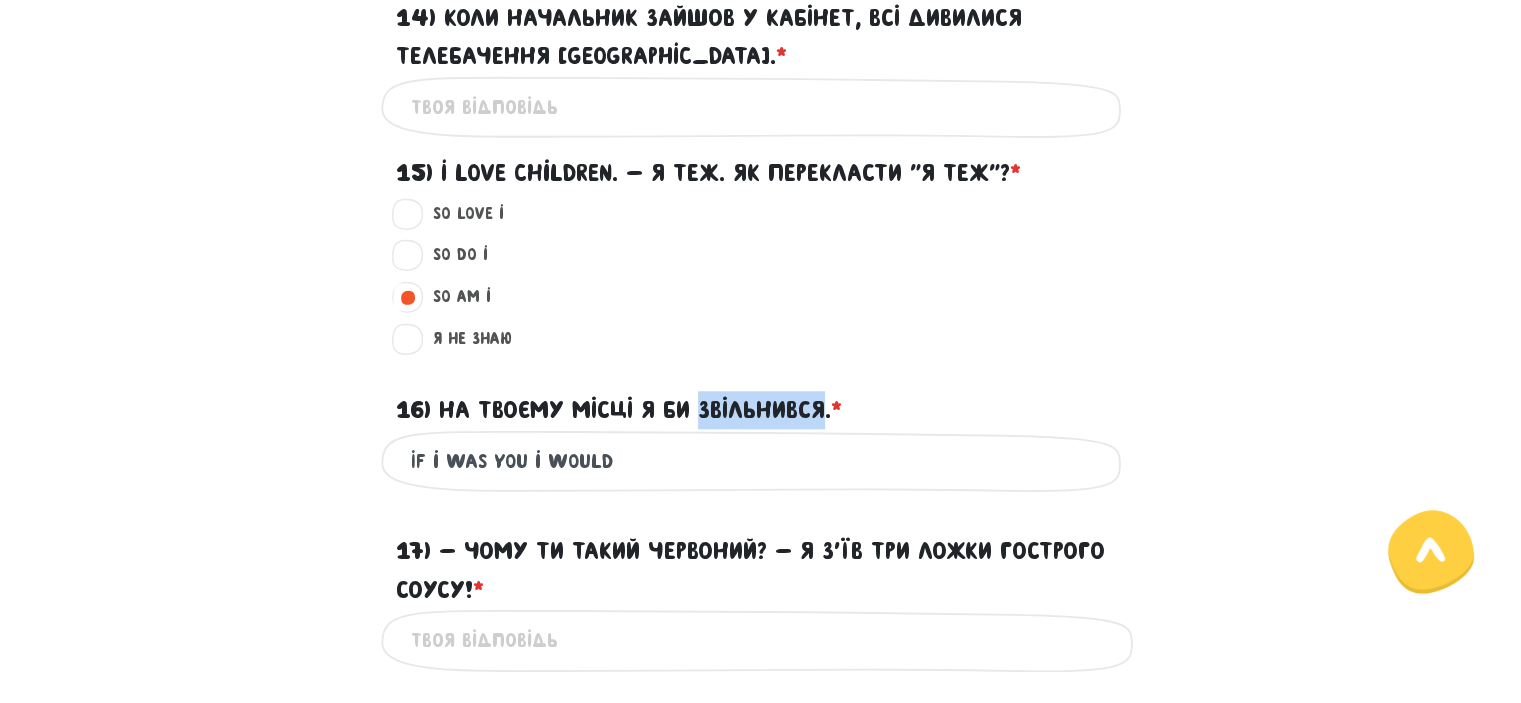 click on "16) На твоєму місці я би звільнився. *
?" at bounding box center [619, 410] 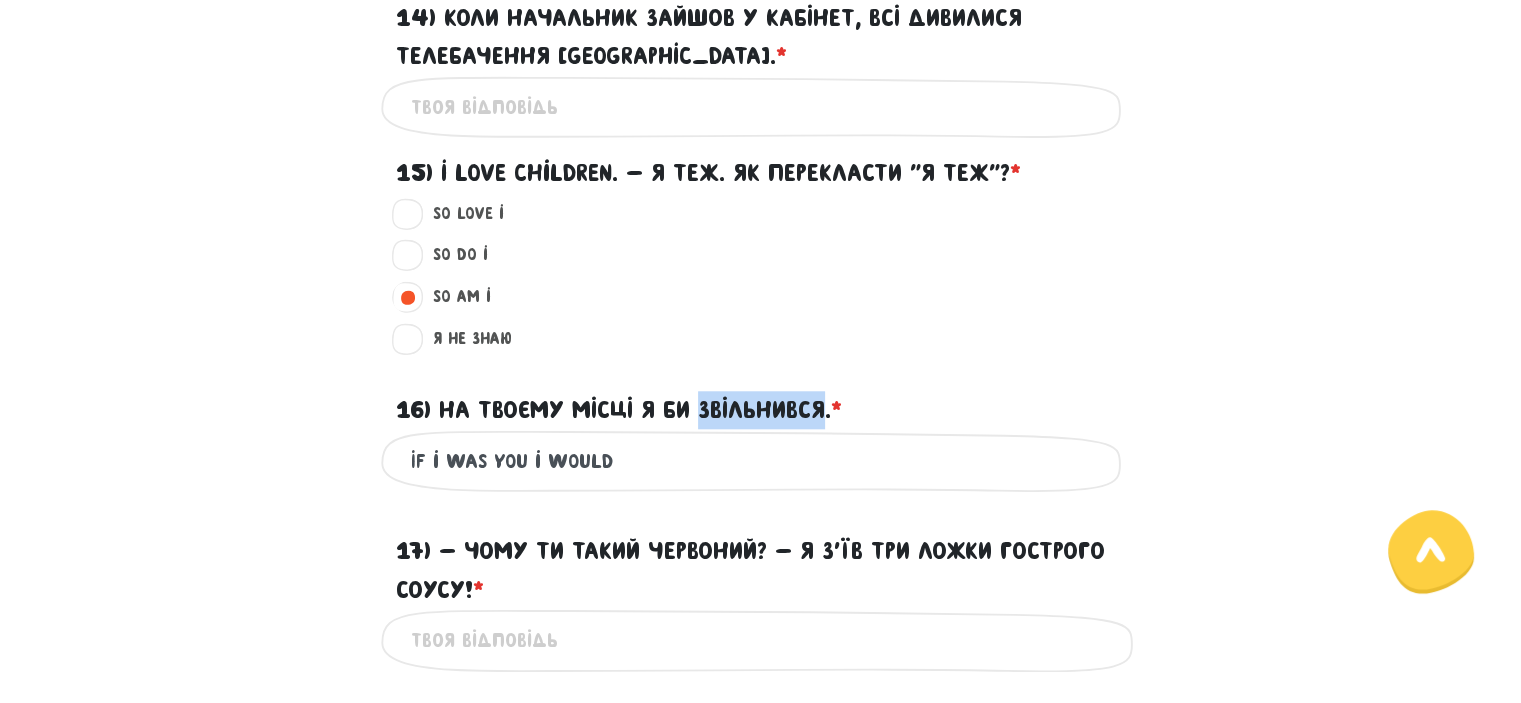 copy on "звільнився" 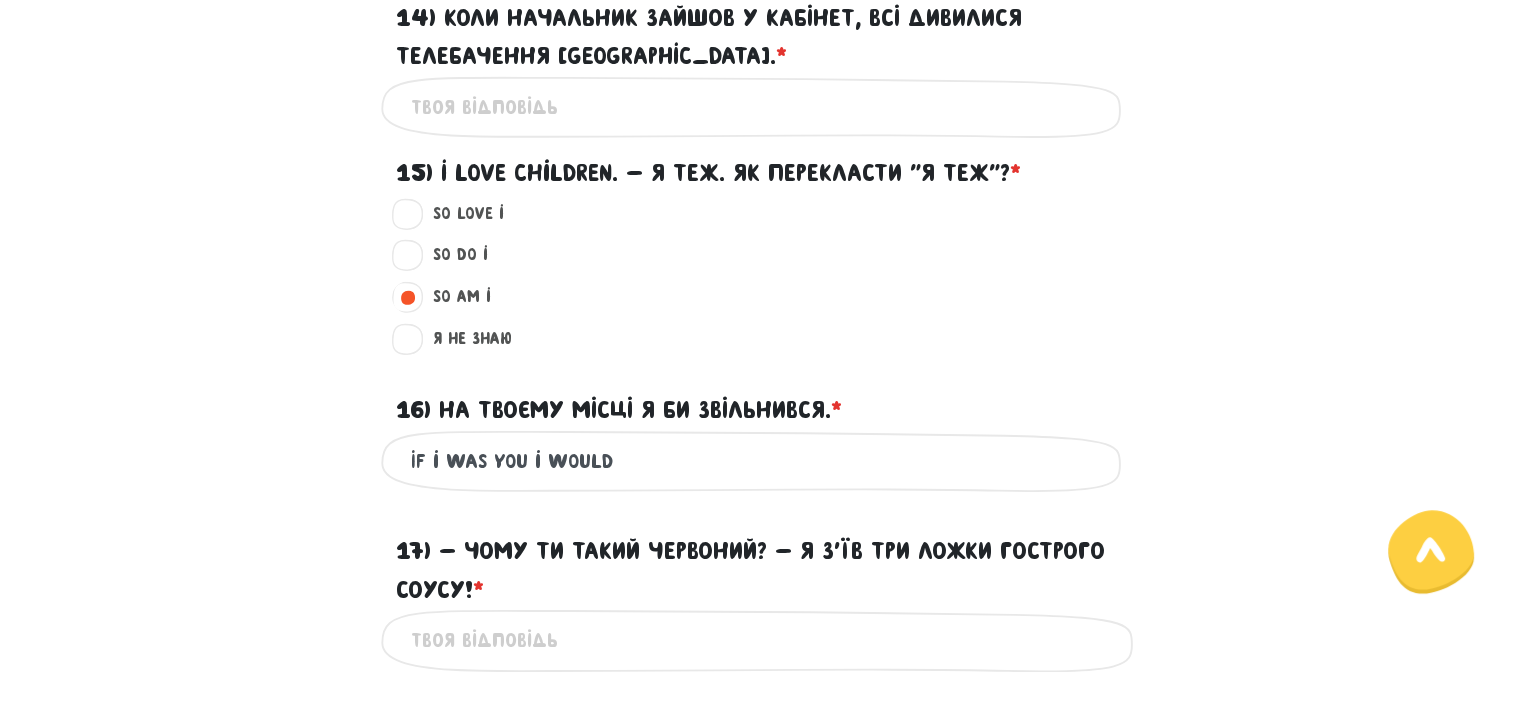 click on "If i was you i would" at bounding box center [761, 461] 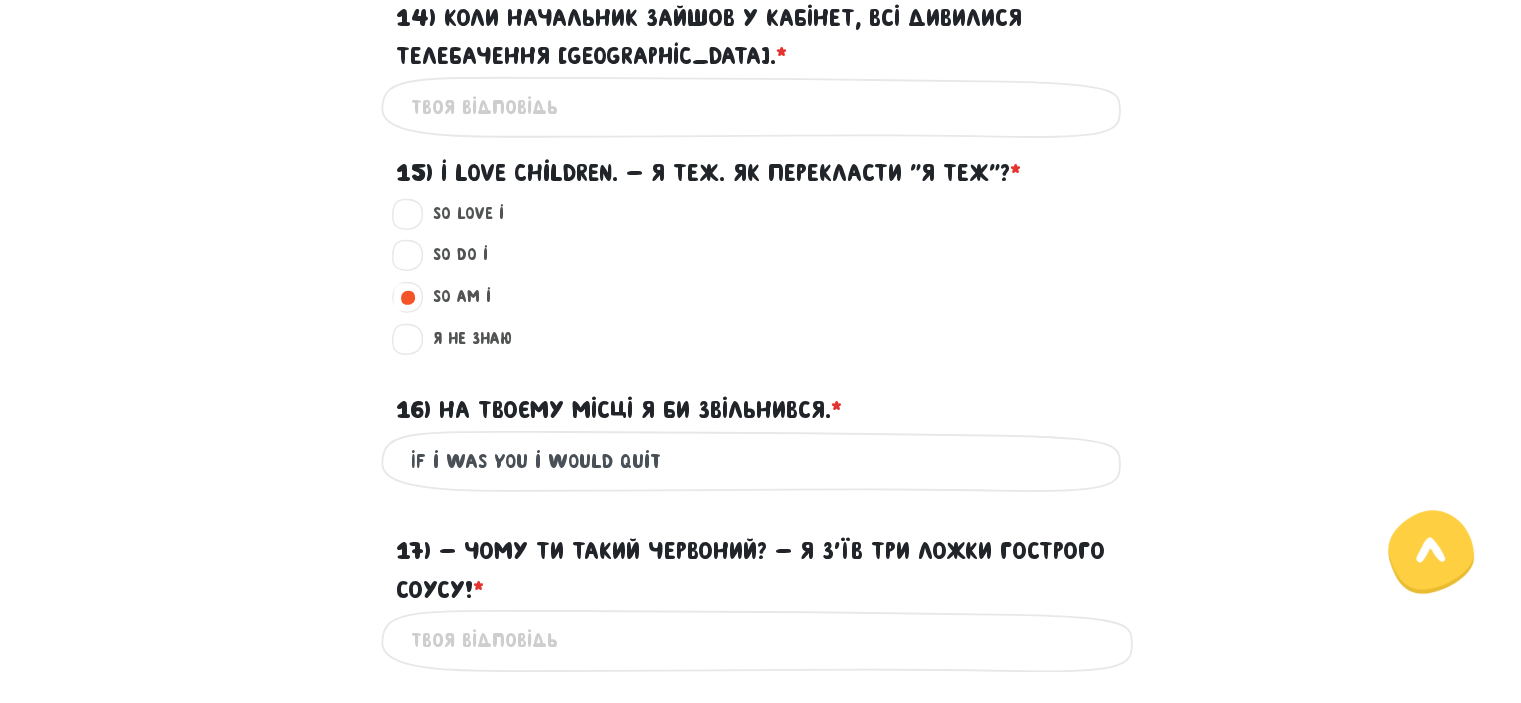click on "16) На твоєму місці я би звільнився. *
?" at bounding box center (619, 410) 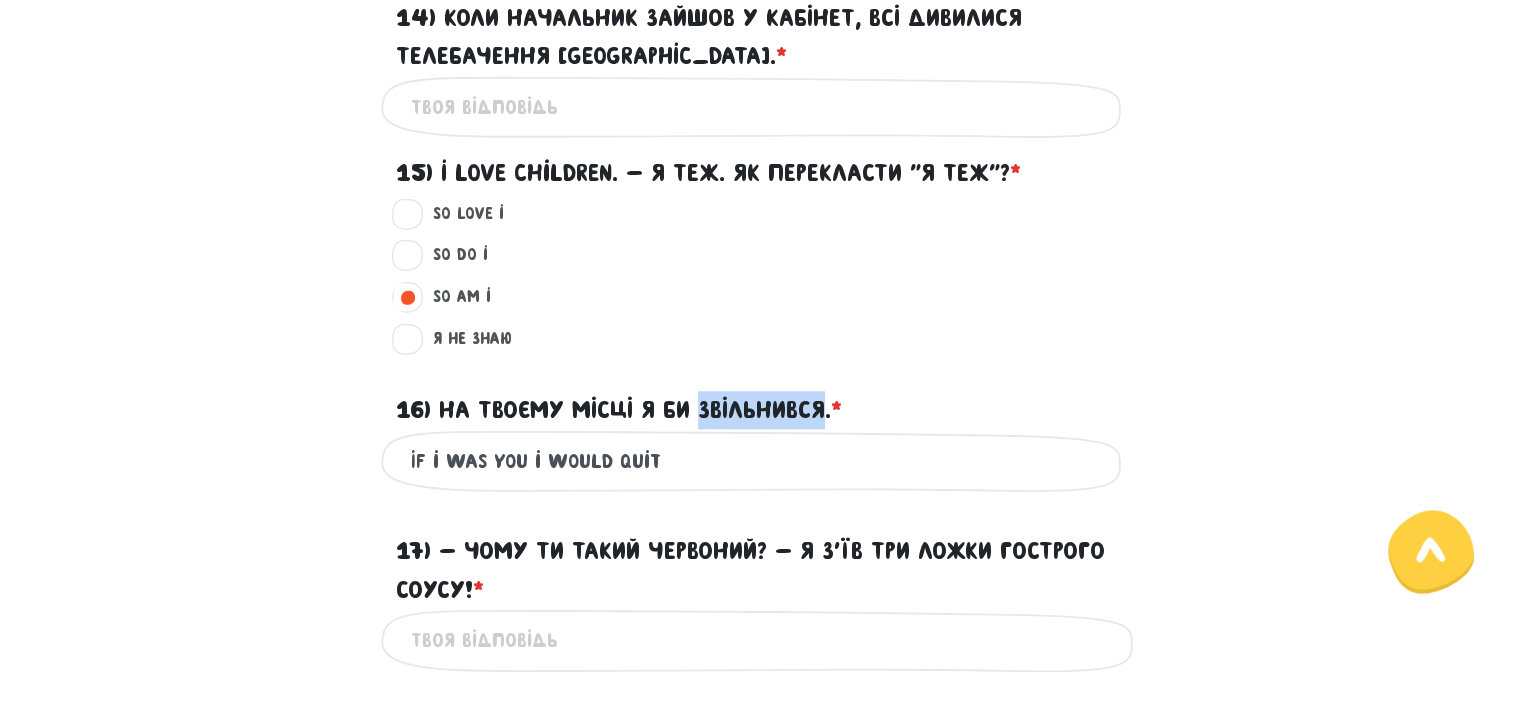 click on "16) На твоєму місці я би звільнився. *
?" at bounding box center (619, 410) 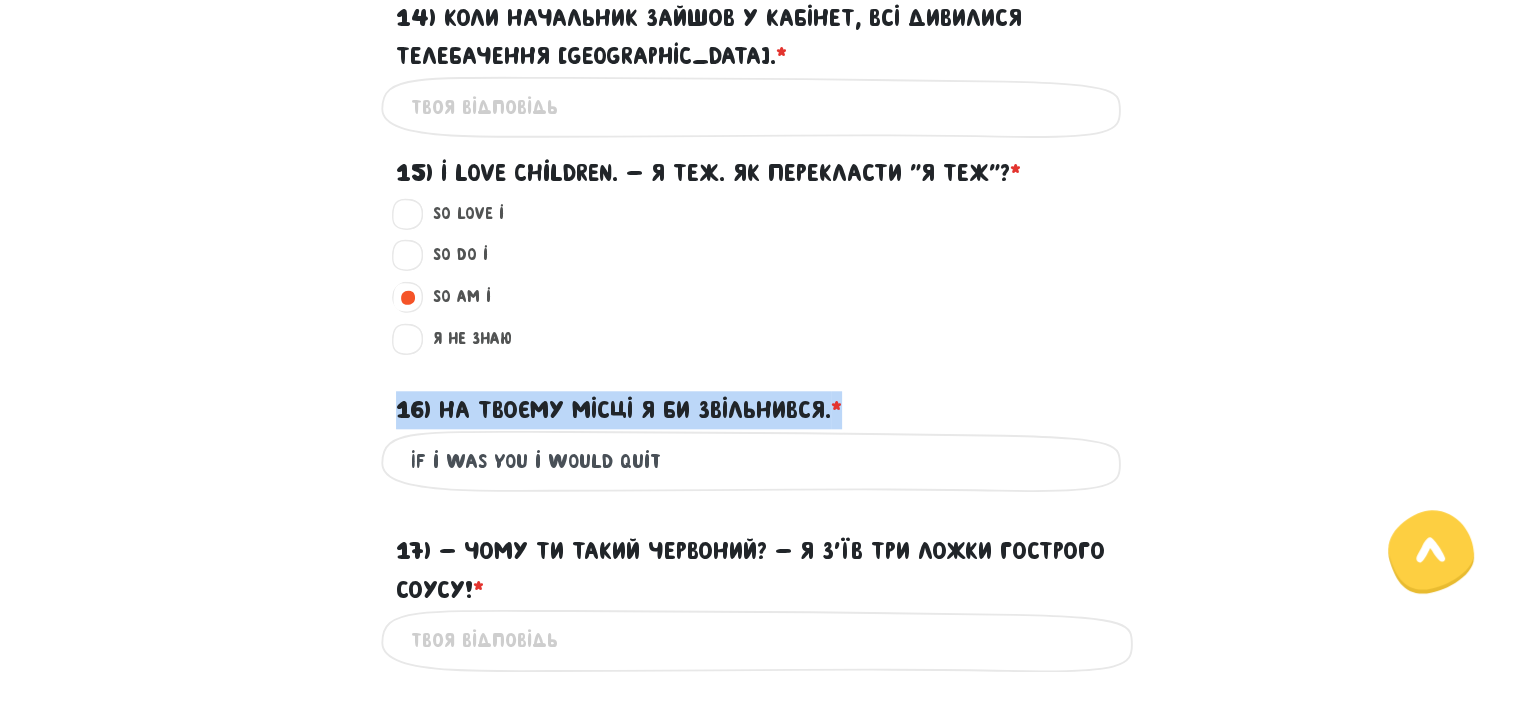 click on "16) На твоєму місці я би звільнився. *
?" at bounding box center (619, 410) 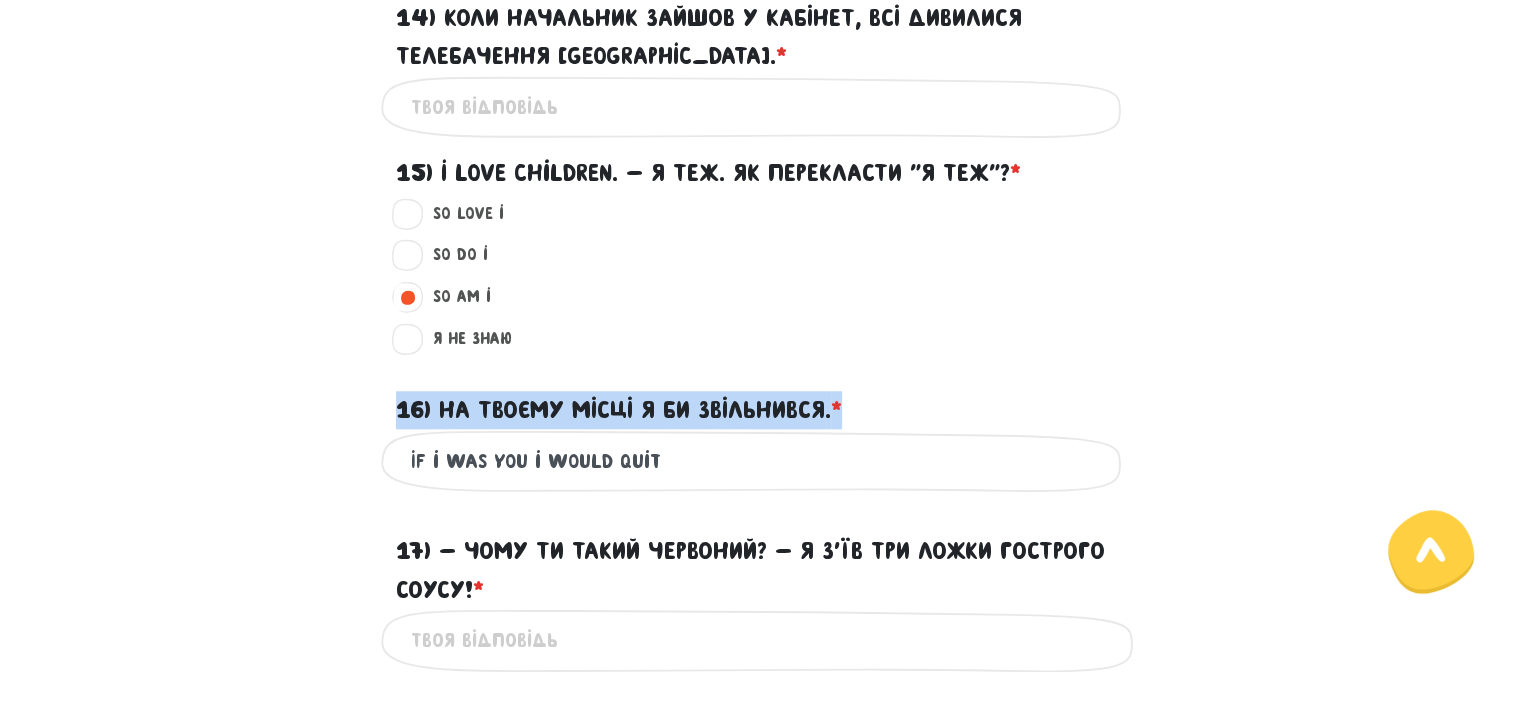 copy on "16) На твоєму місці я би звільнився. *
?" 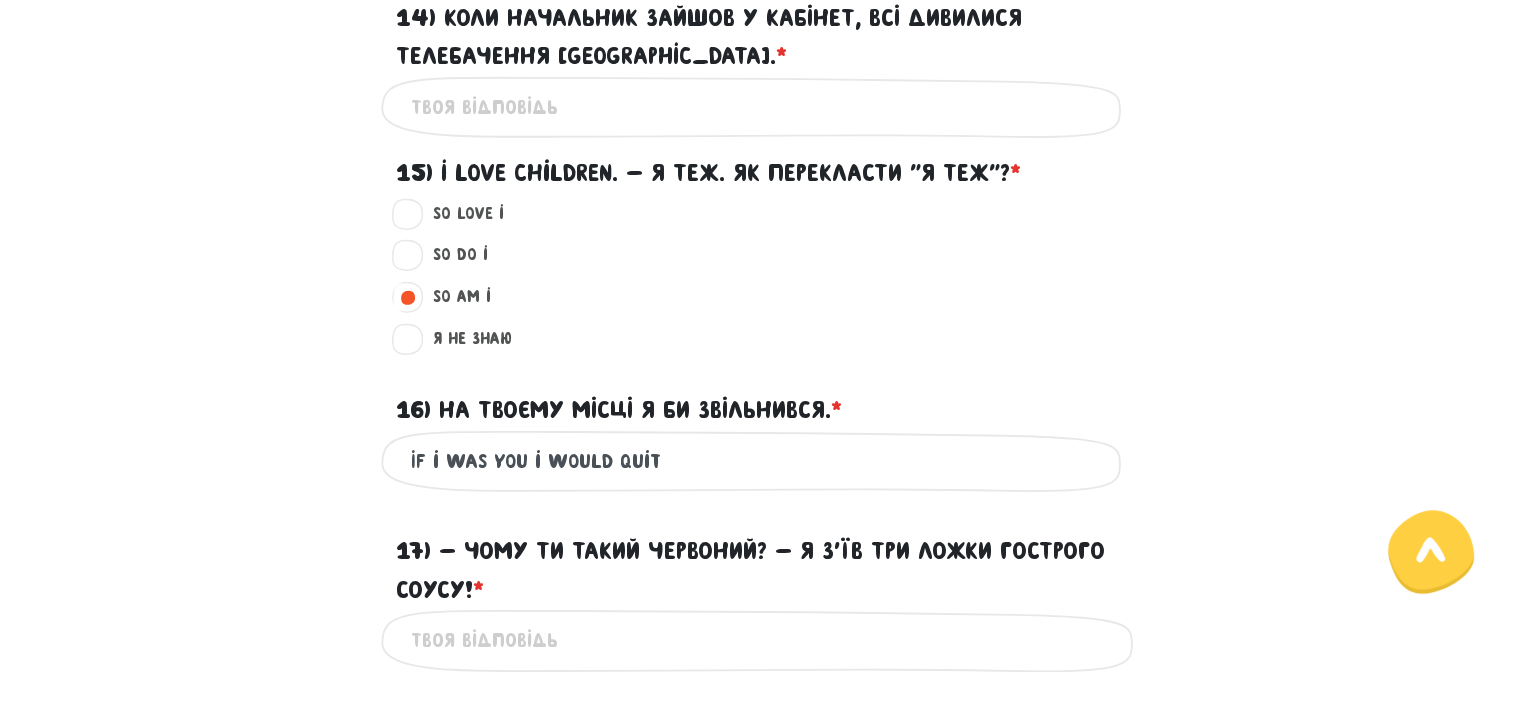 click on "If i was you i would quit" at bounding box center (761, 461) 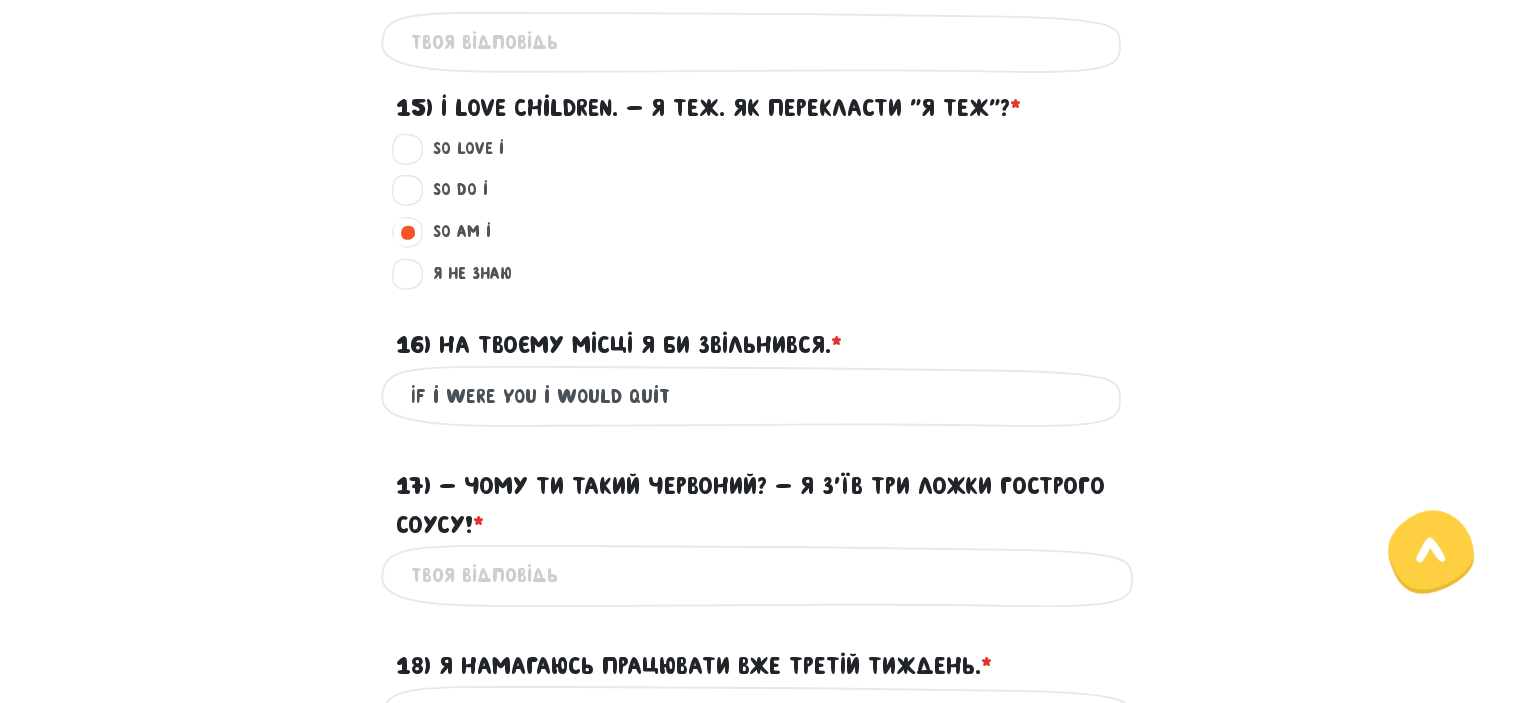 scroll, scrollTop: 1959, scrollLeft: 0, axis: vertical 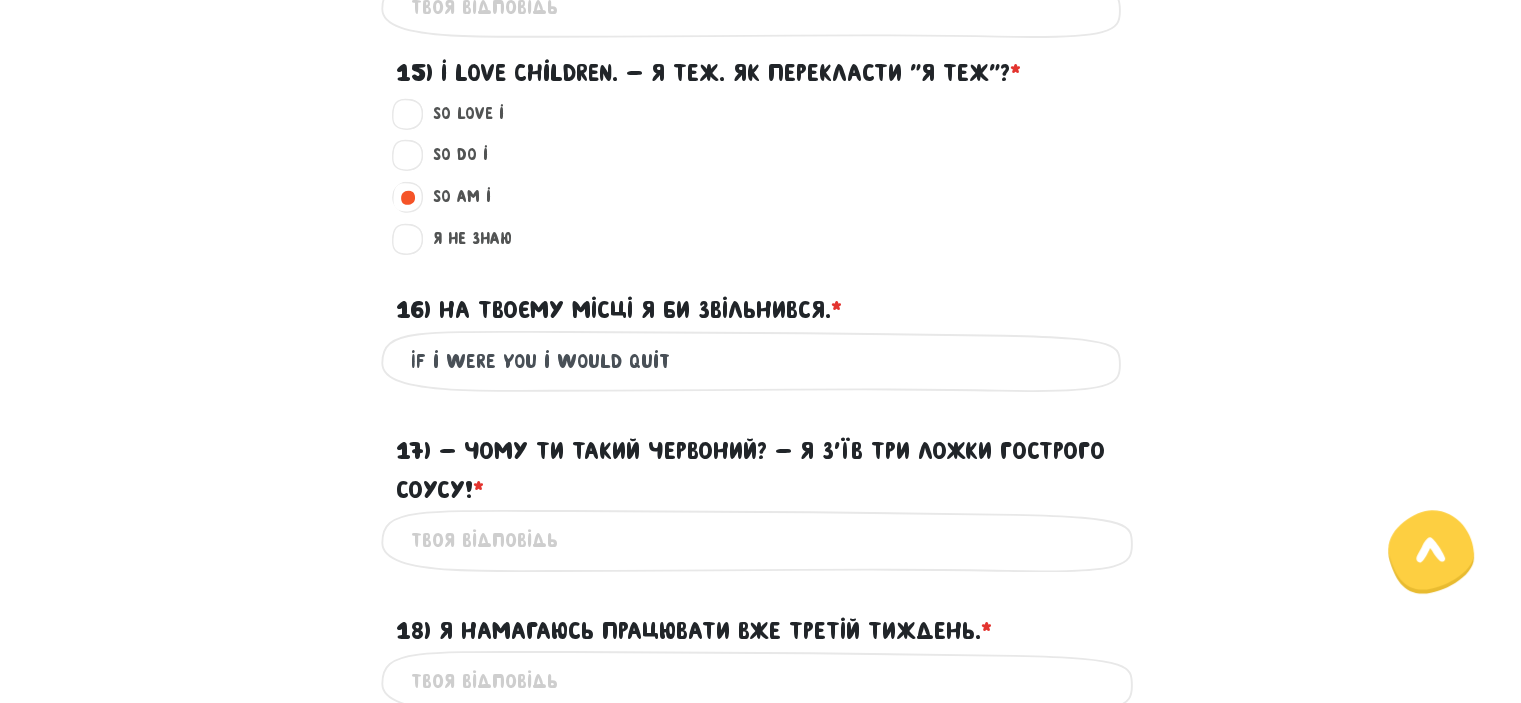 type on "If i were you i would quit" 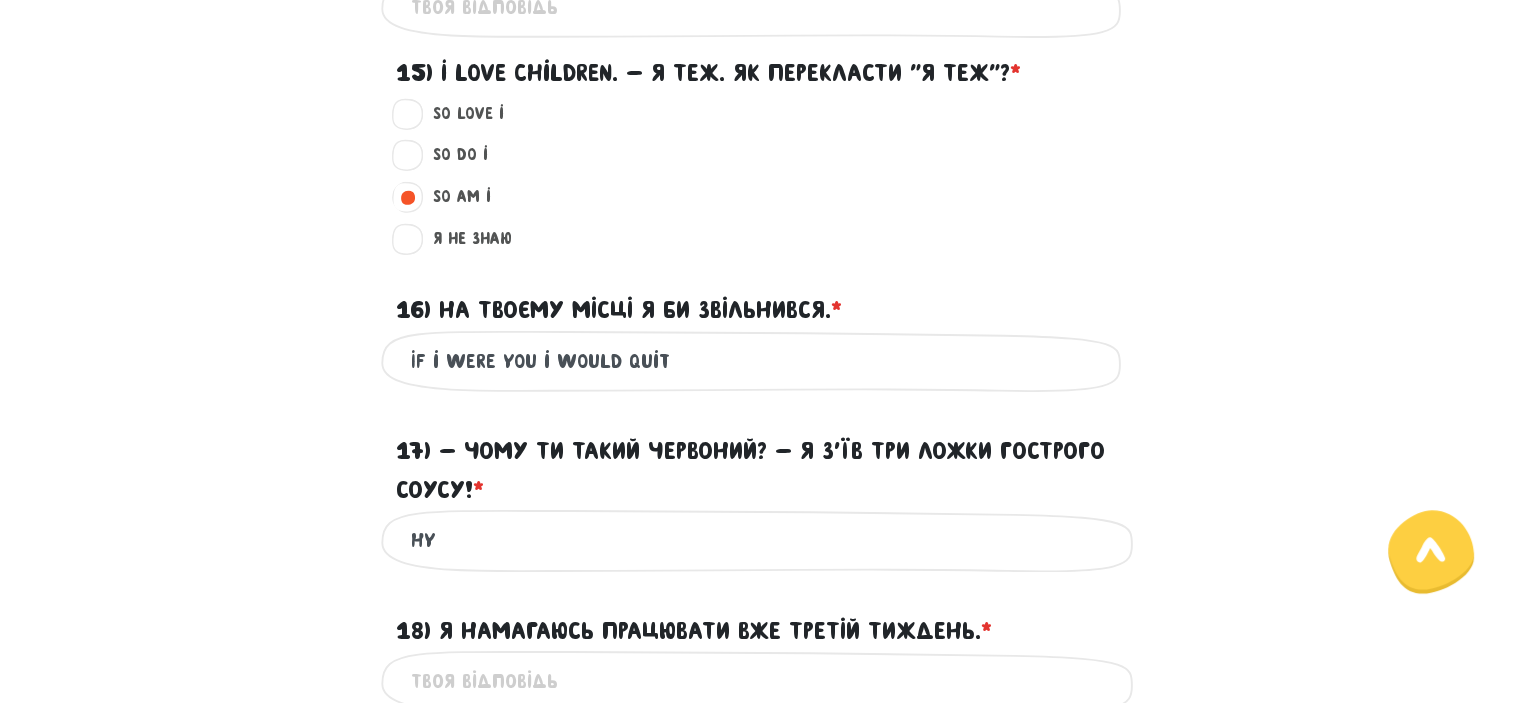 type on "h" 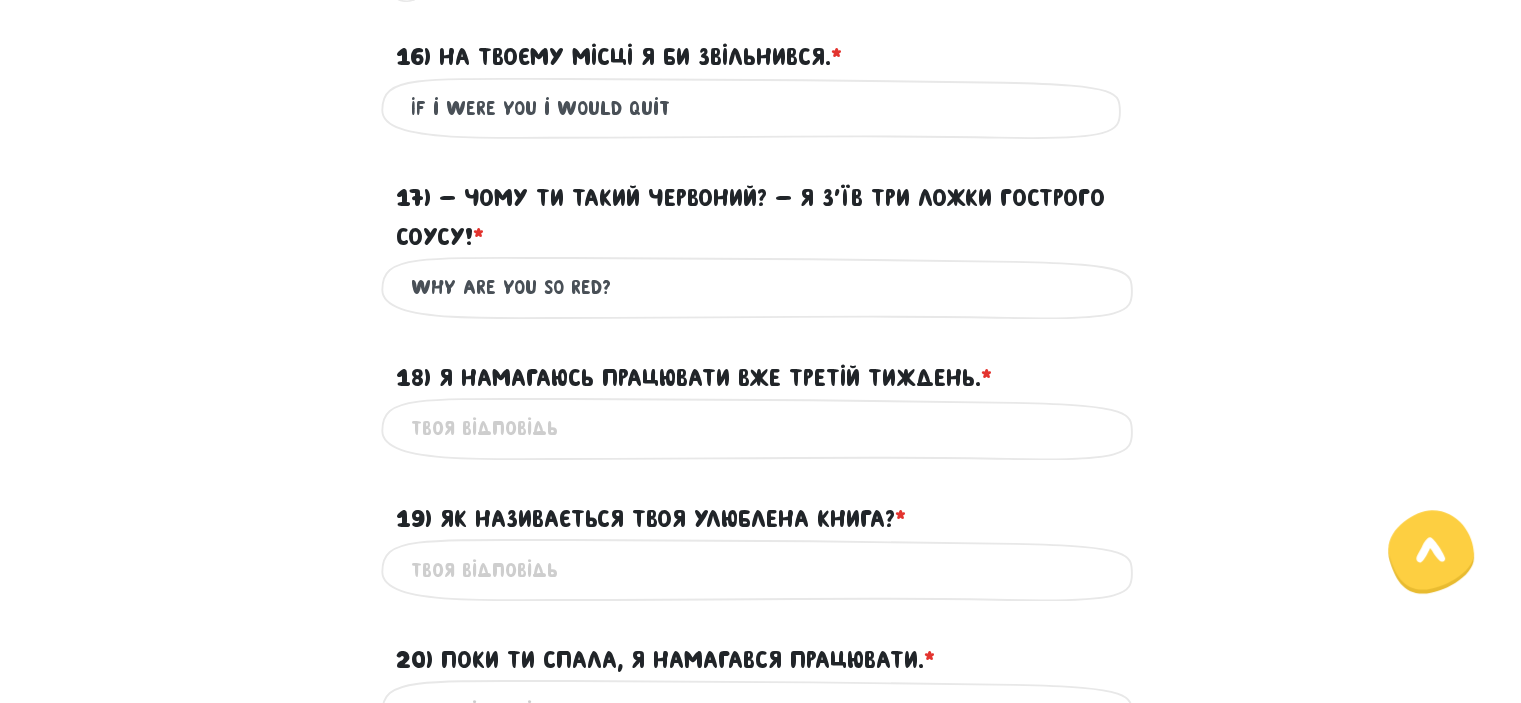 scroll, scrollTop: 2259, scrollLeft: 0, axis: vertical 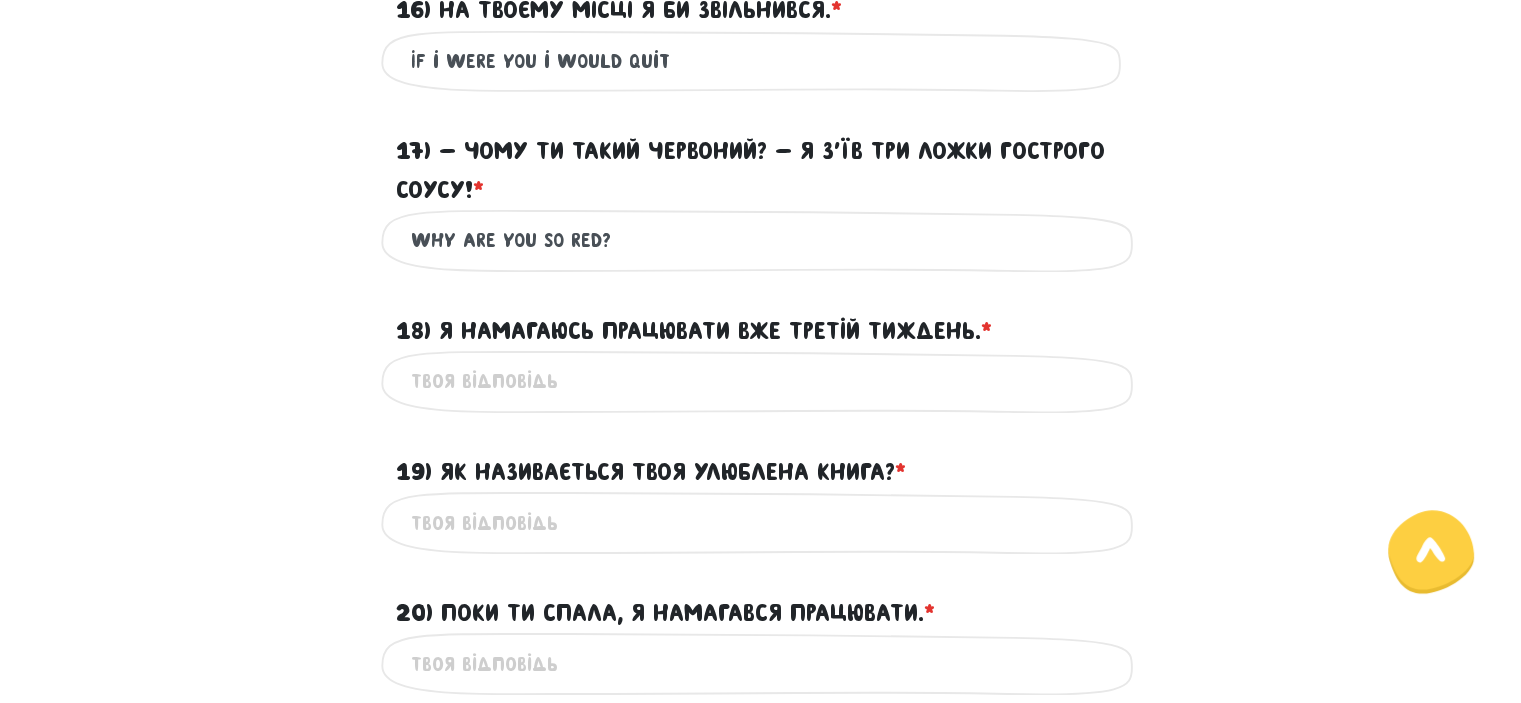 type on "Why are you so red?" 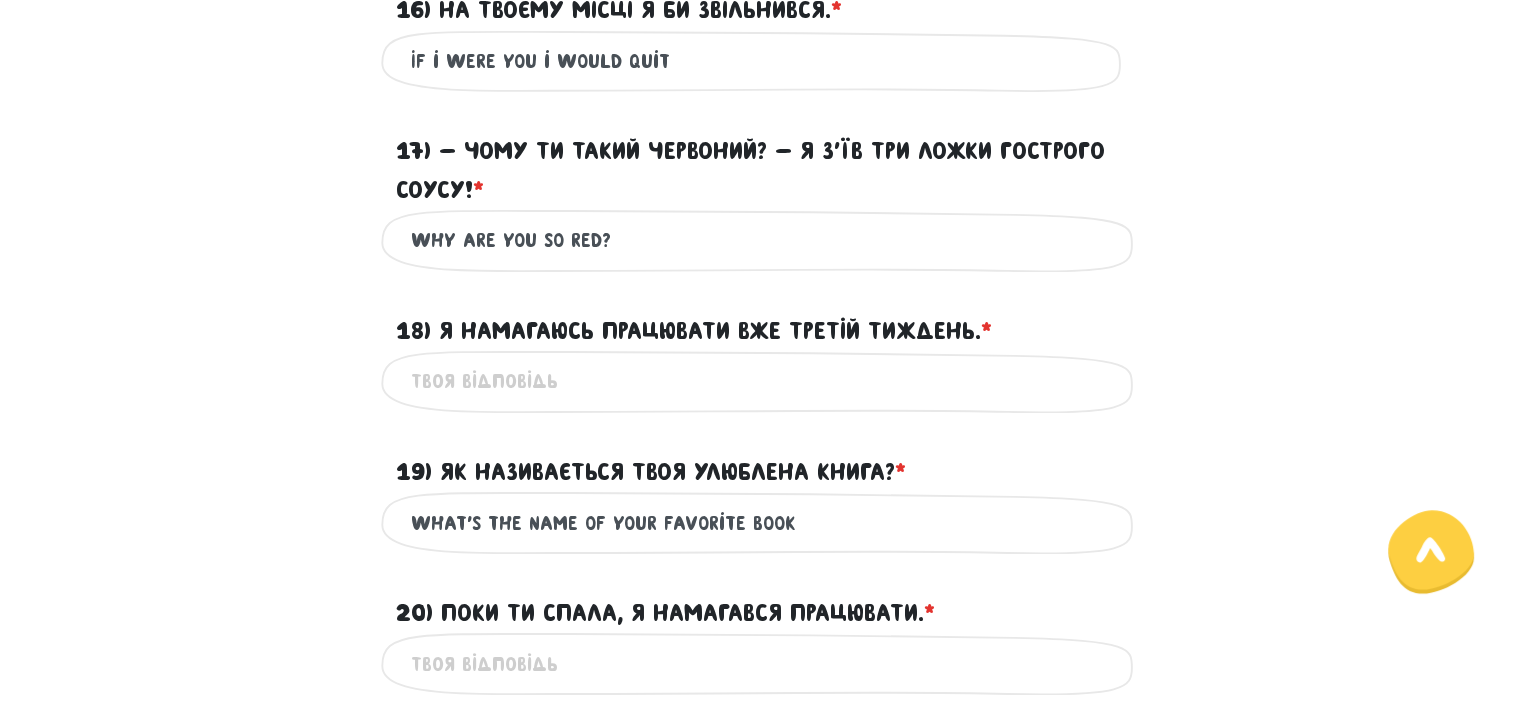 type on "What's the name of your favorite book" 